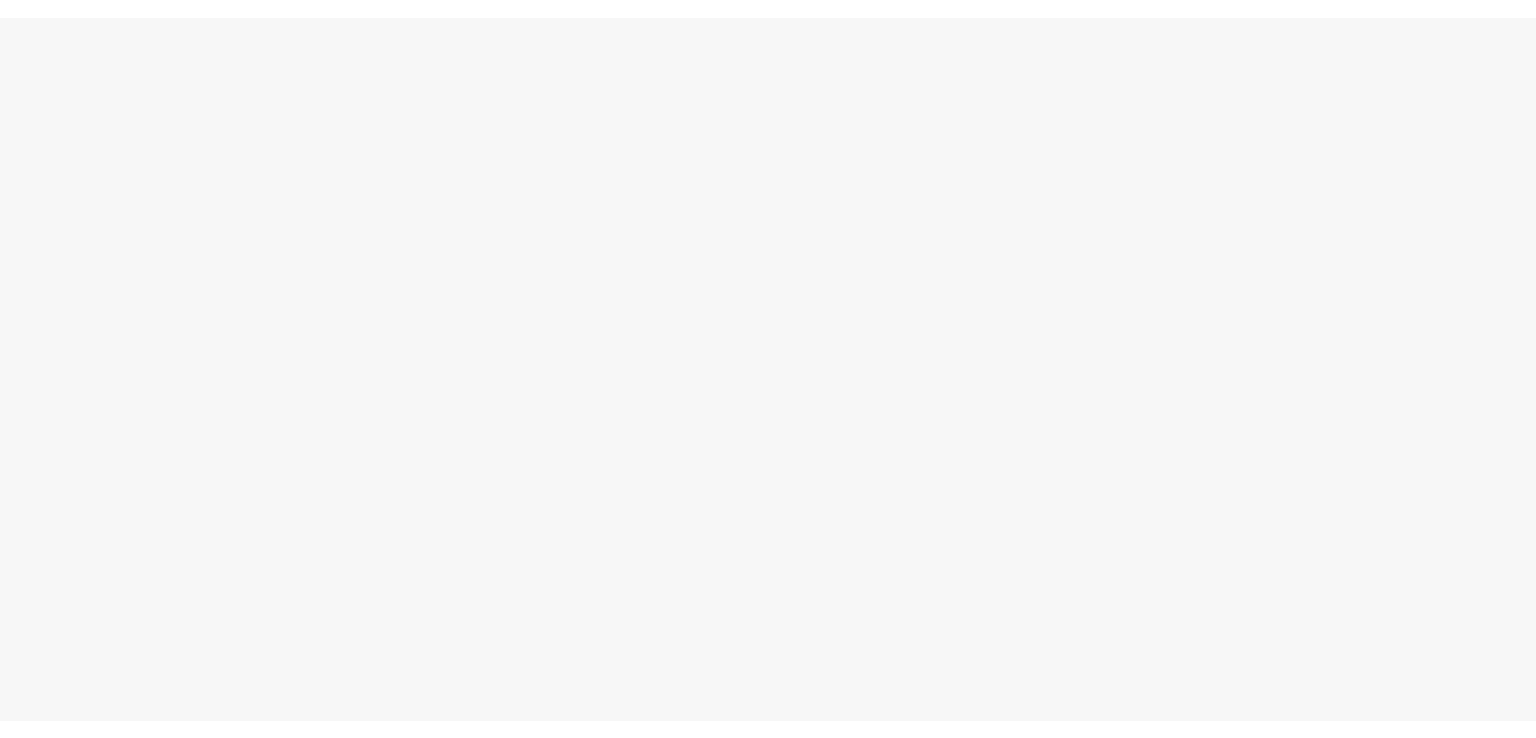 scroll, scrollTop: 0, scrollLeft: 0, axis: both 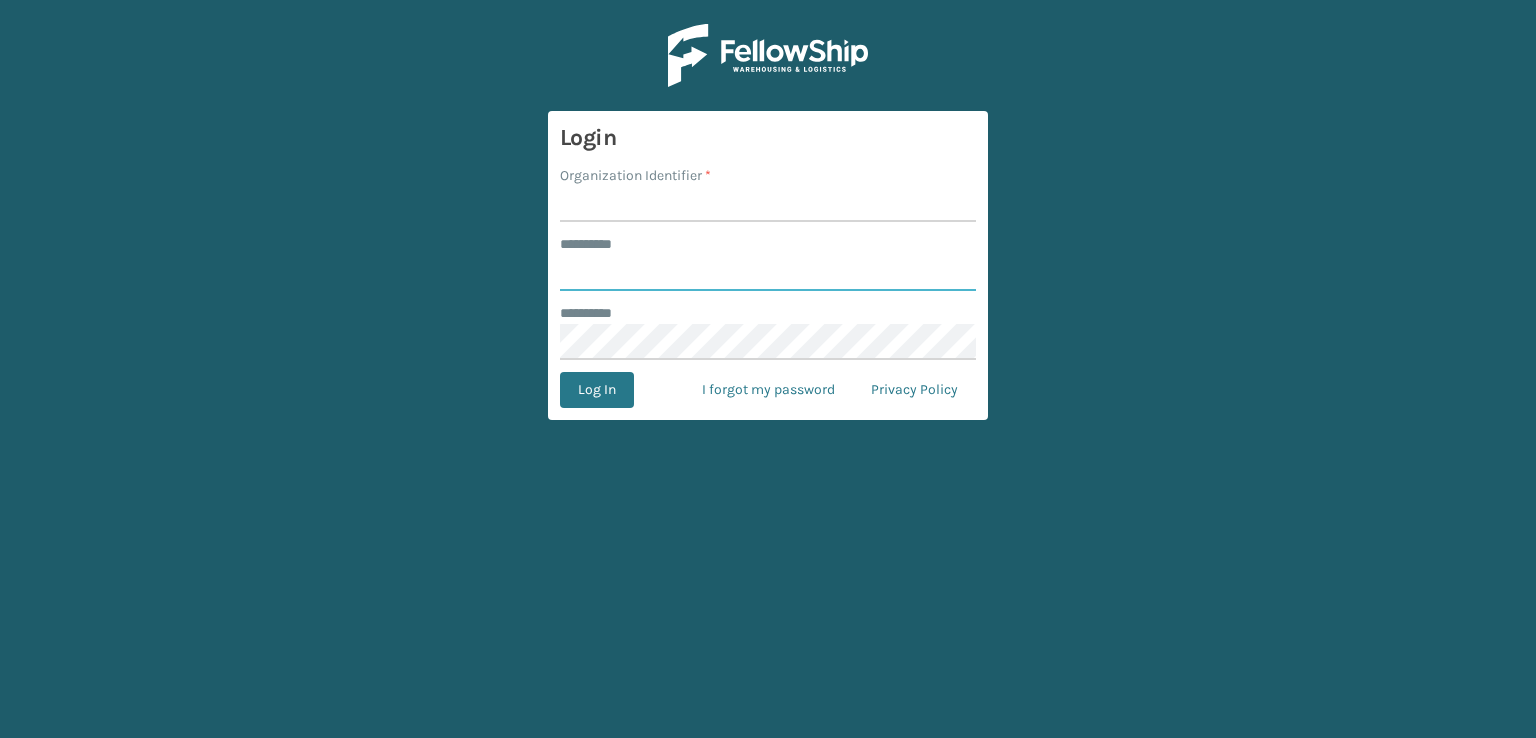 type on "***" 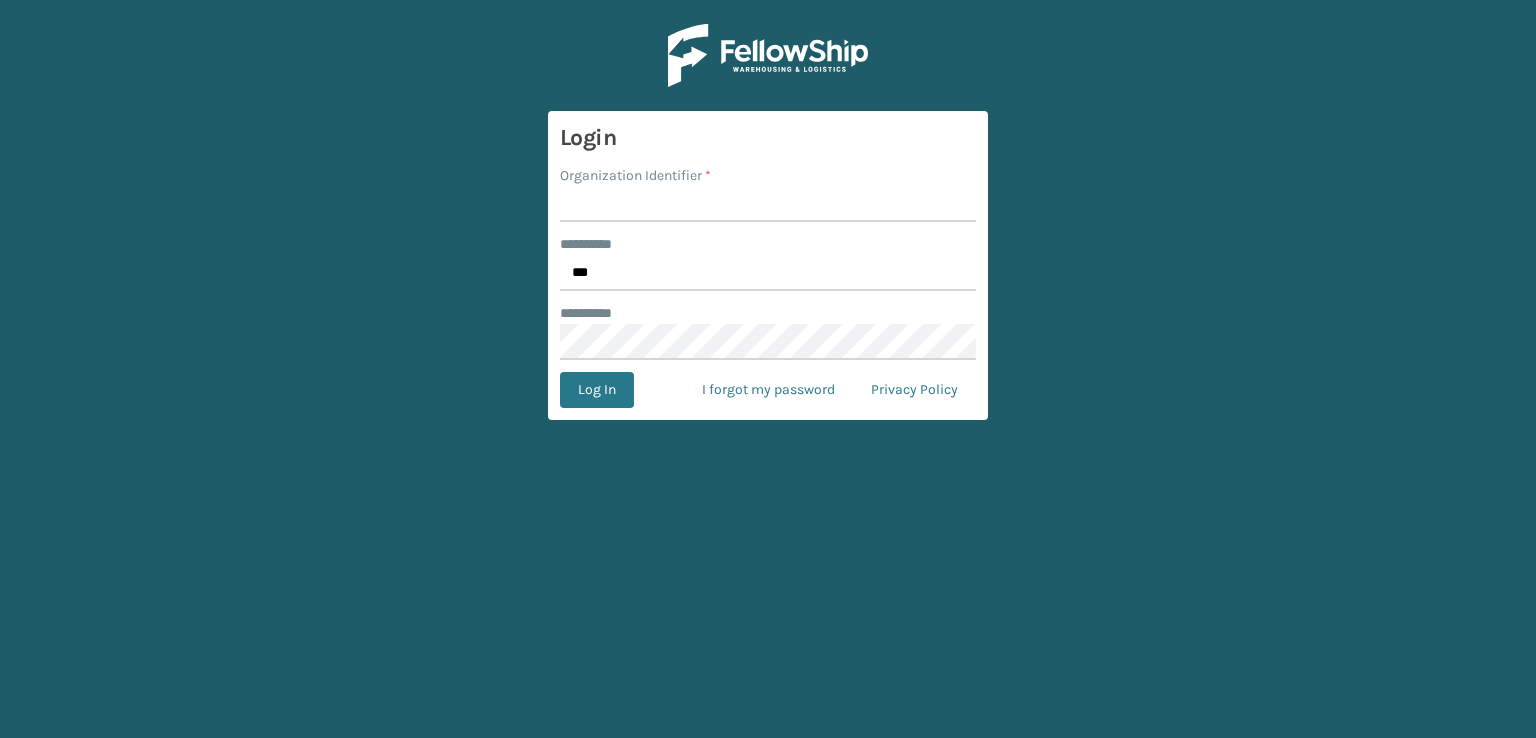 click on "Organization Identifier   *" at bounding box center (768, 204) 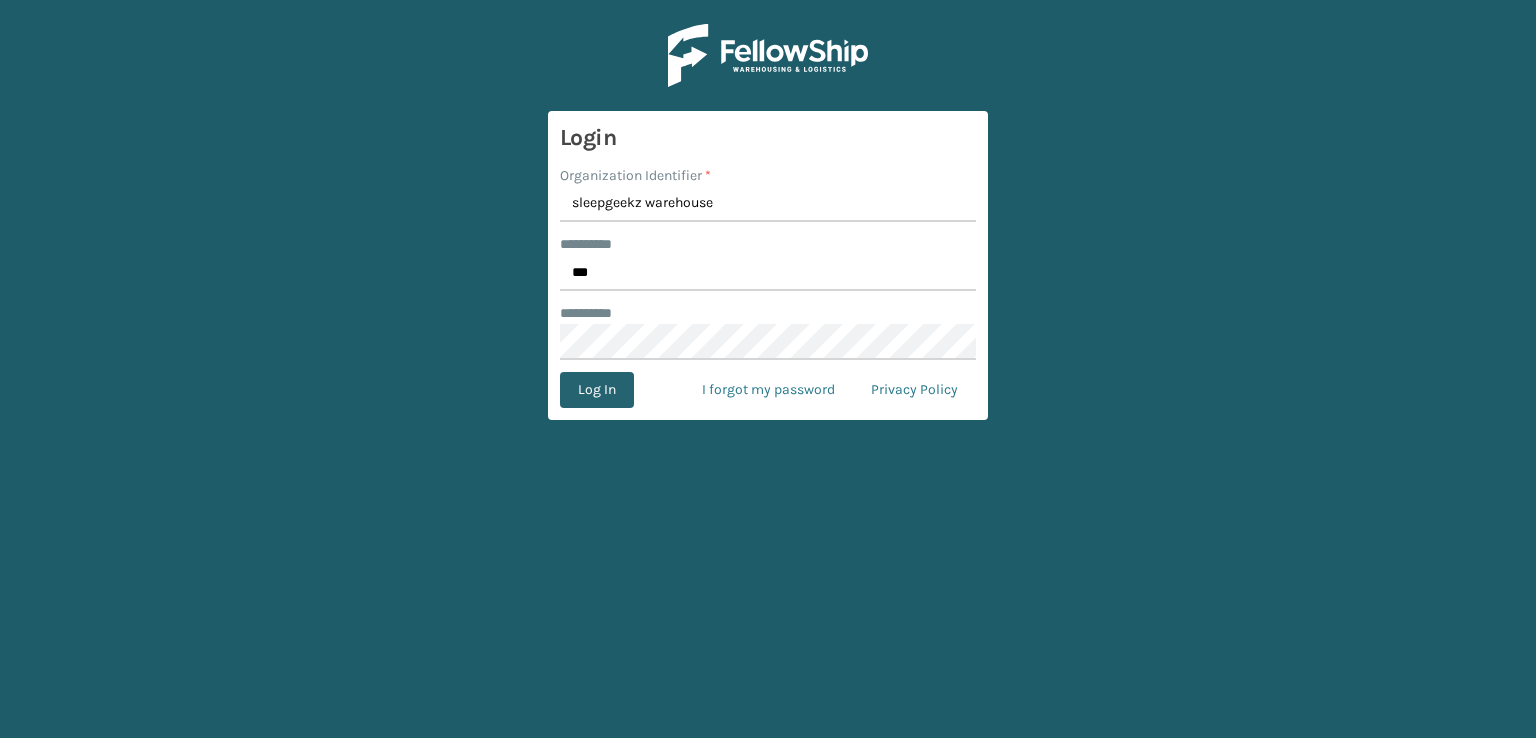 click on "Log In" at bounding box center [597, 390] 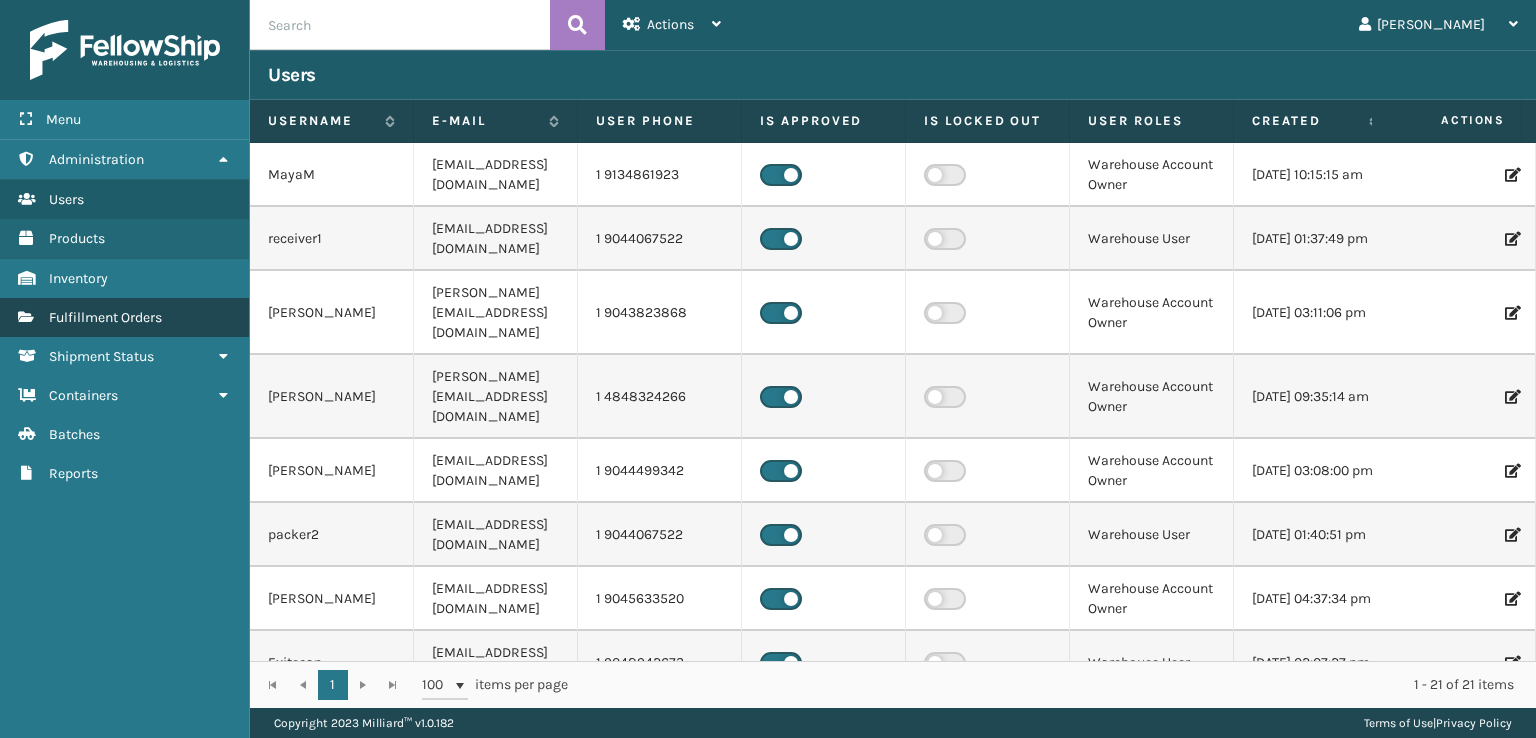 click on "Fulfillment Orders" at bounding box center (105, 317) 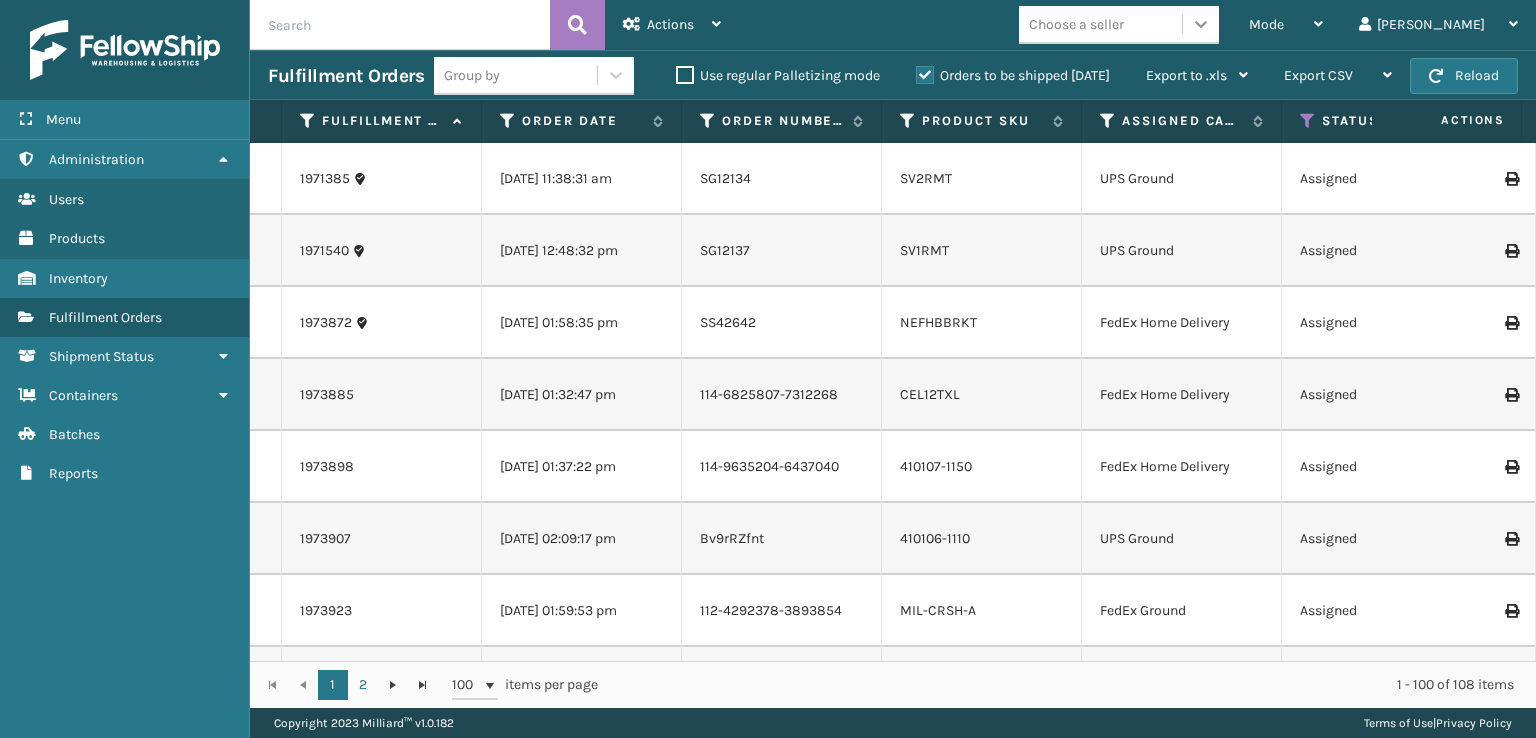 click 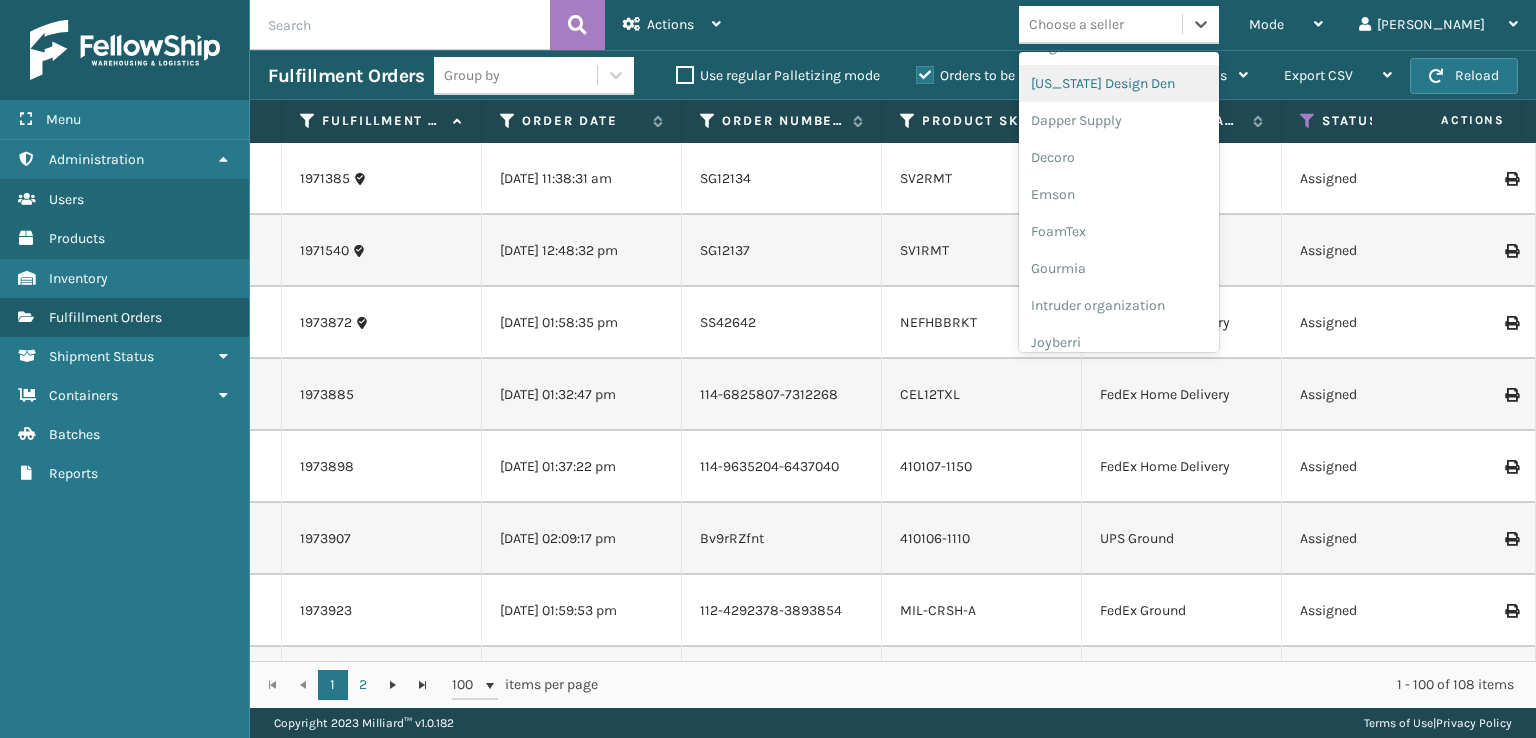 scroll, scrollTop: 300, scrollLeft: 0, axis: vertical 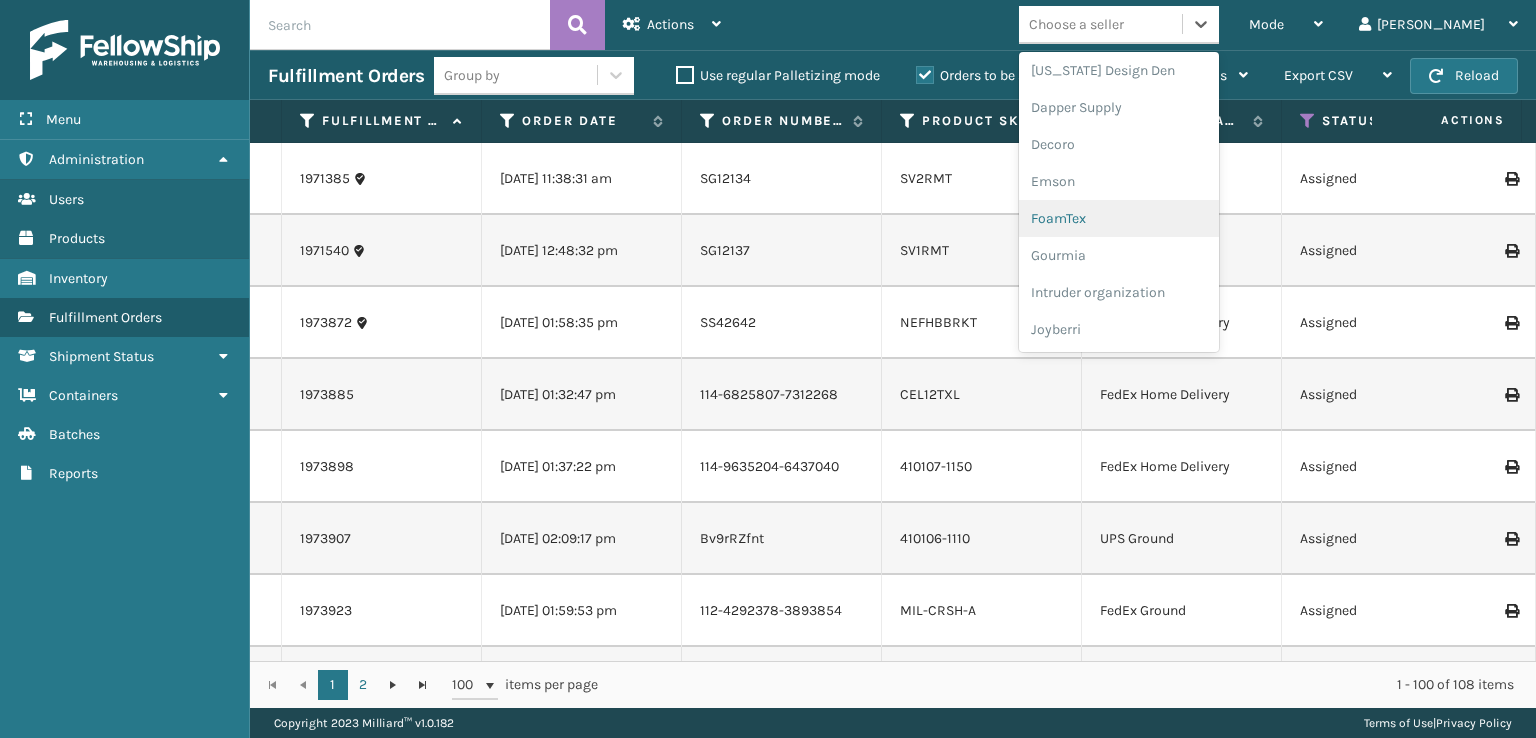 click on "FoamTex" at bounding box center [1119, 218] 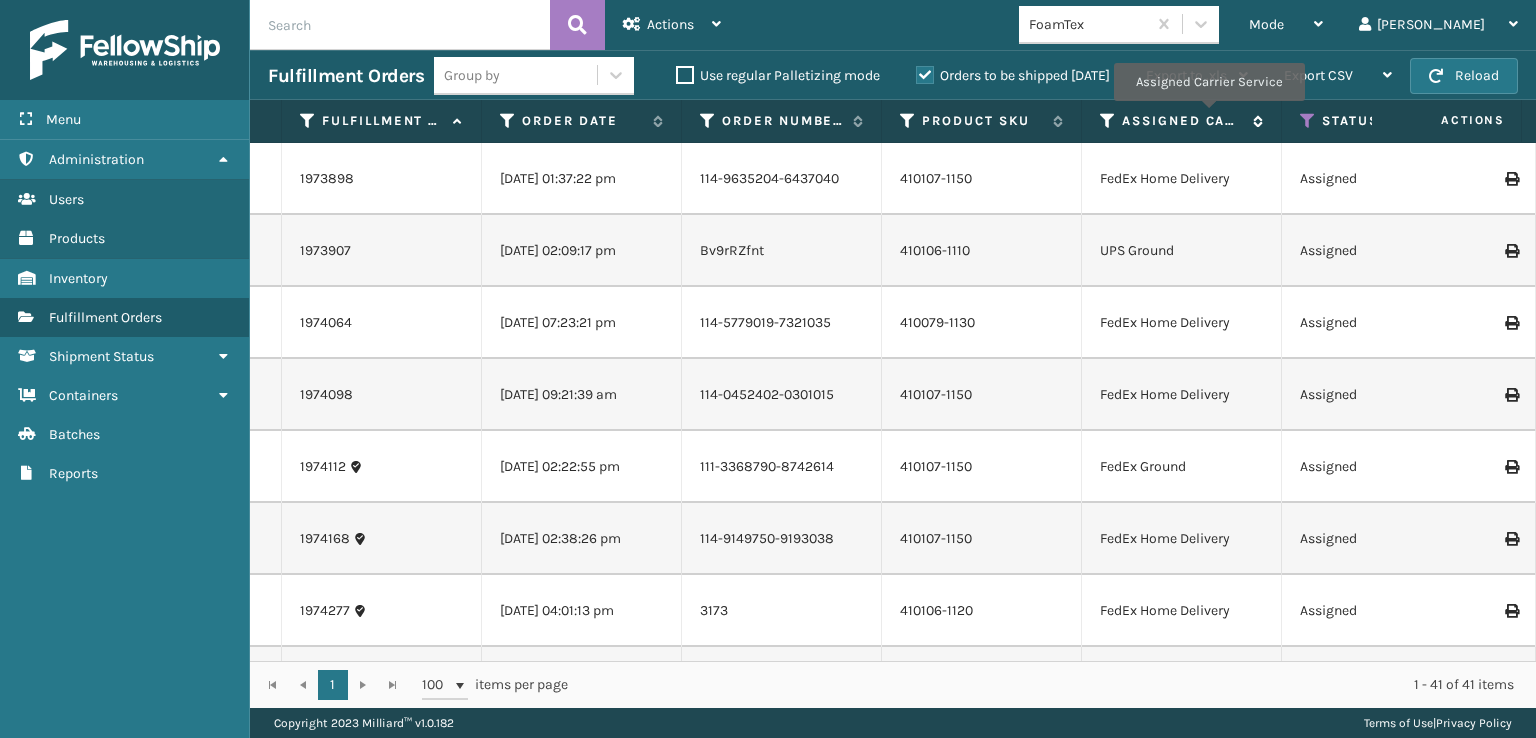 click on "Assigned Carrier Service" at bounding box center (1182, 121) 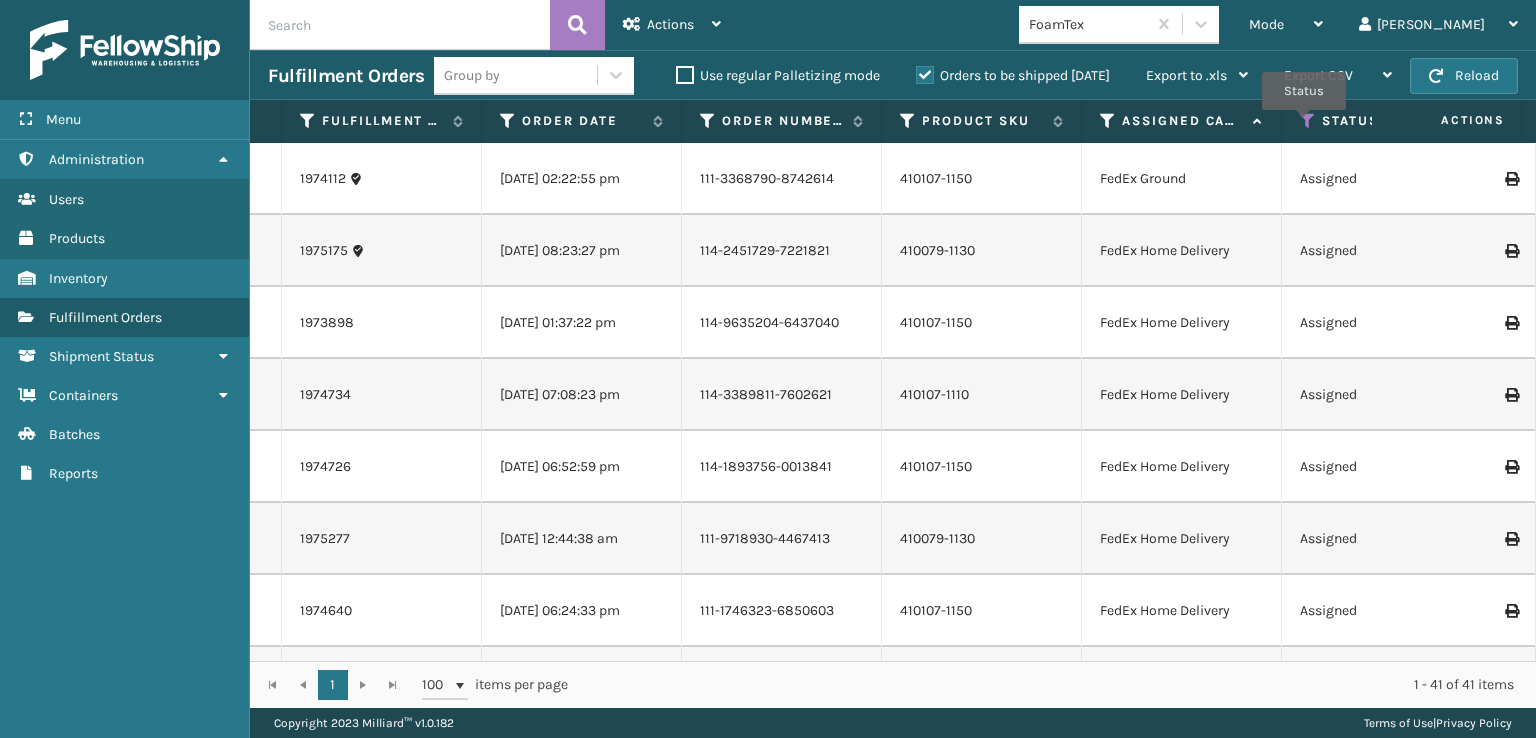 click at bounding box center [1308, 121] 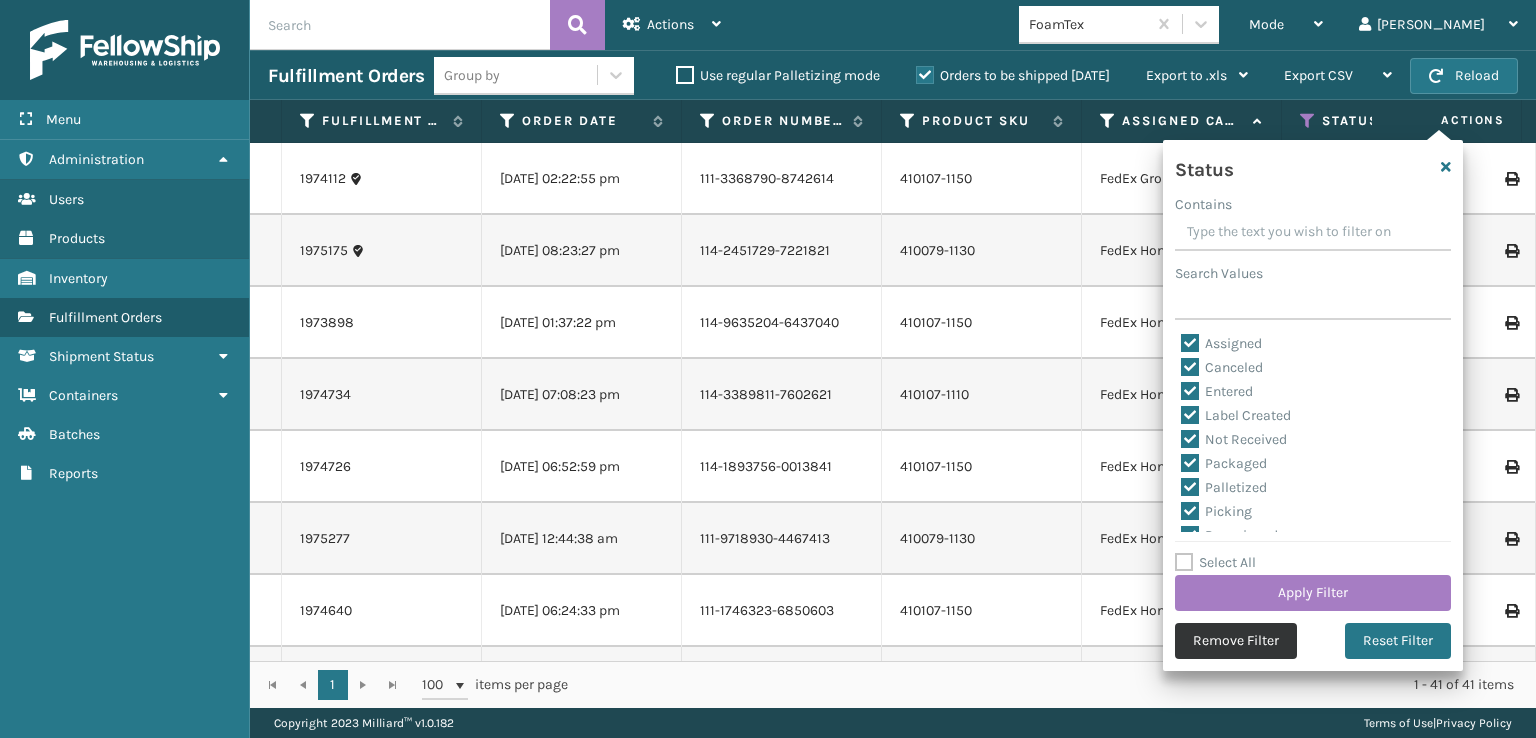 click on "Remove Filter" at bounding box center (1236, 641) 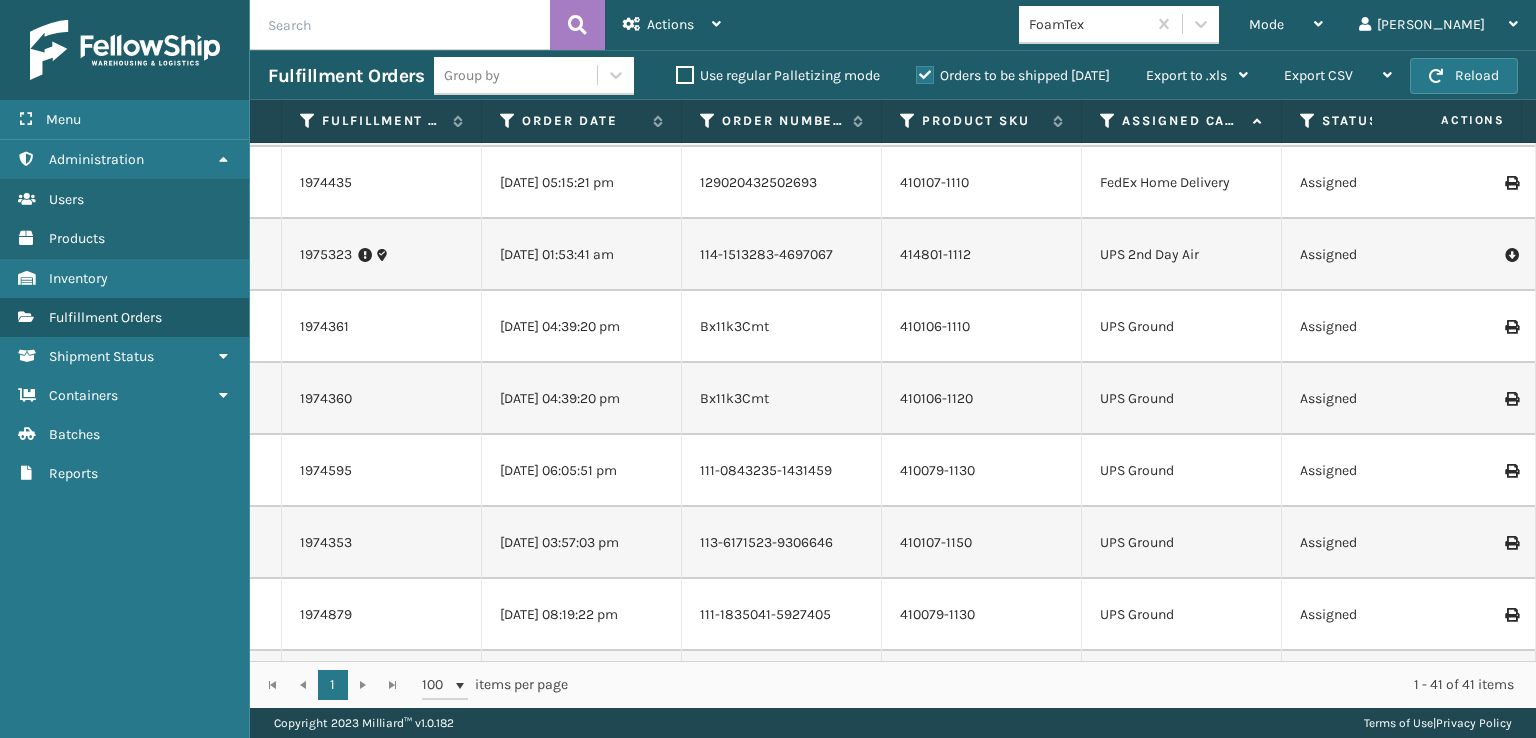 scroll, scrollTop: 2448, scrollLeft: 0, axis: vertical 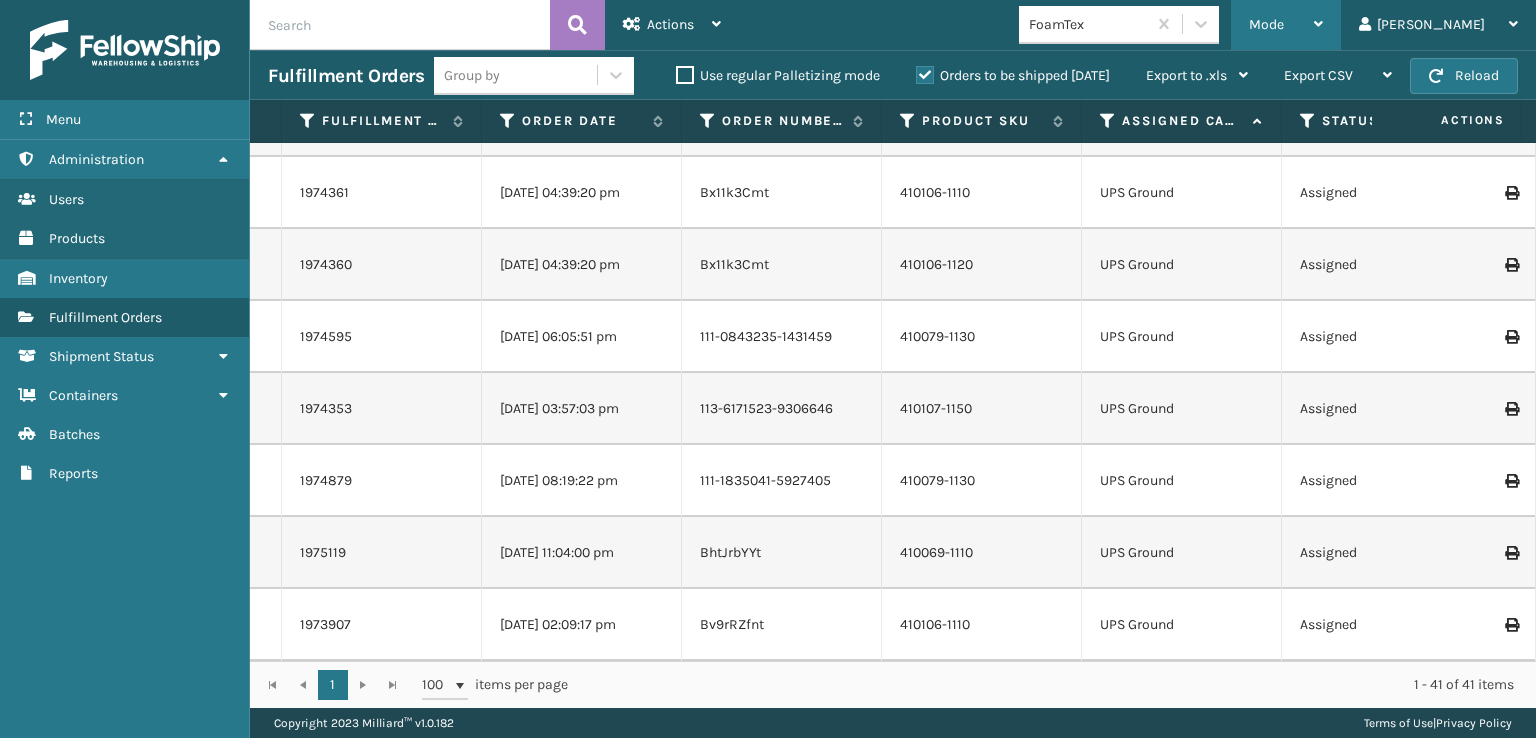 click on "Mode Regular Mode Picking Mode Labeling Mode Exit Scan Mode" at bounding box center [1286, 25] 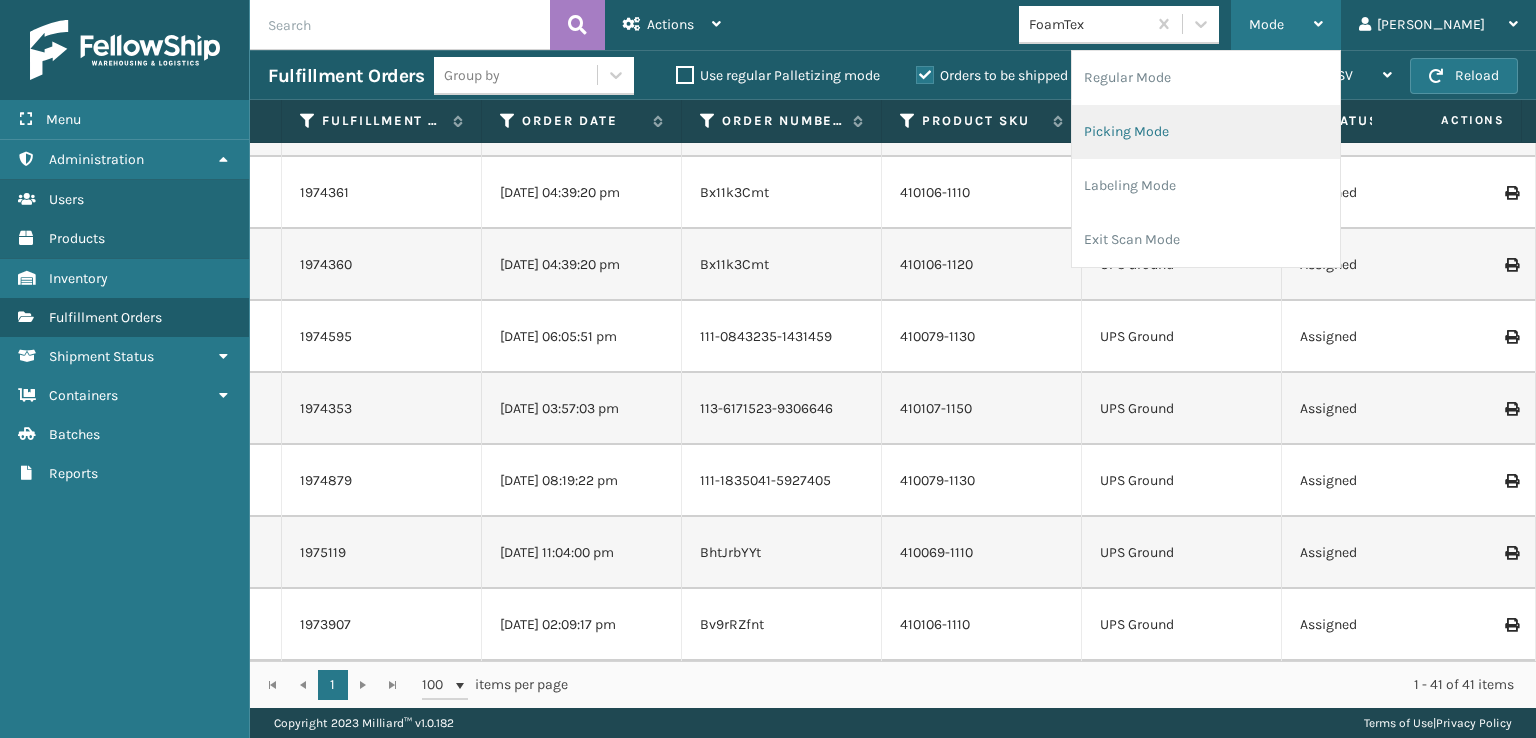 click on "Picking Mode" at bounding box center [1206, 132] 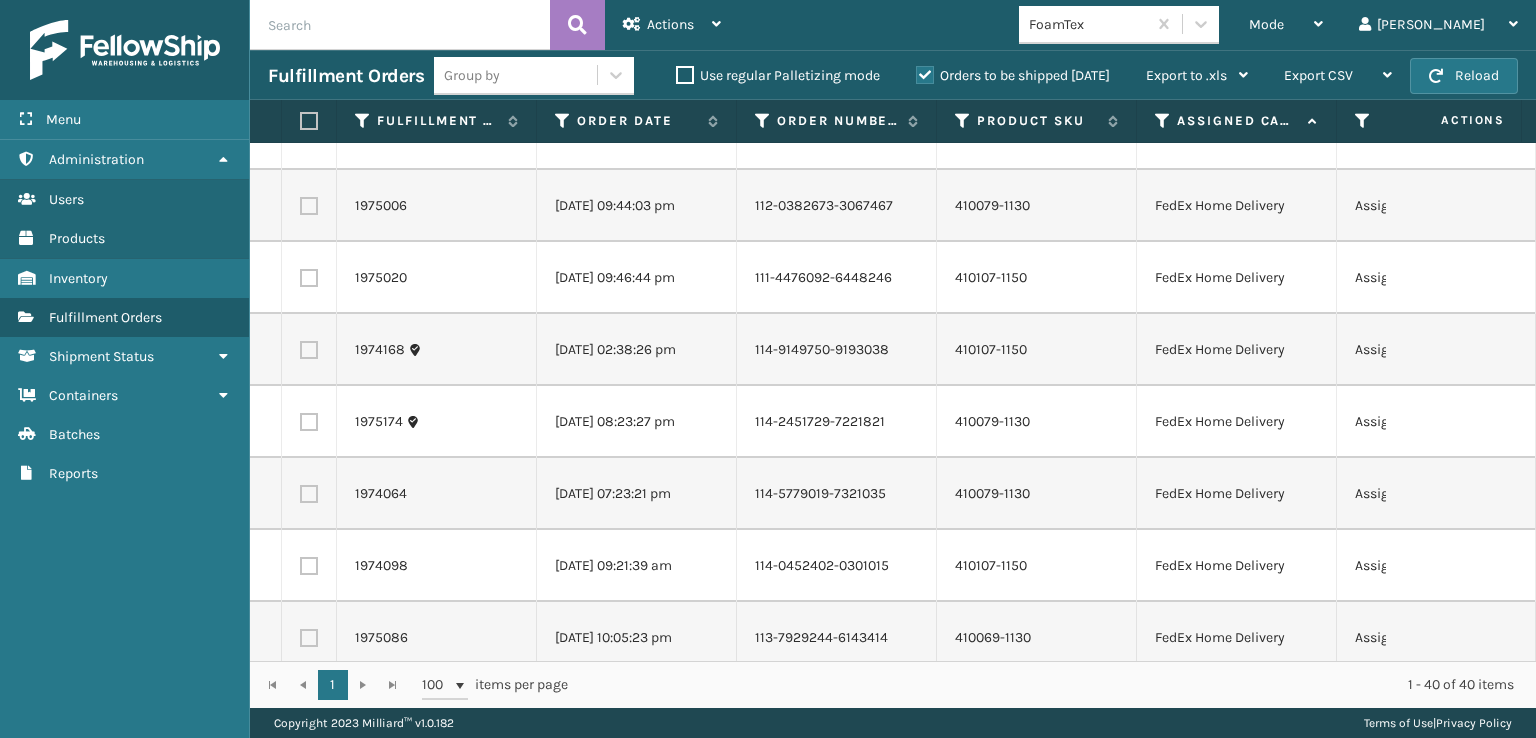 scroll, scrollTop: 1100, scrollLeft: 0, axis: vertical 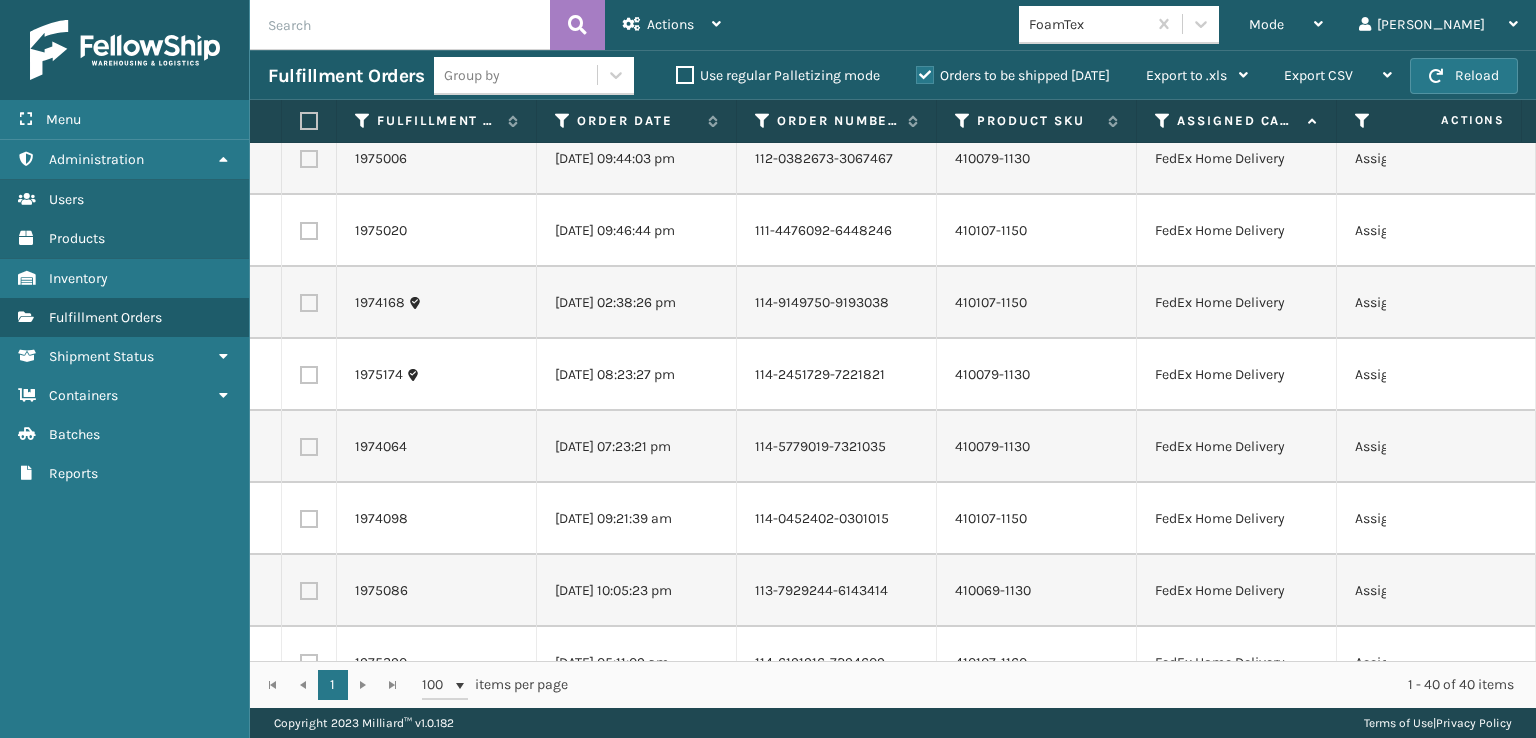 click at bounding box center (309, 121) 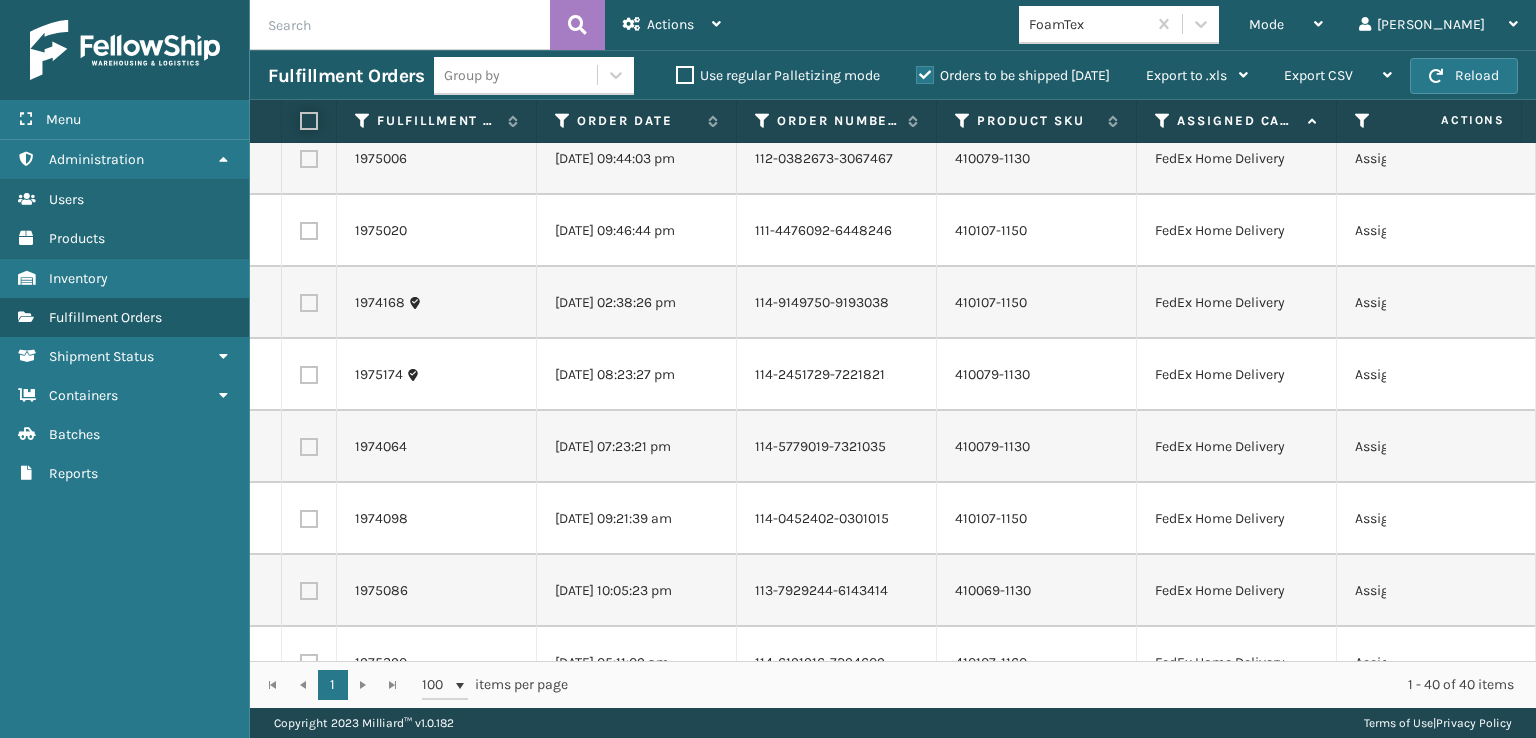 click at bounding box center (300, 121) 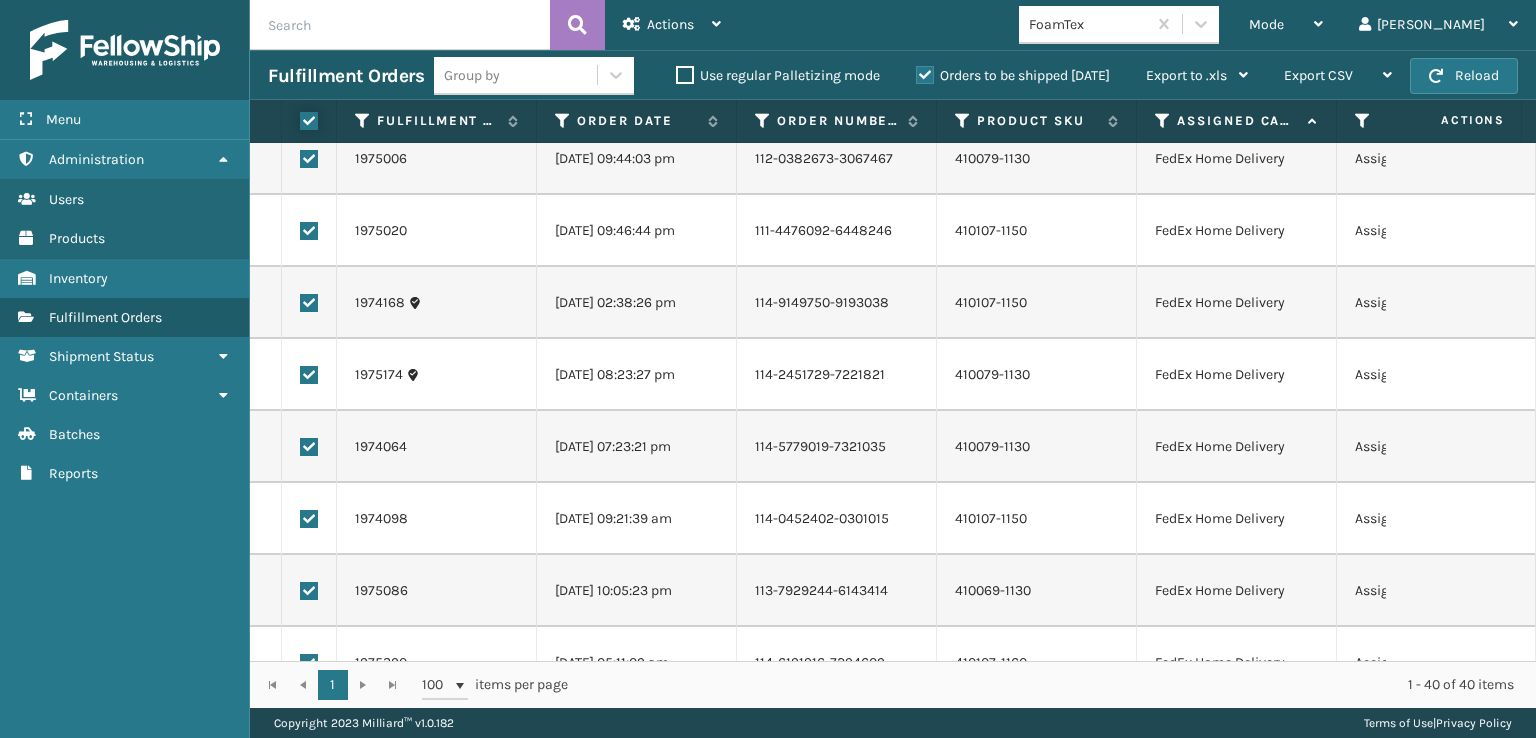 checkbox on "true" 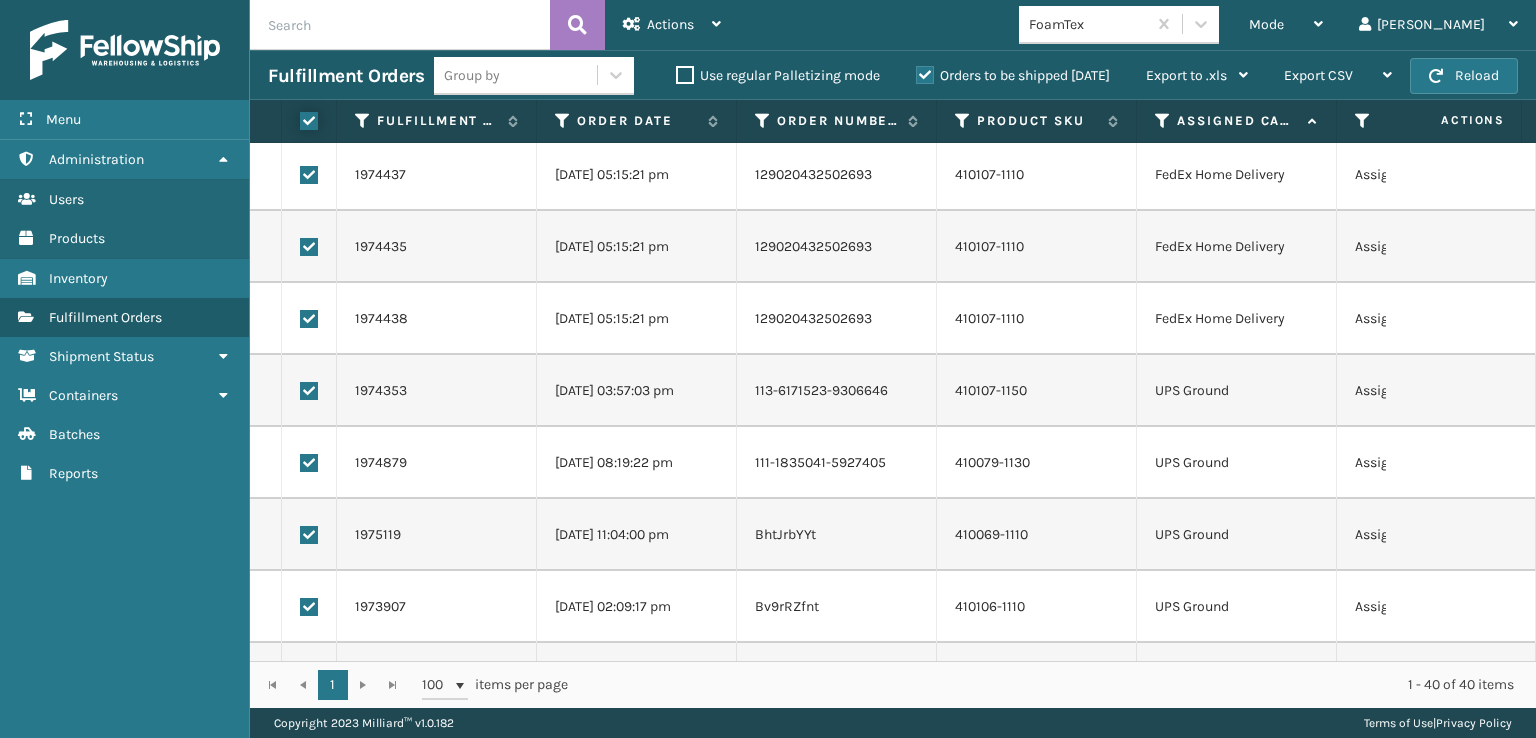 scroll, scrollTop: 2376, scrollLeft: 0, axis: vertical 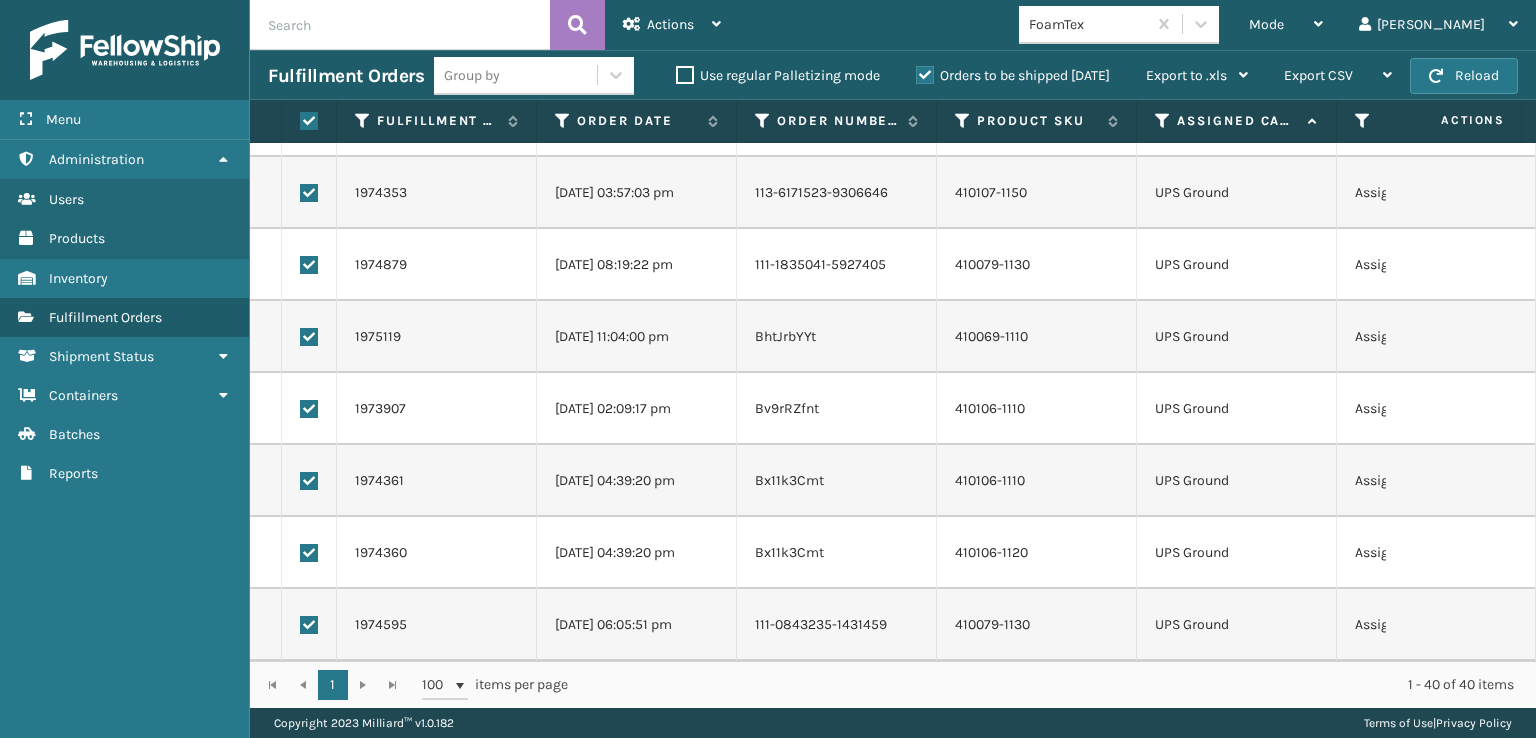 click at bounding box center [309, 625] 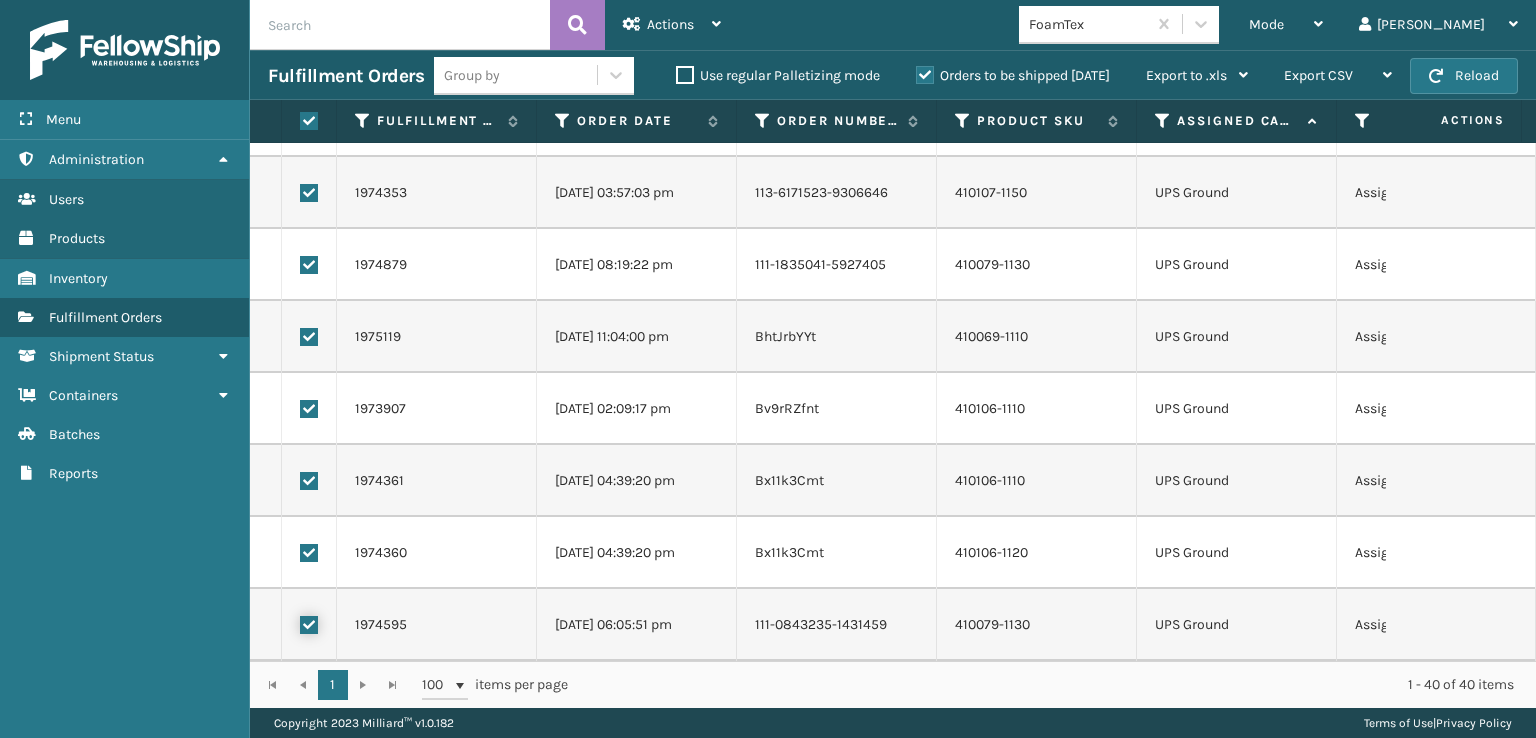 click at bounding box center [300, 622] 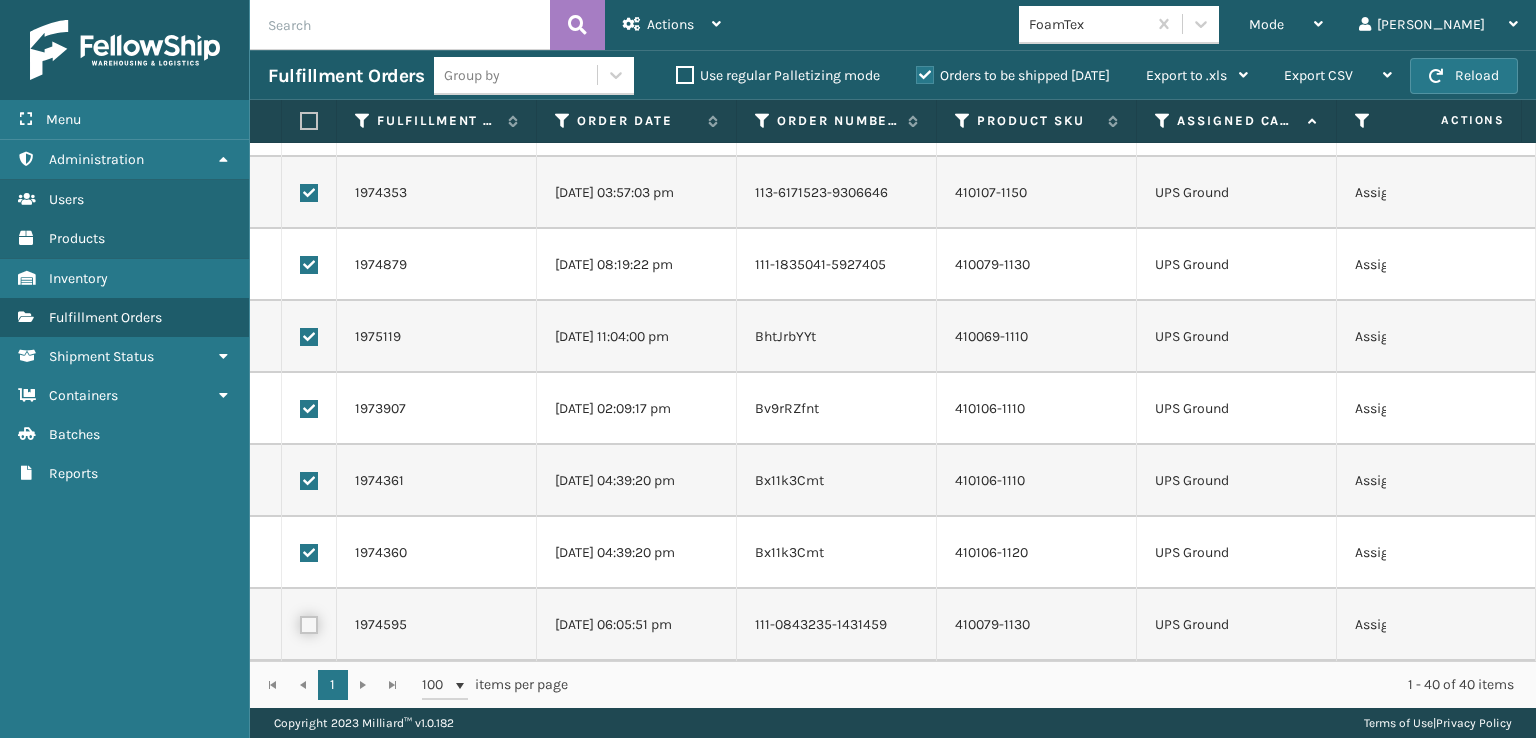 checkbox on "false" 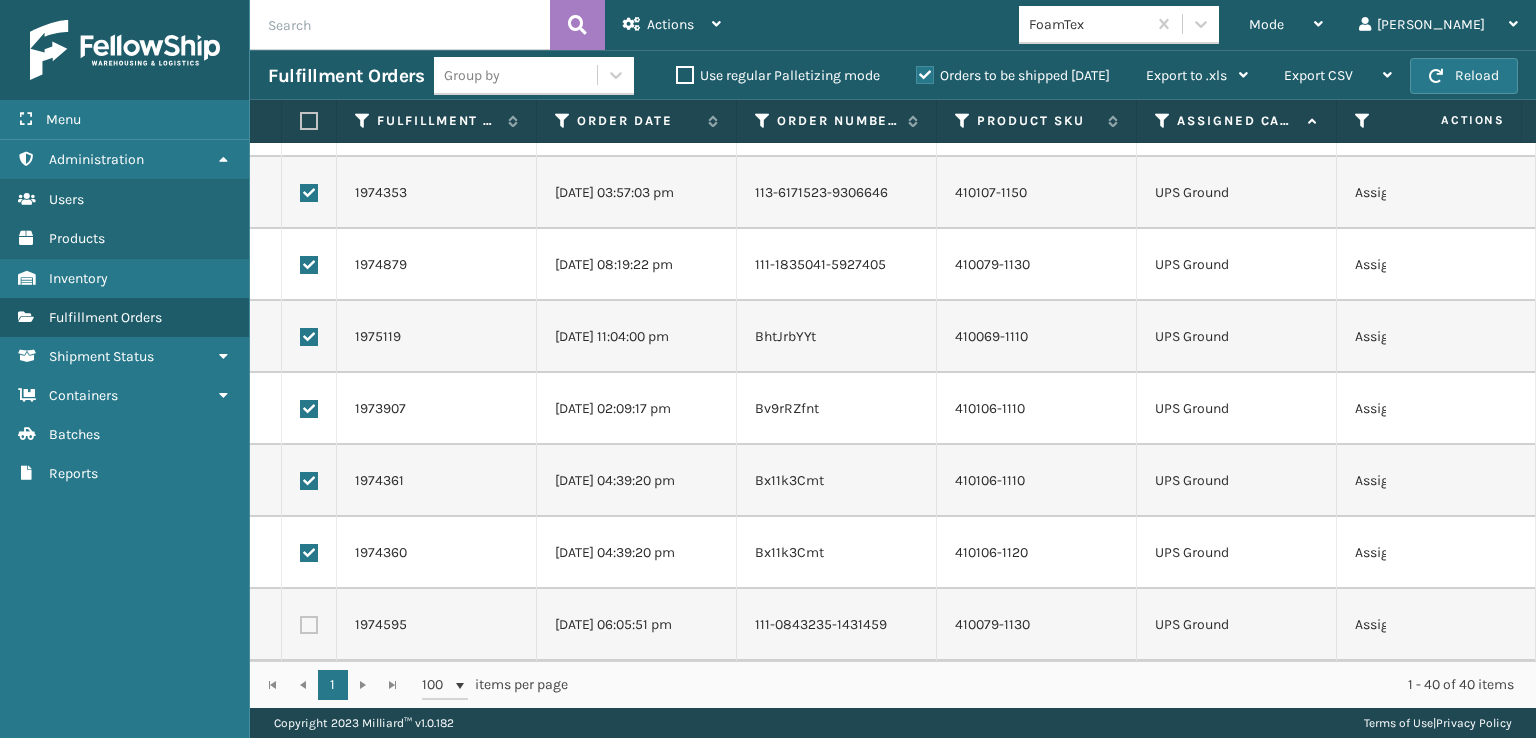 drag, startPoint x: 307, startPoint y: 529, endPoint x: 306, endPoint y: 507, distance: 22.022715 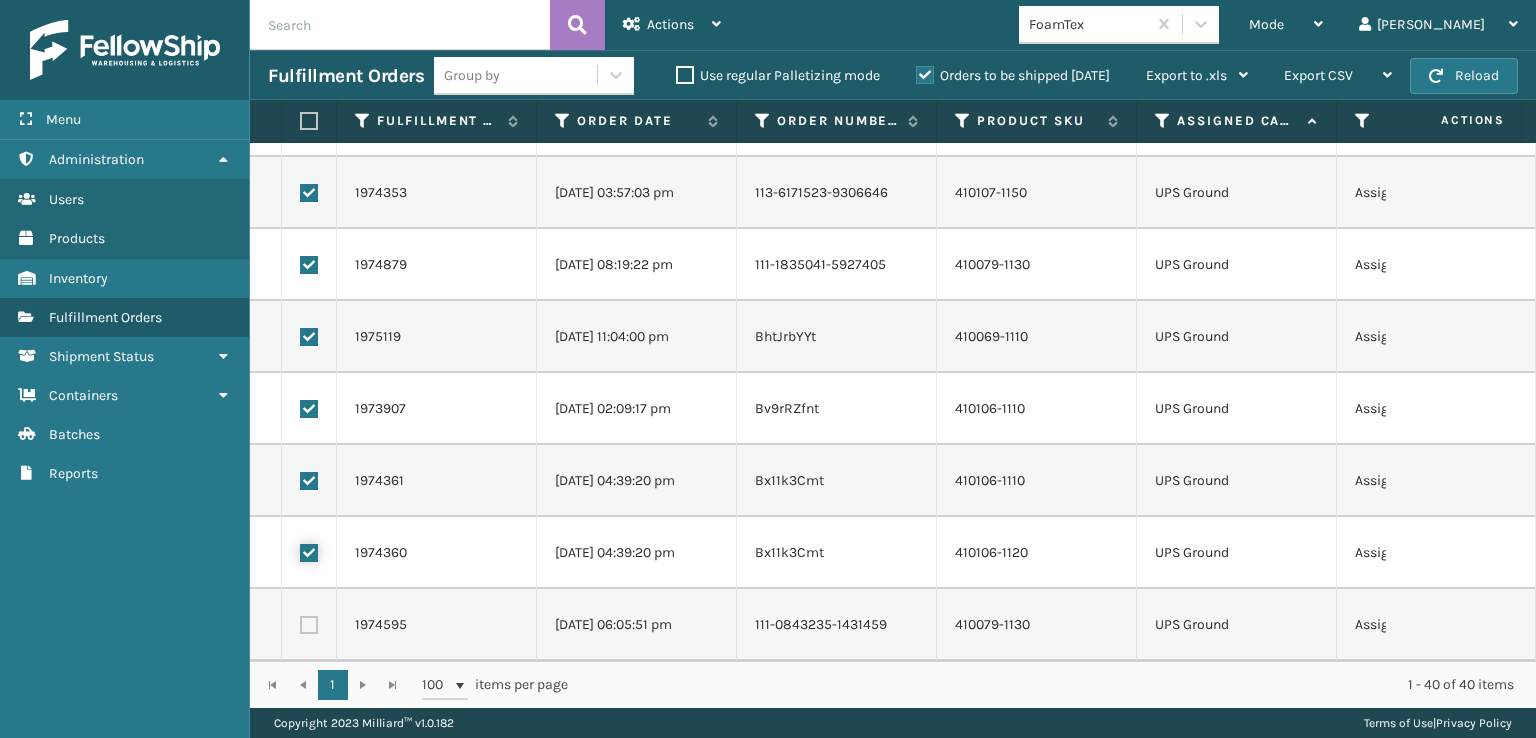 click at bounding box center [300, 550] 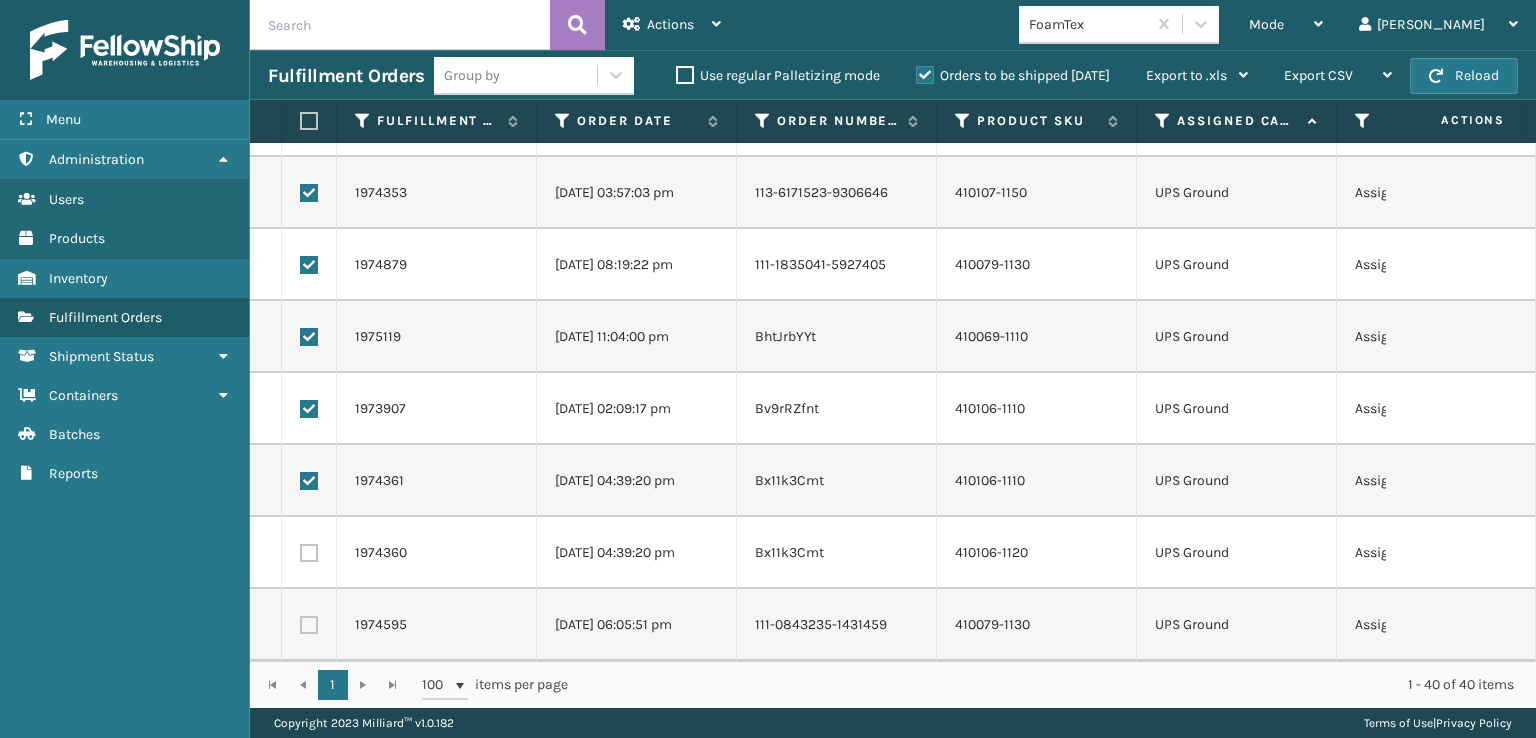 click at bounding box center [309, 481] 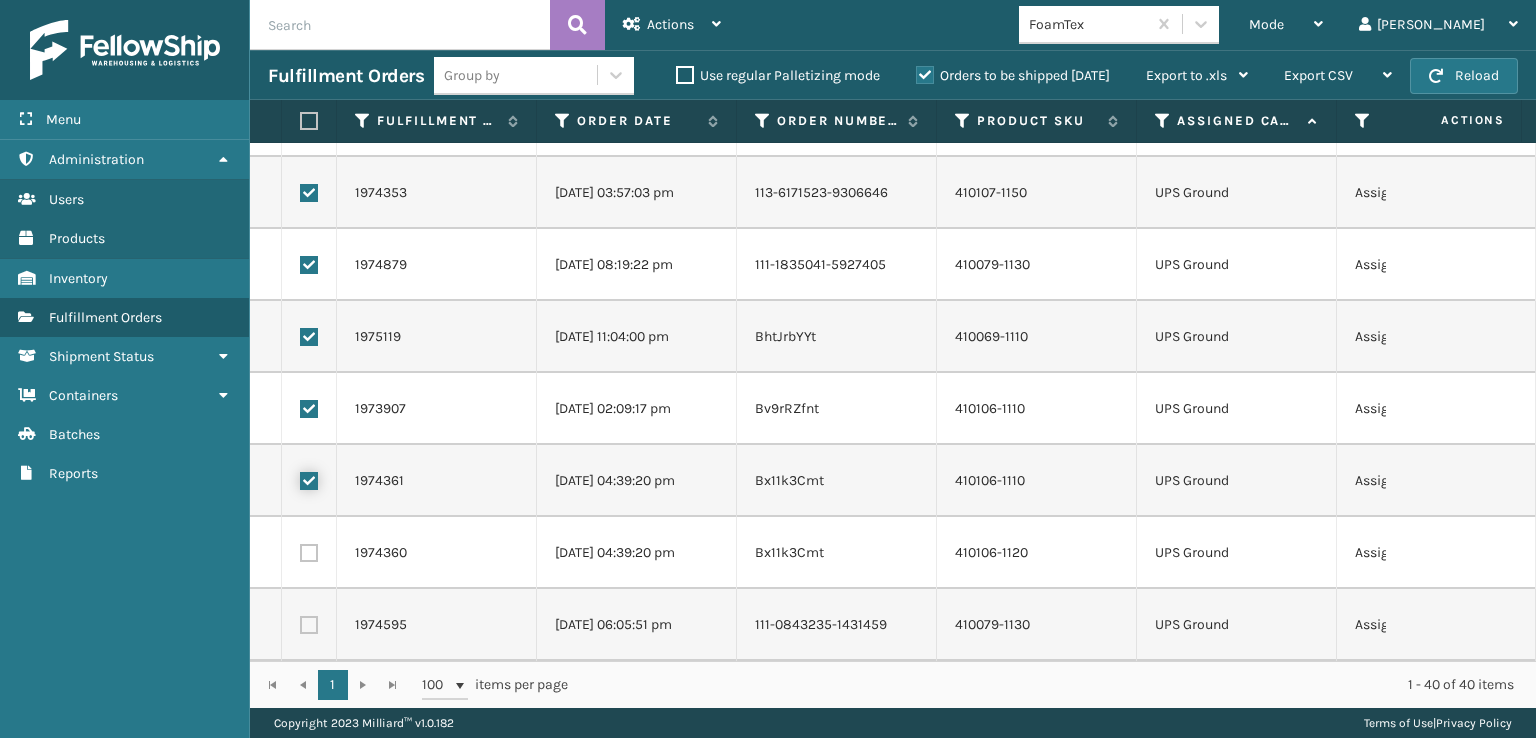 click at bounding box center [300, 478] 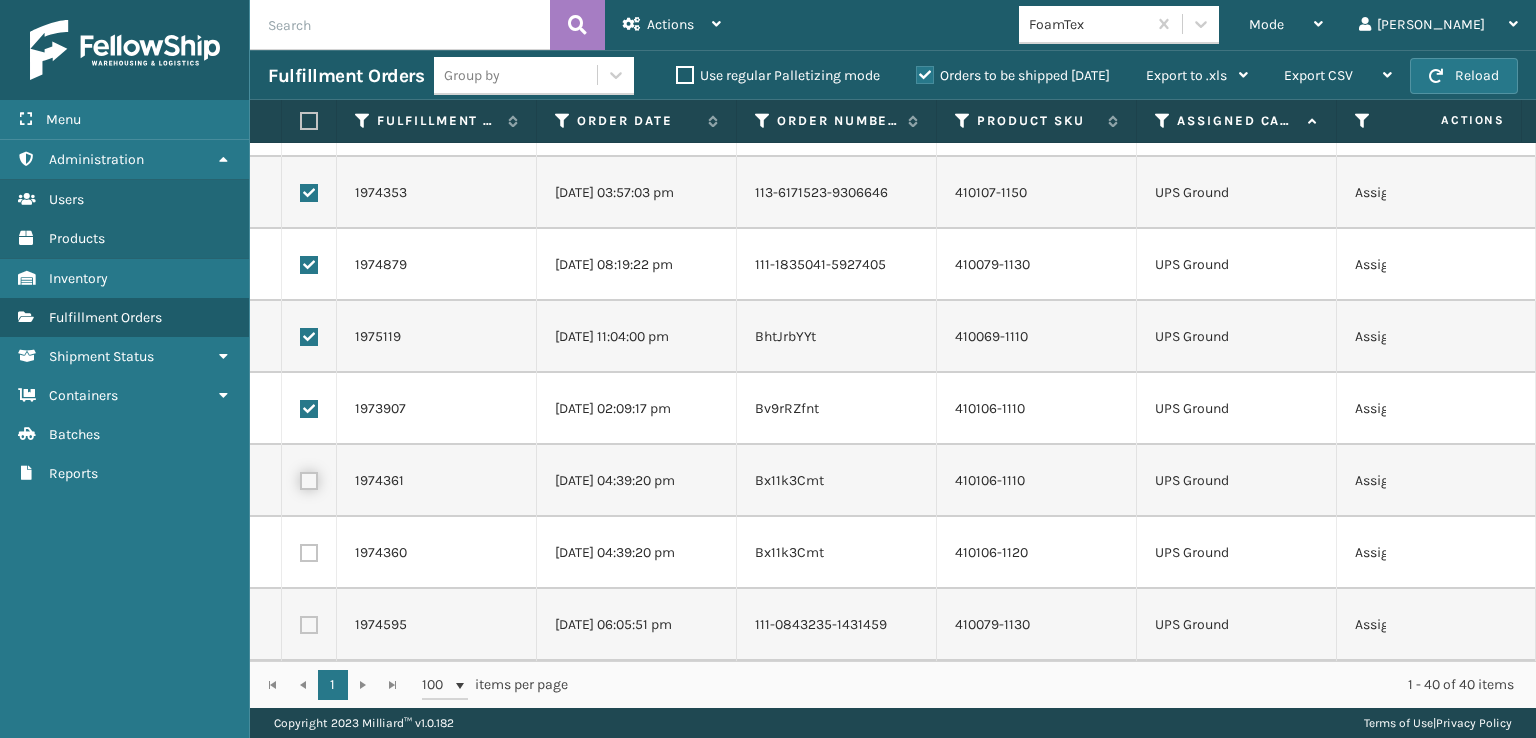 checkbox on "false" 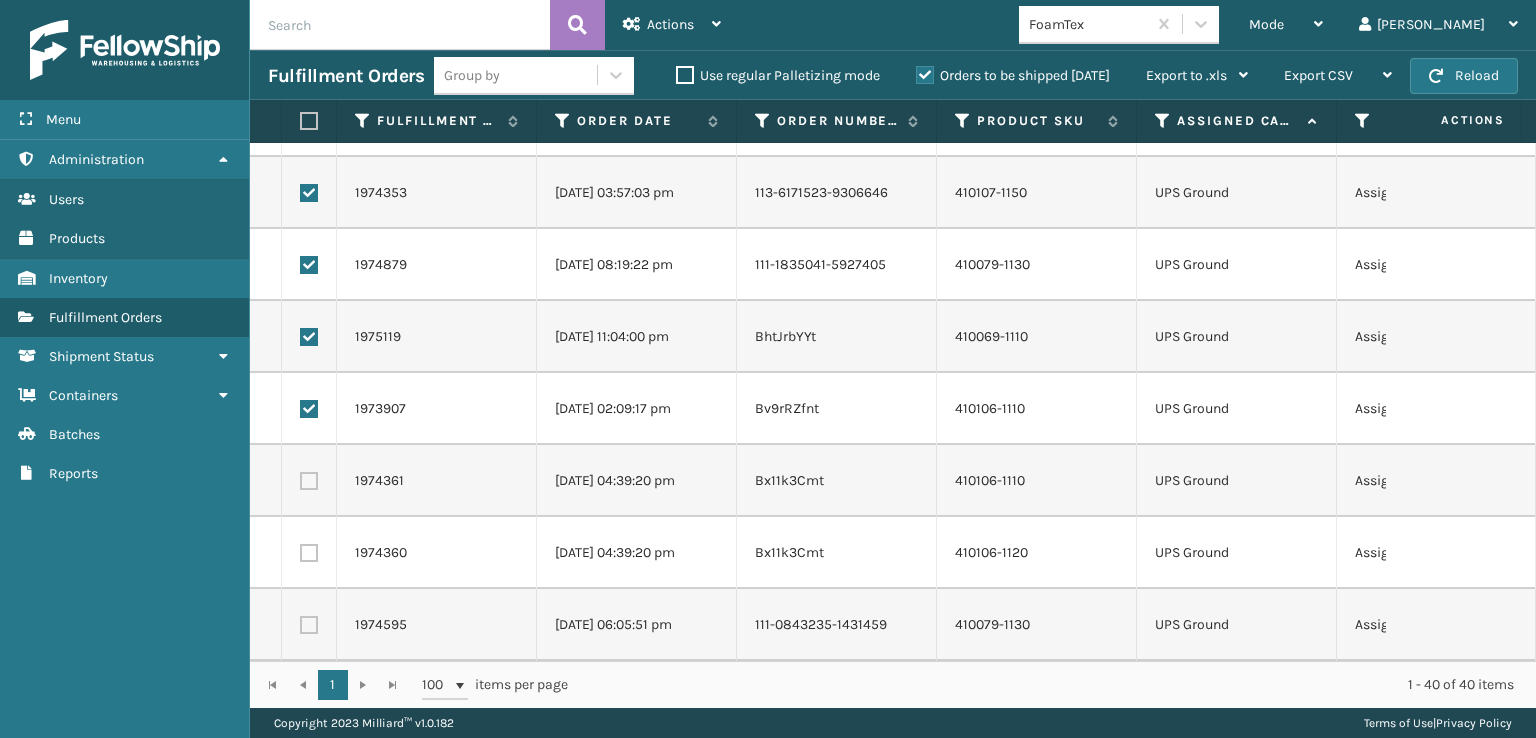 click at bounding box center [309, 409] 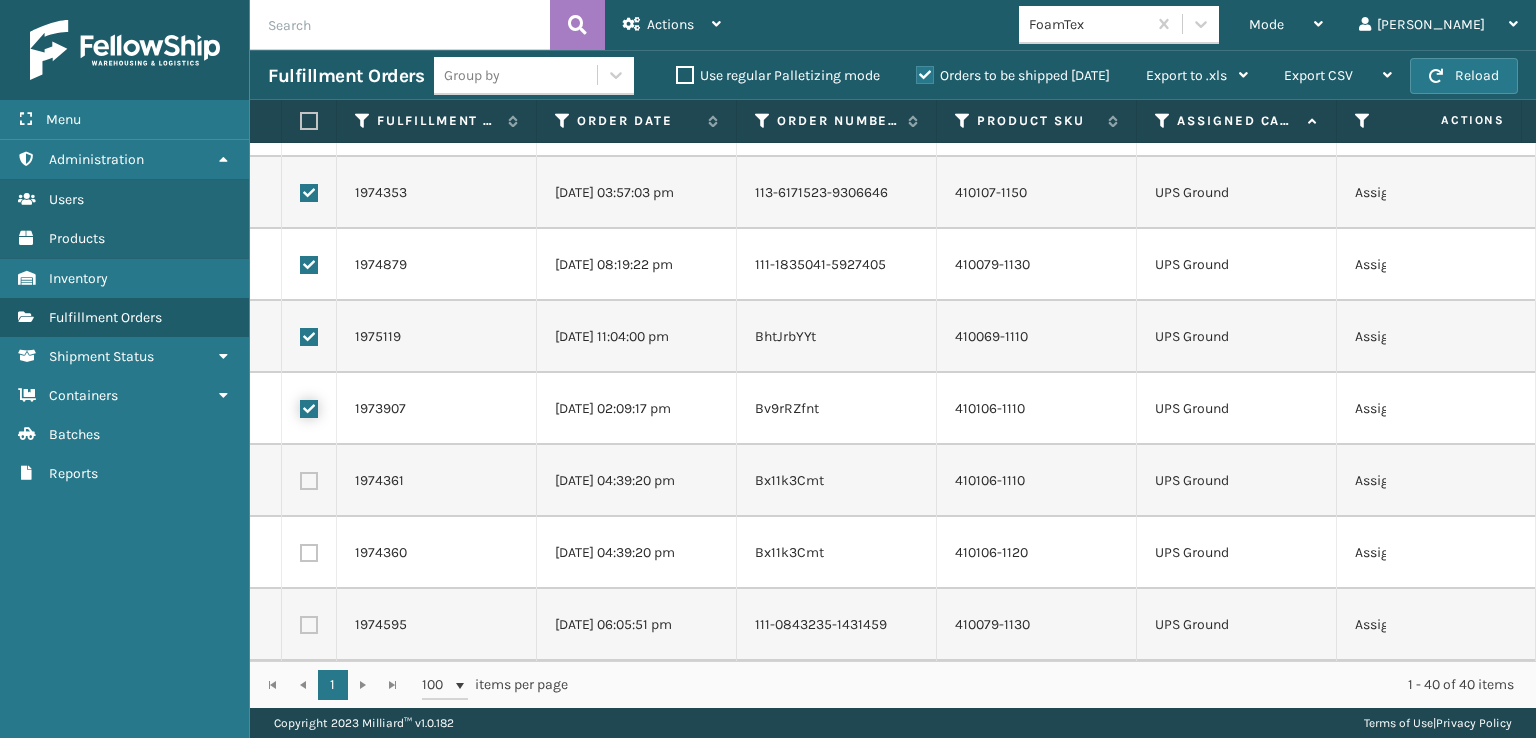 click at bounding box center [300, 406] 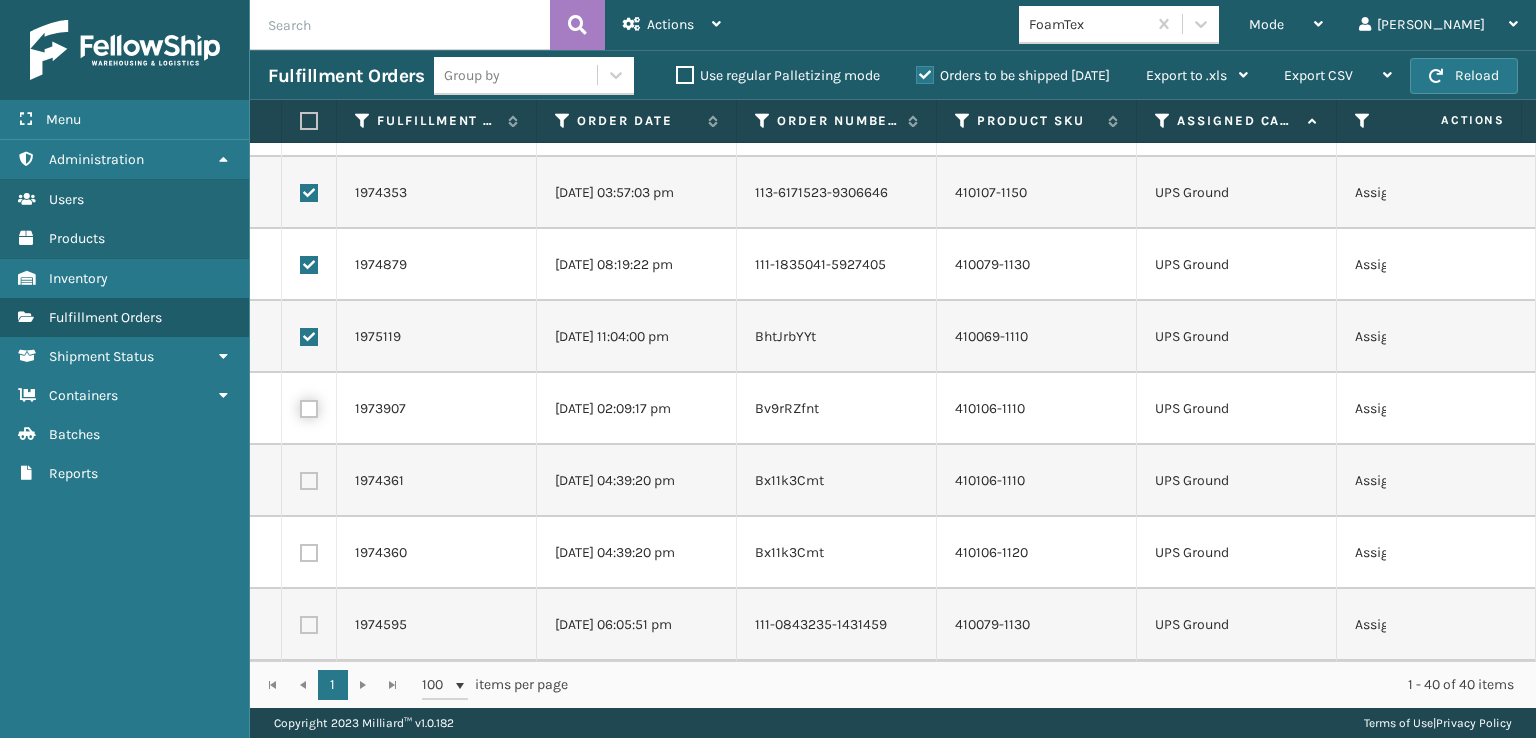 checkbox on "false" 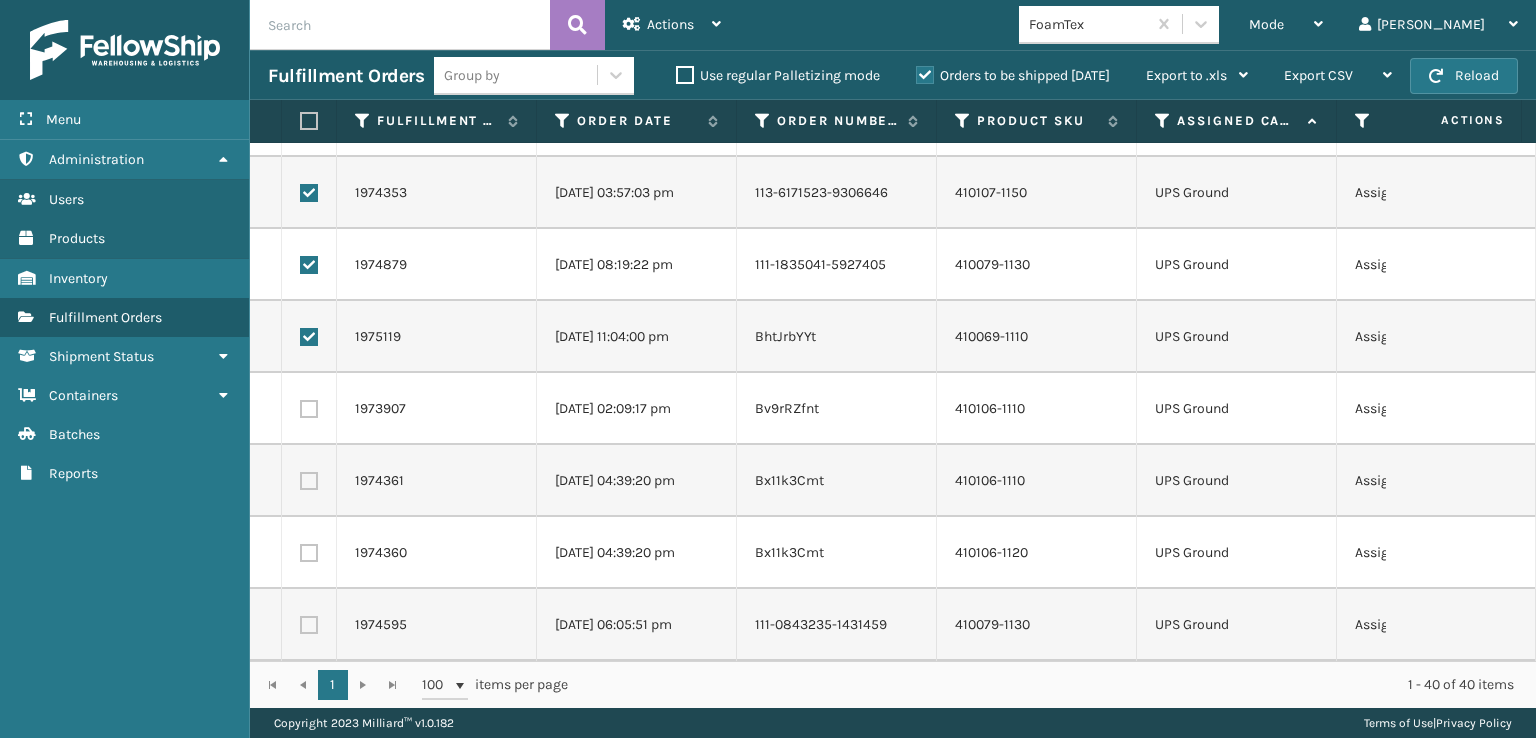 click at bounding box center [309, 337] 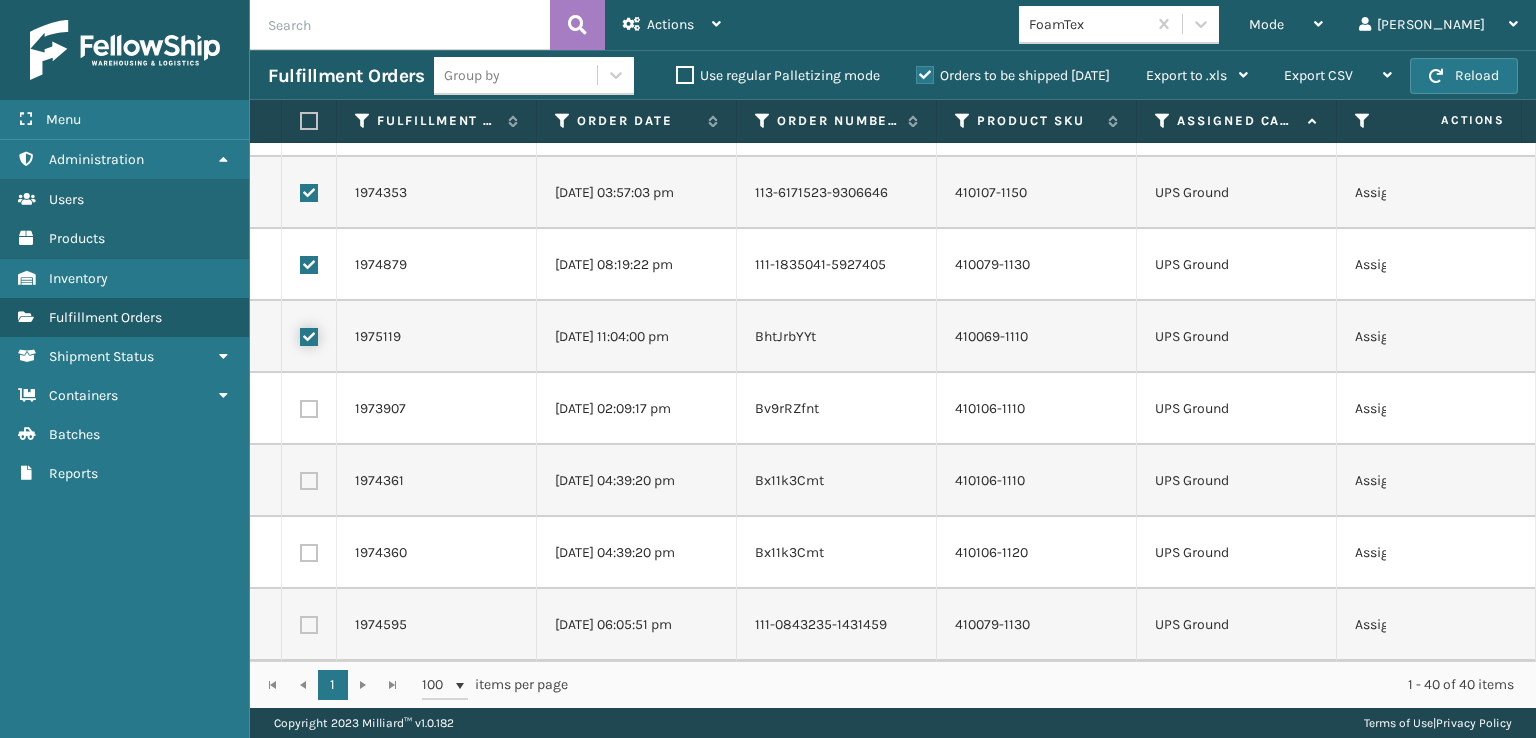 click at bounding box center (300, 334) 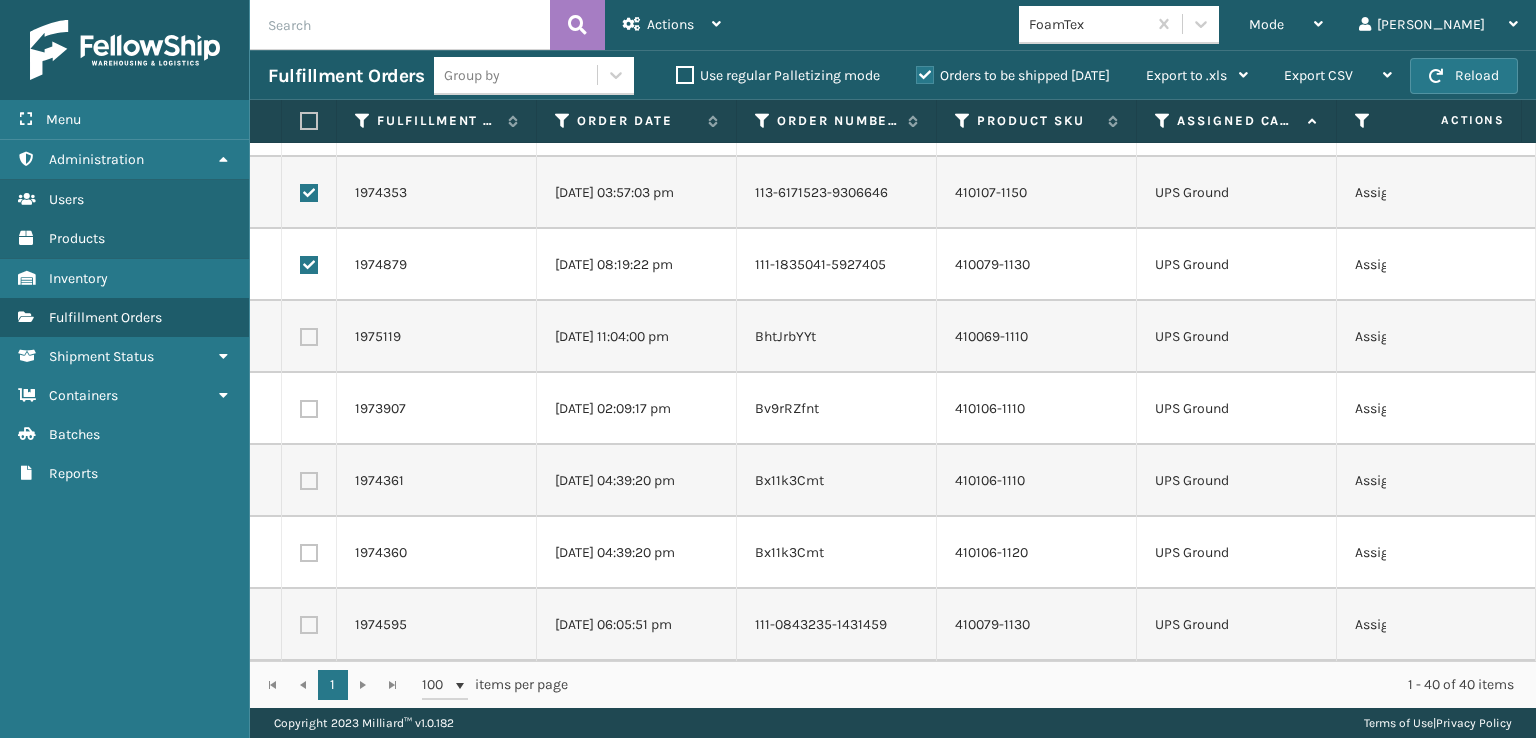 click at bounding box center (309, 265) 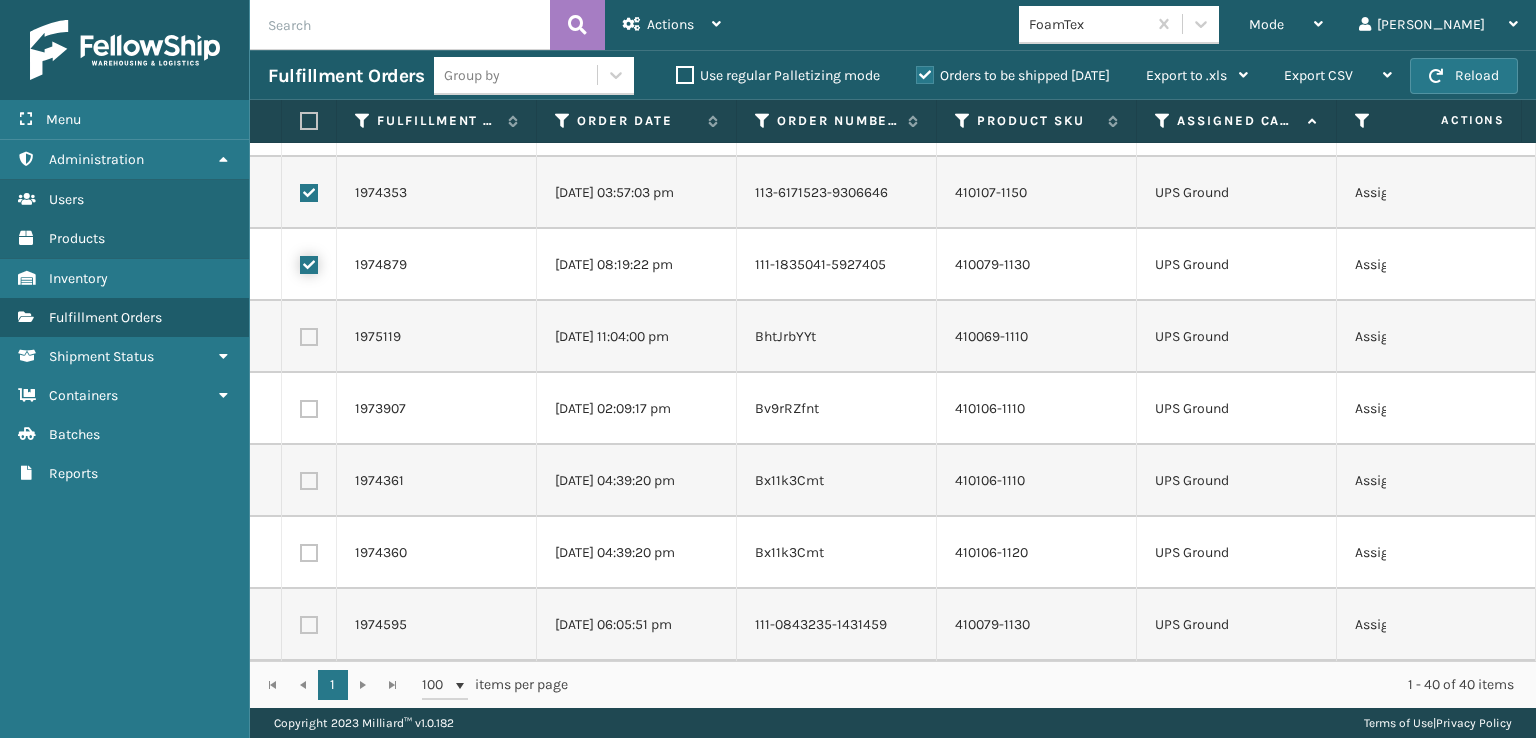 click at bounding box center [300, 262] 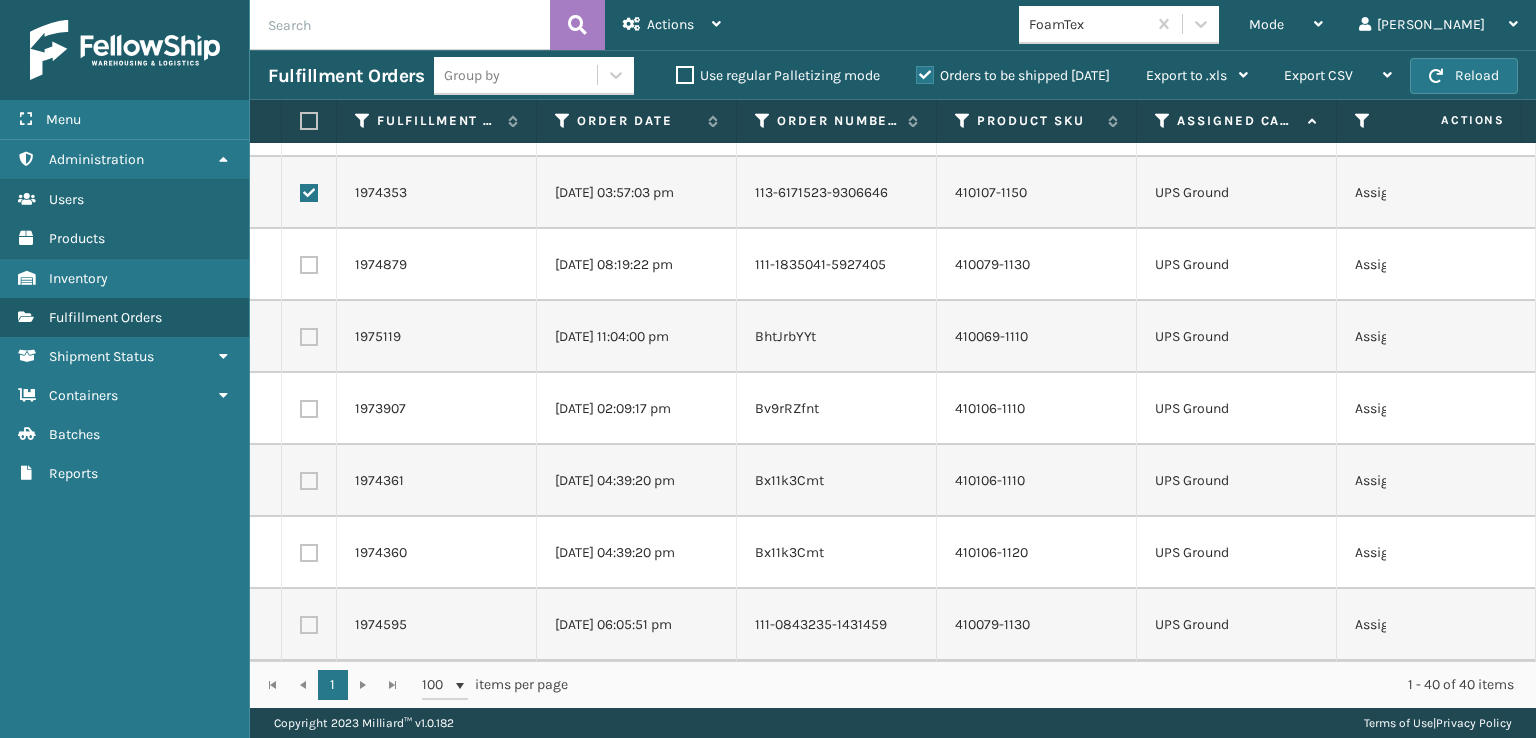 click at bounding box center (309, 193) 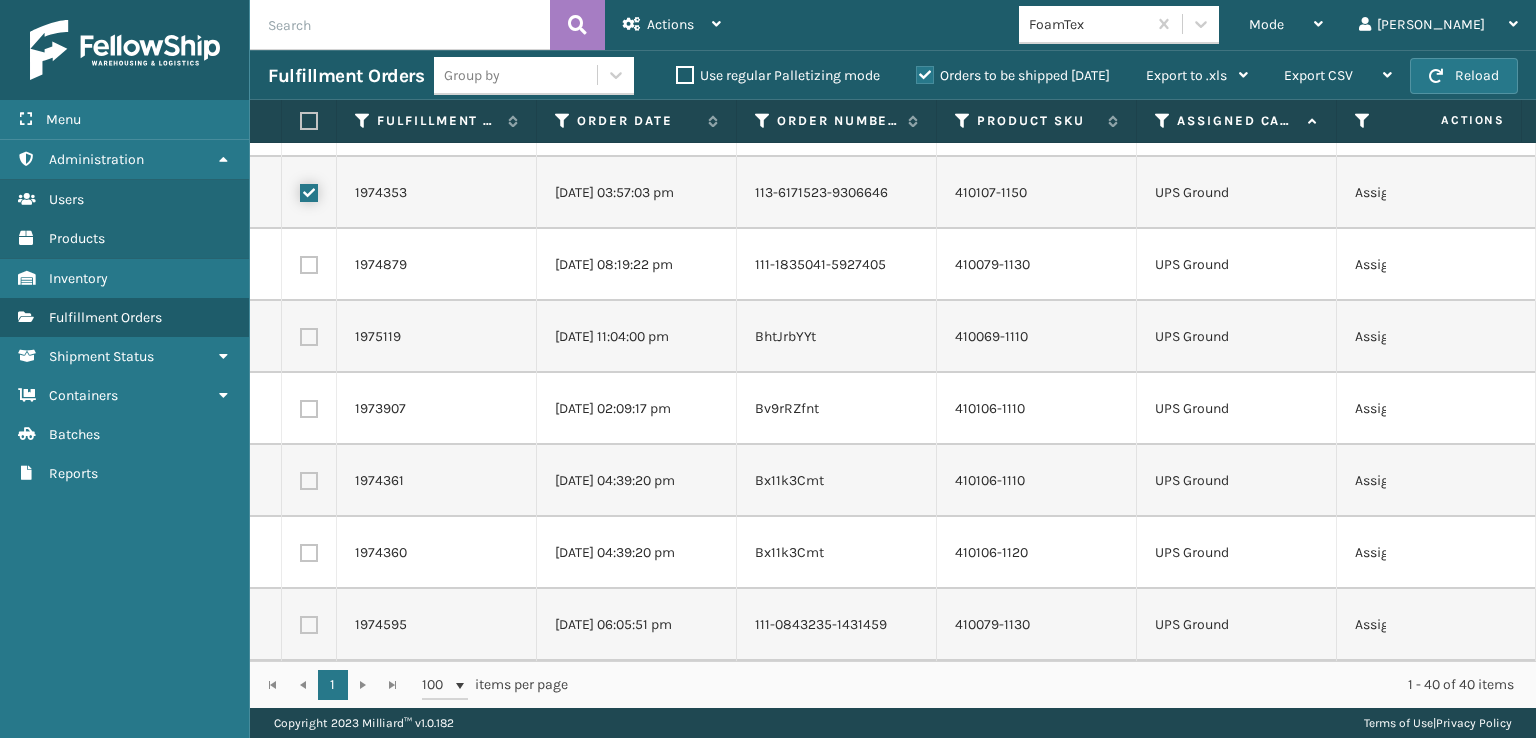 click at bounding box center [300, 190] 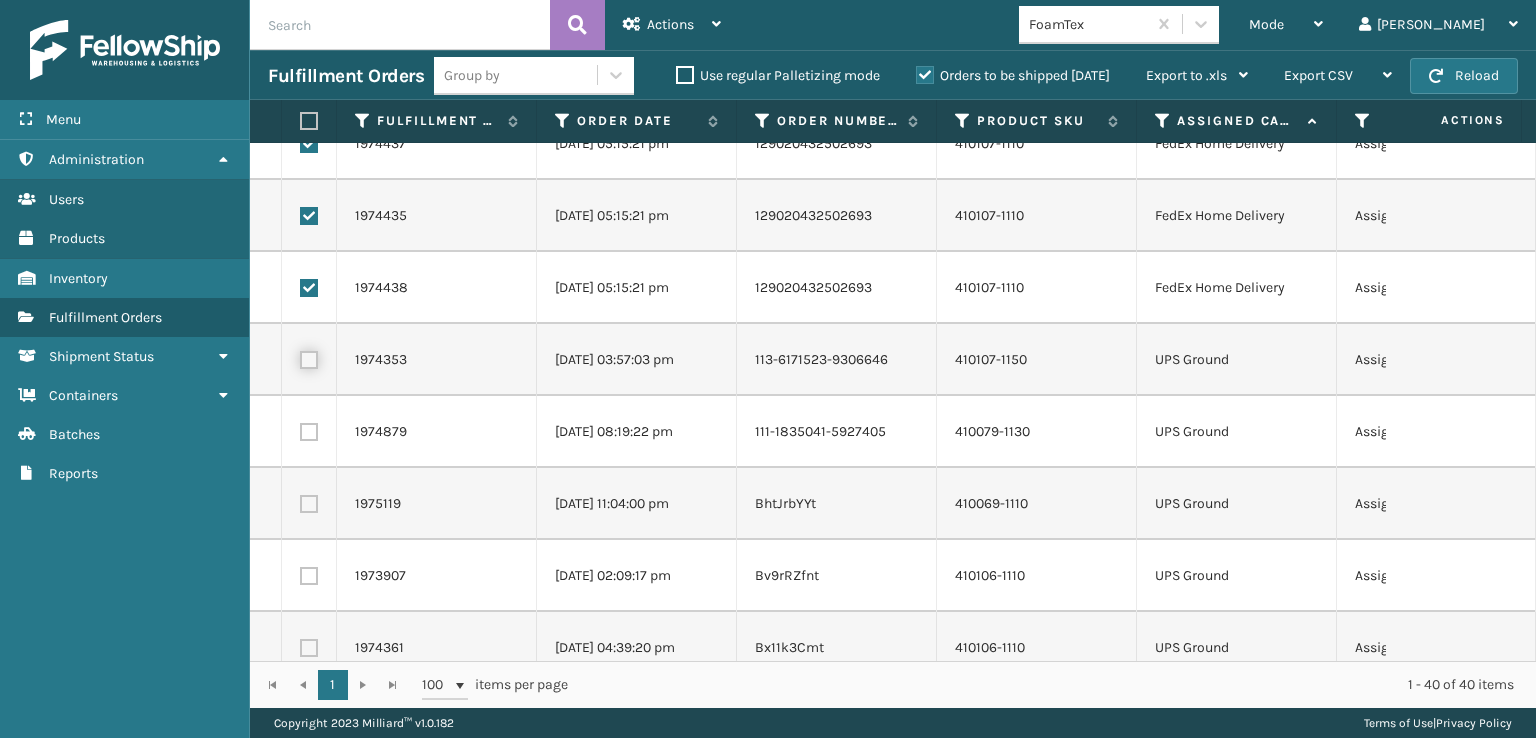 scroll, scrollTop: 2176, scrollLeft: 0, axis: vertical 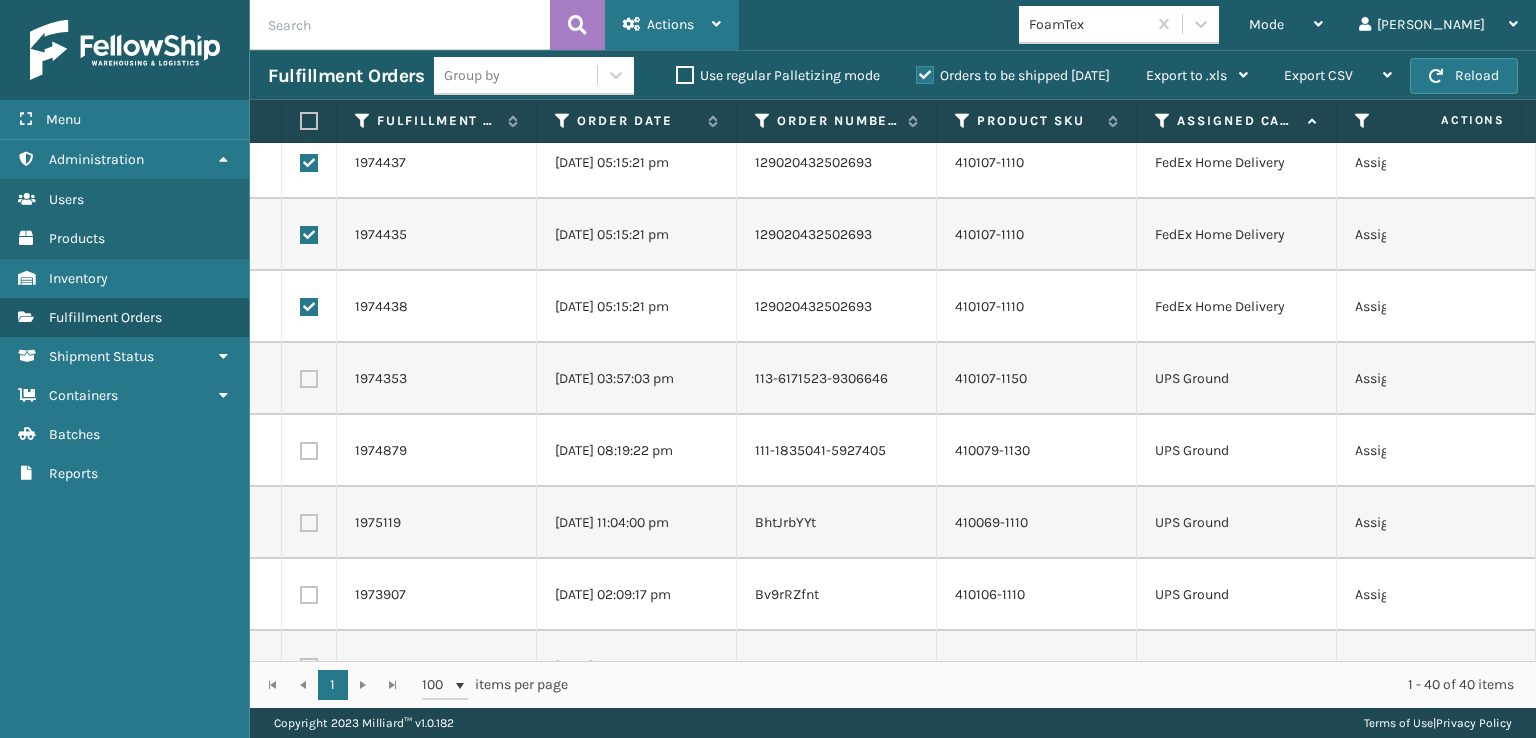click on "Actions" at bounding box center (670, 24) 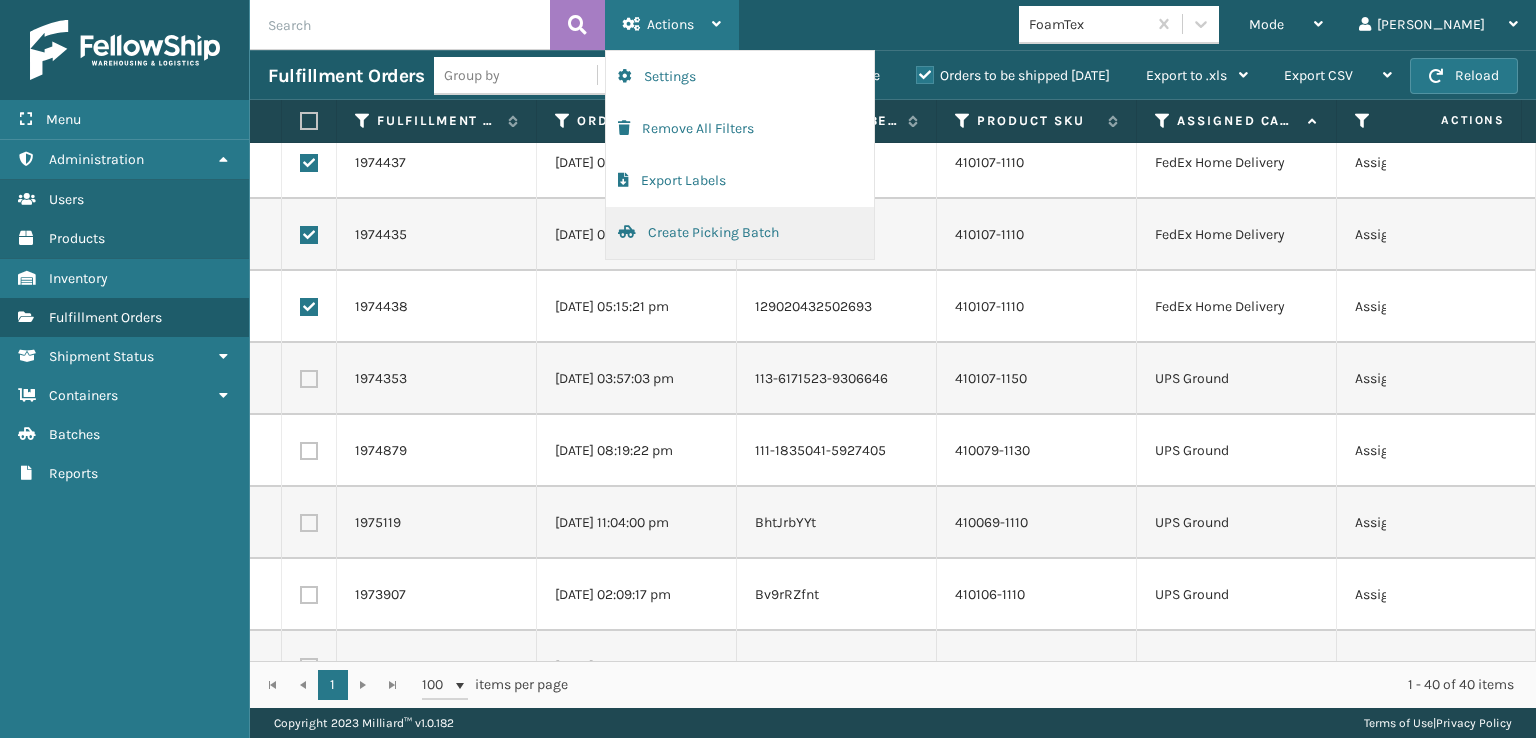 click on "Create Picking Batch" at bounding box center [740, 233] 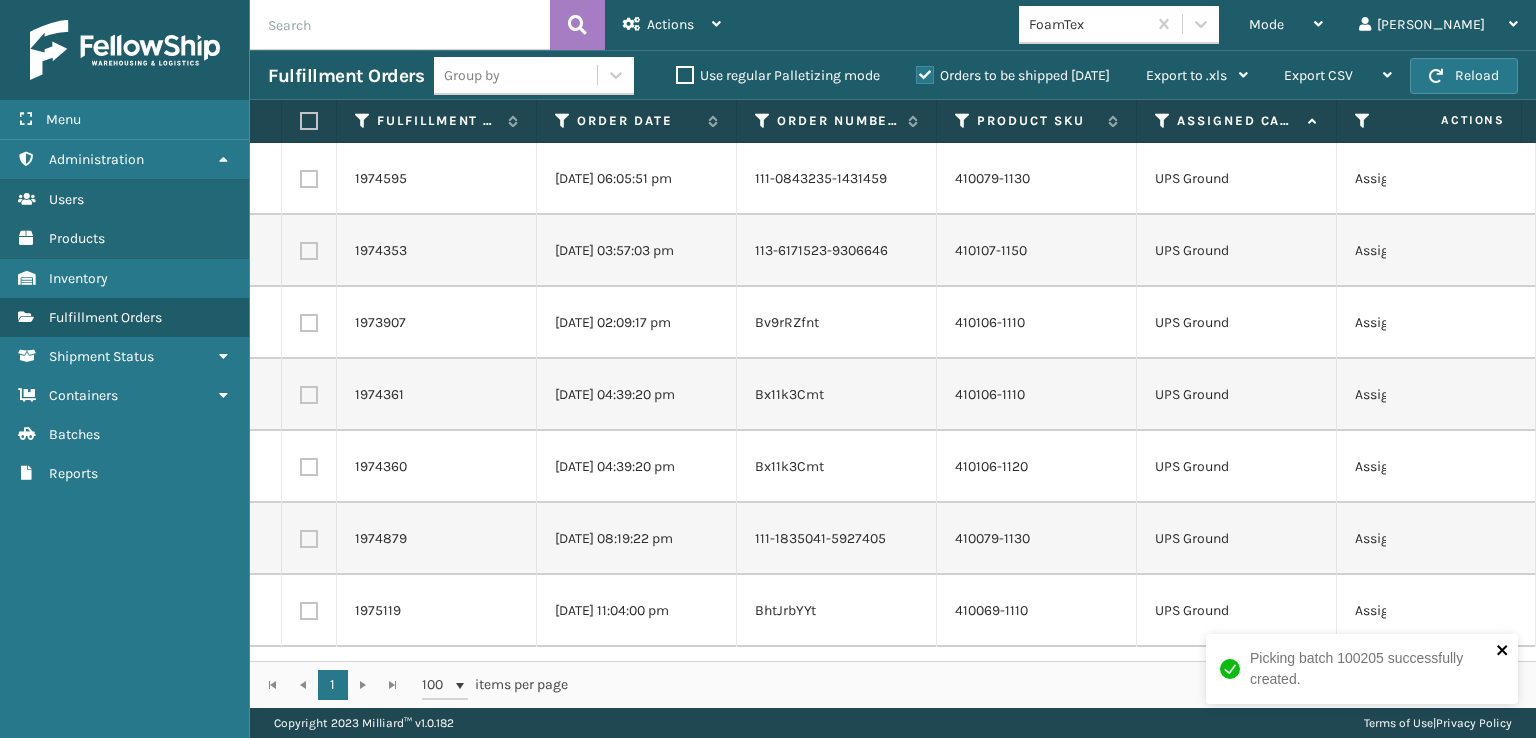 click 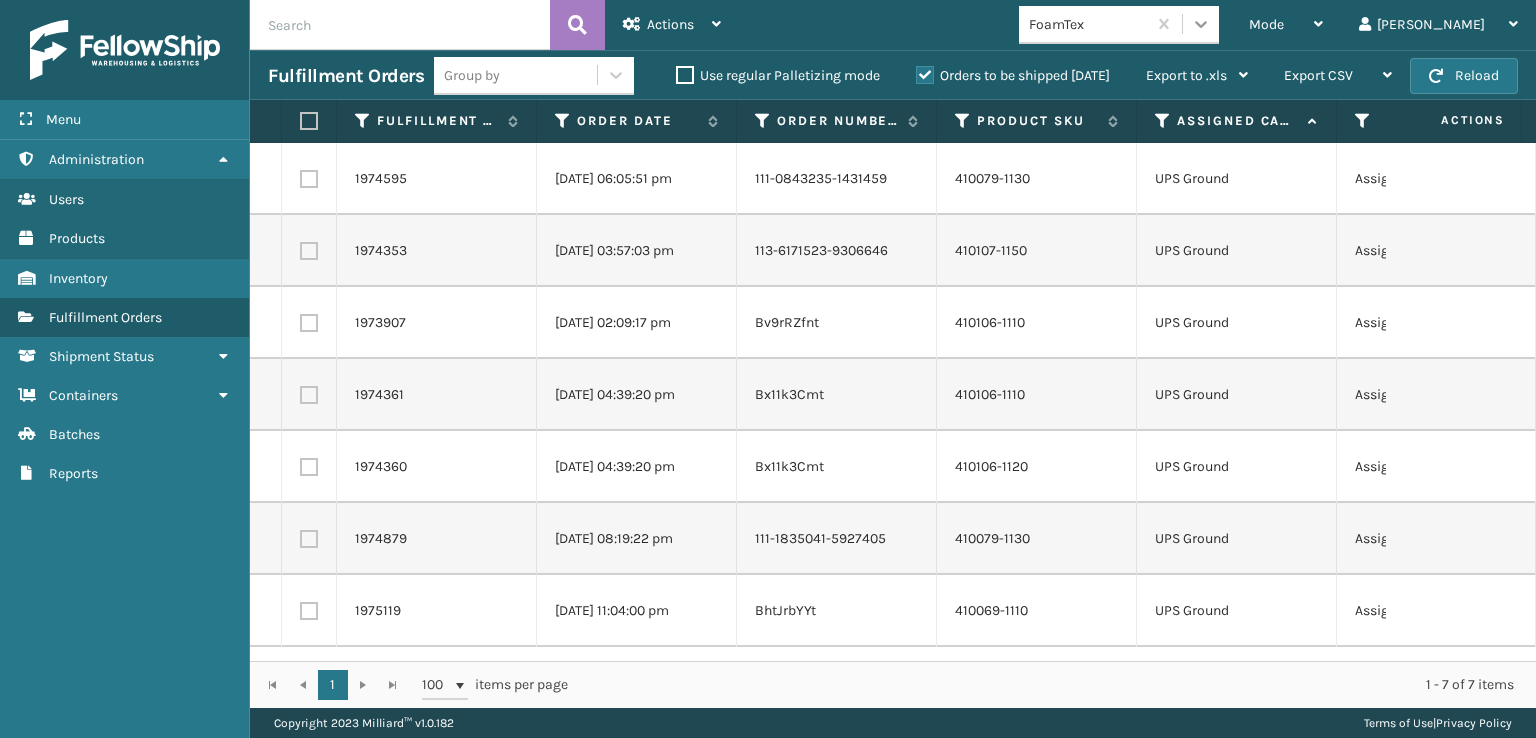 click 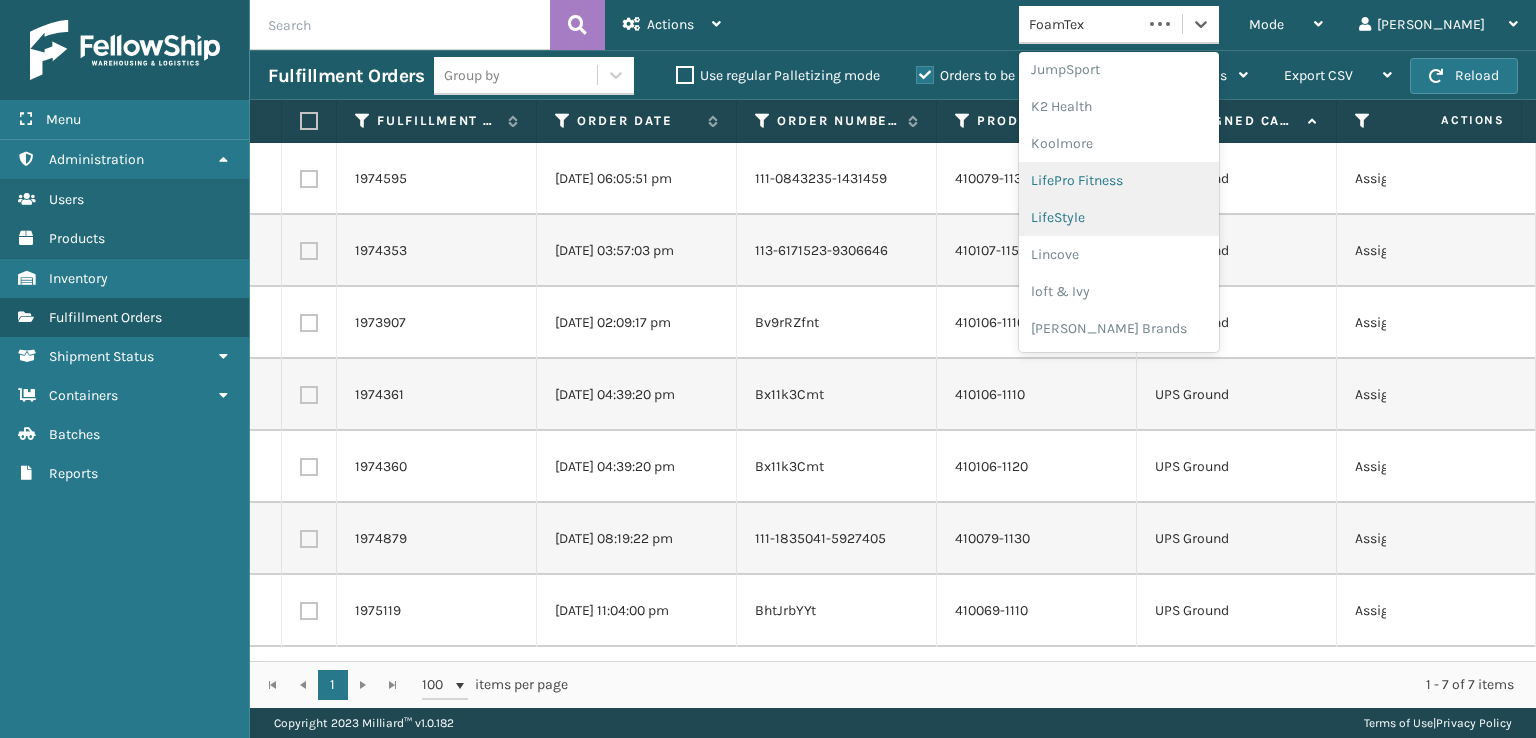 scroll, scrollTop: 632, scrollLeft: 0, axis: vertical 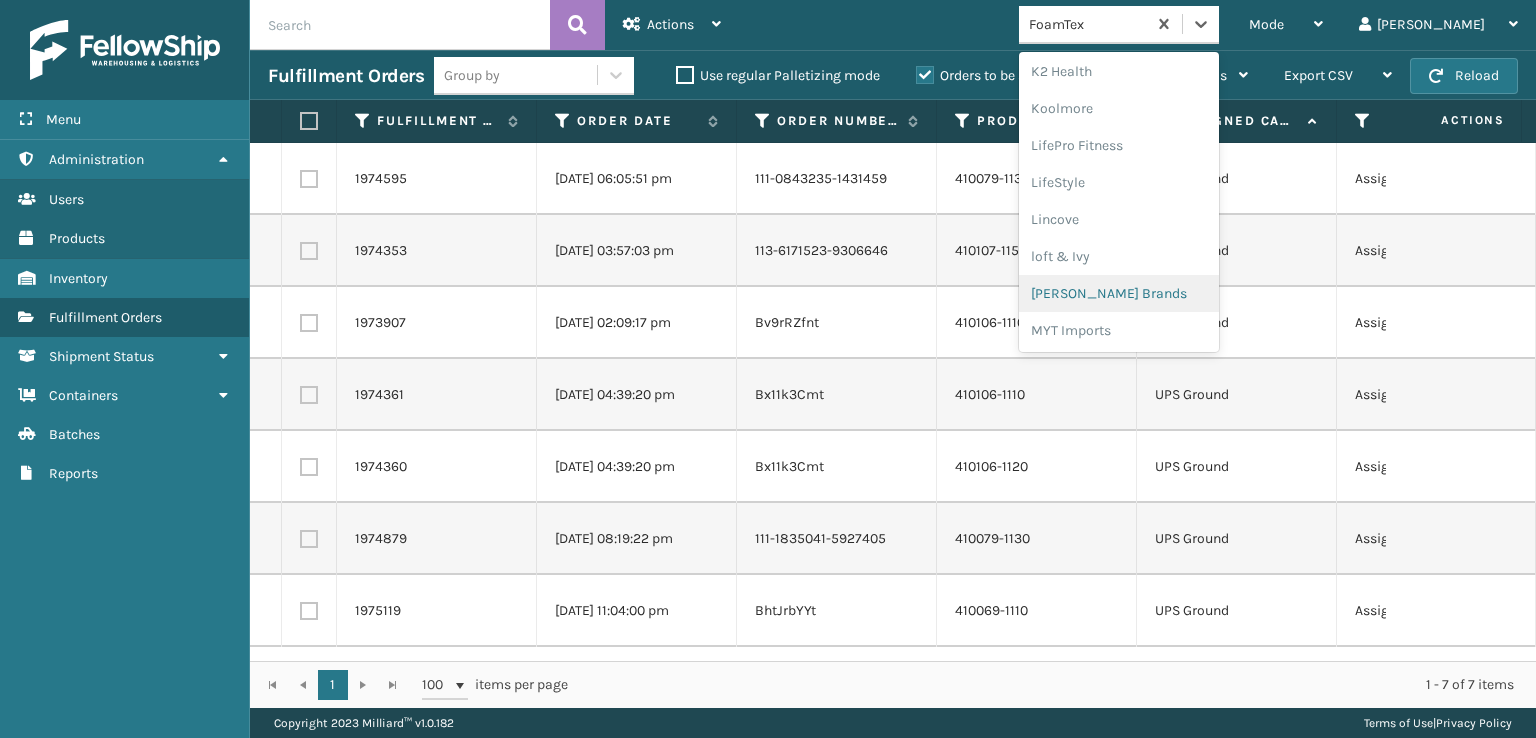 click on "[PERSON_NAME] Brands" at bounding box center (1119, 293) 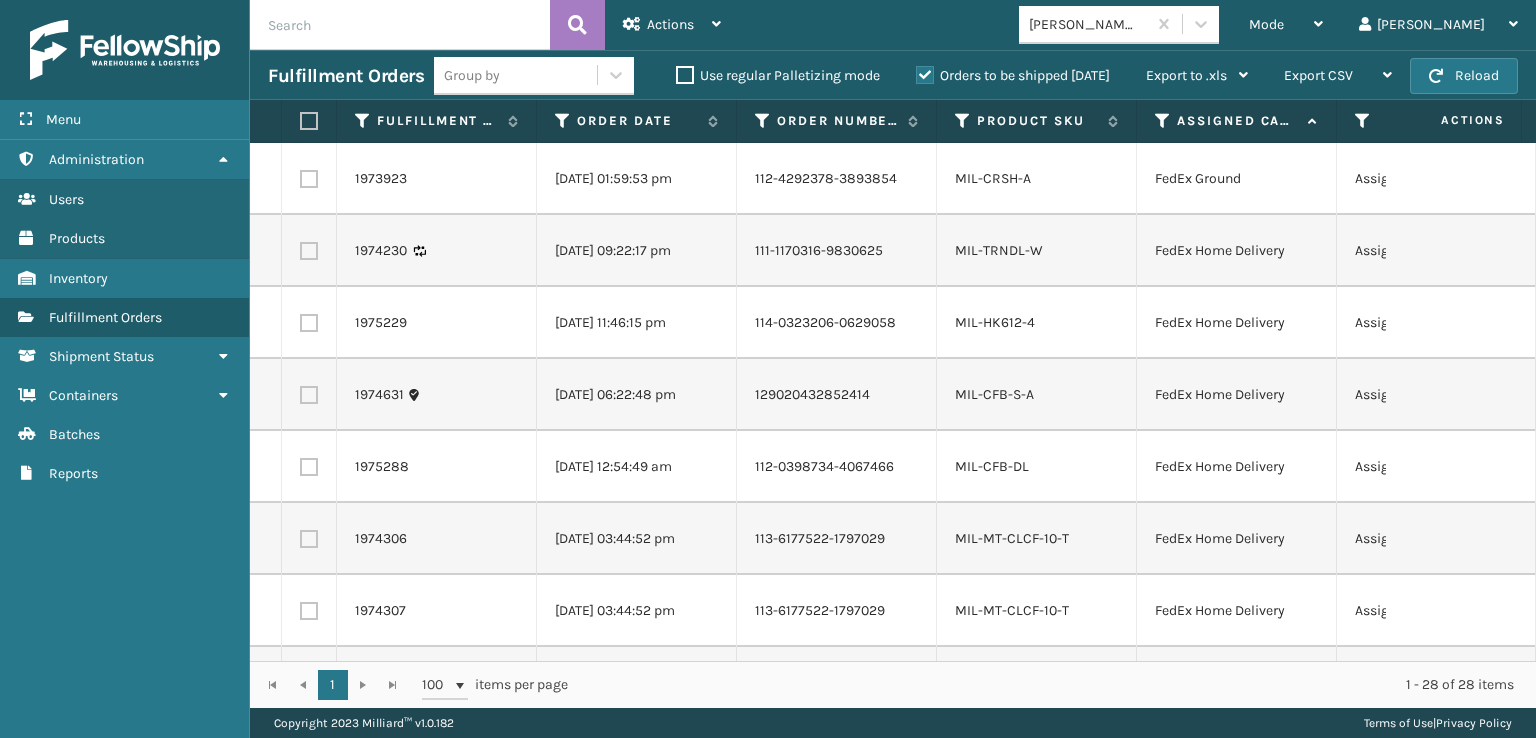 click at bounding box center [309, 121] 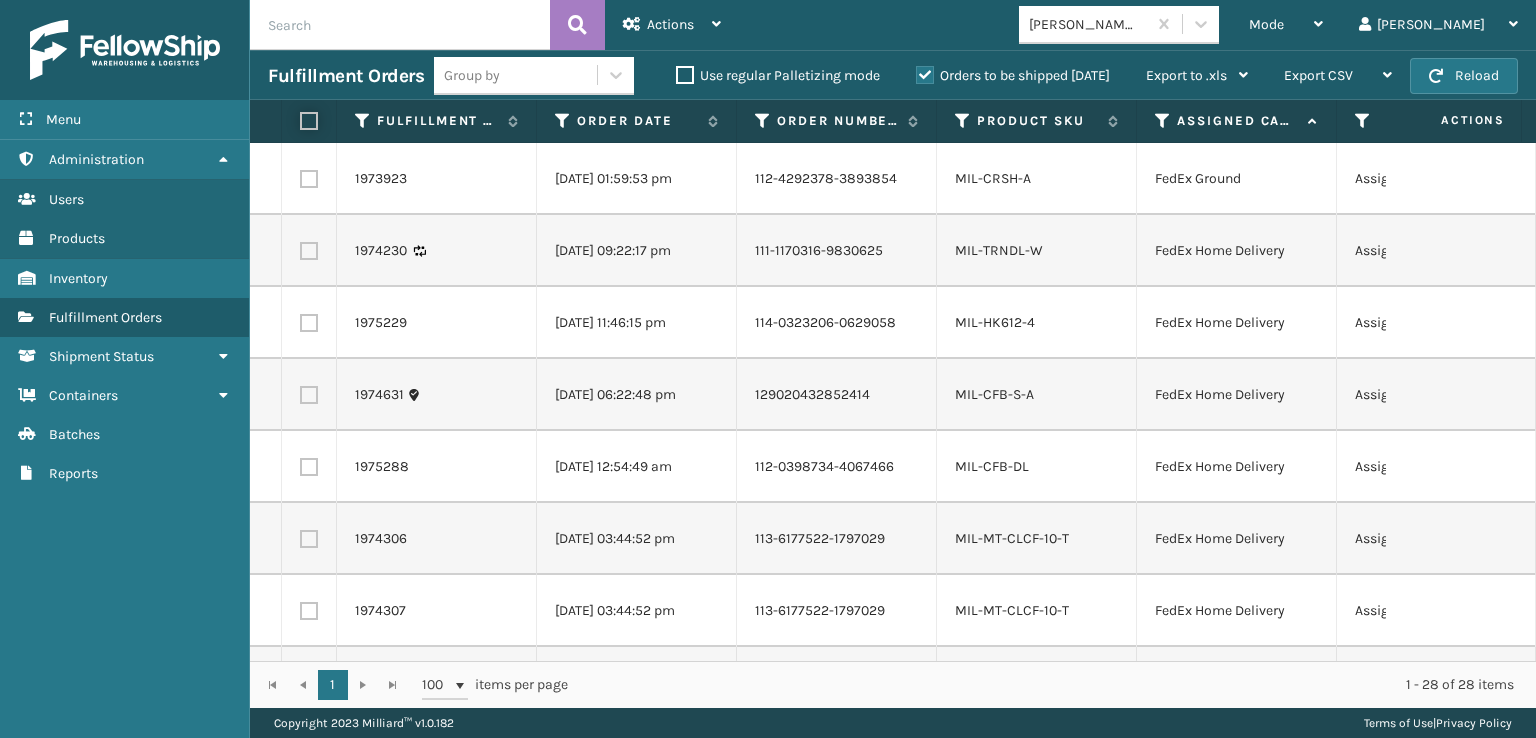 click at bounding box center (300, 121) 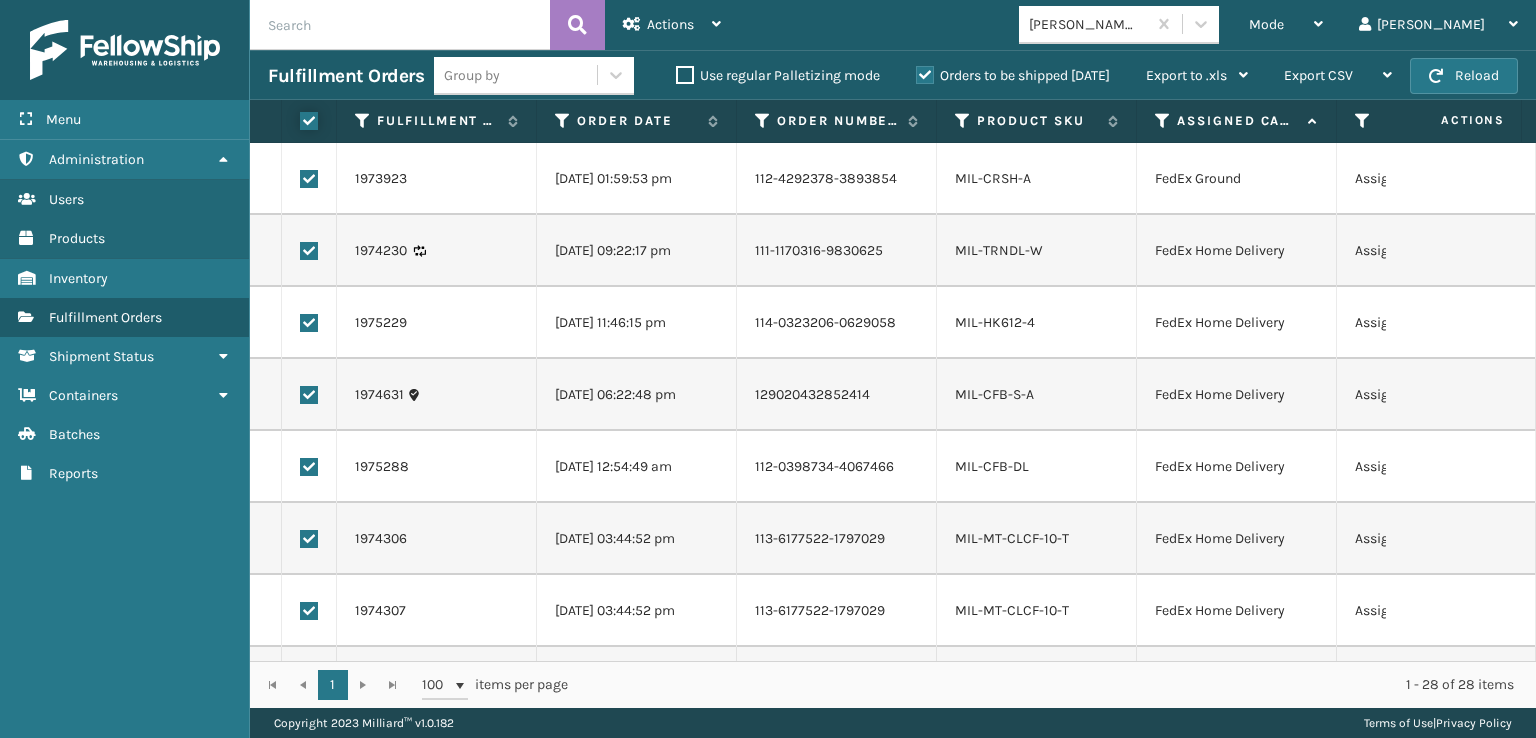 checkbox on "true" 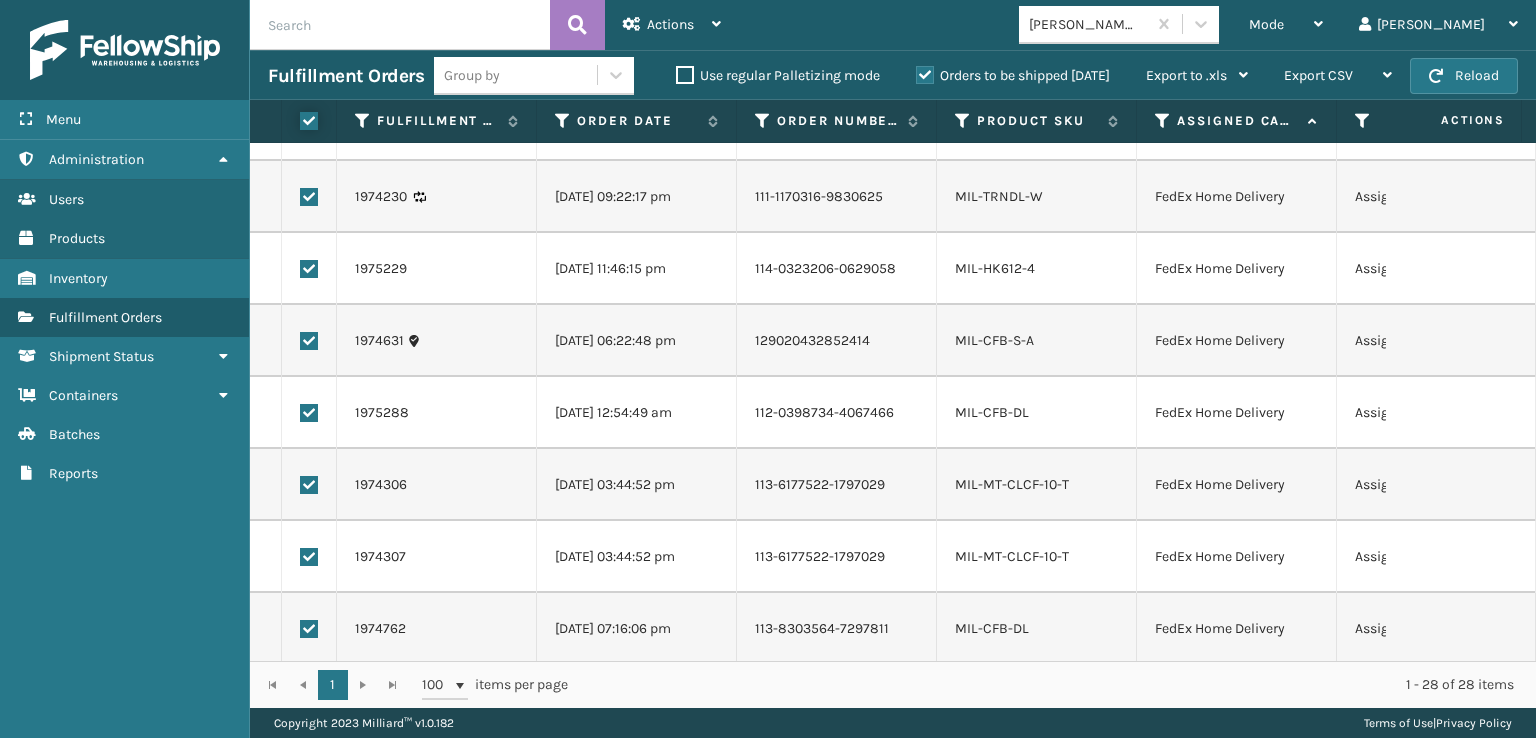scroll, scrollTop: 0, scrollLeft: 0, axis: both 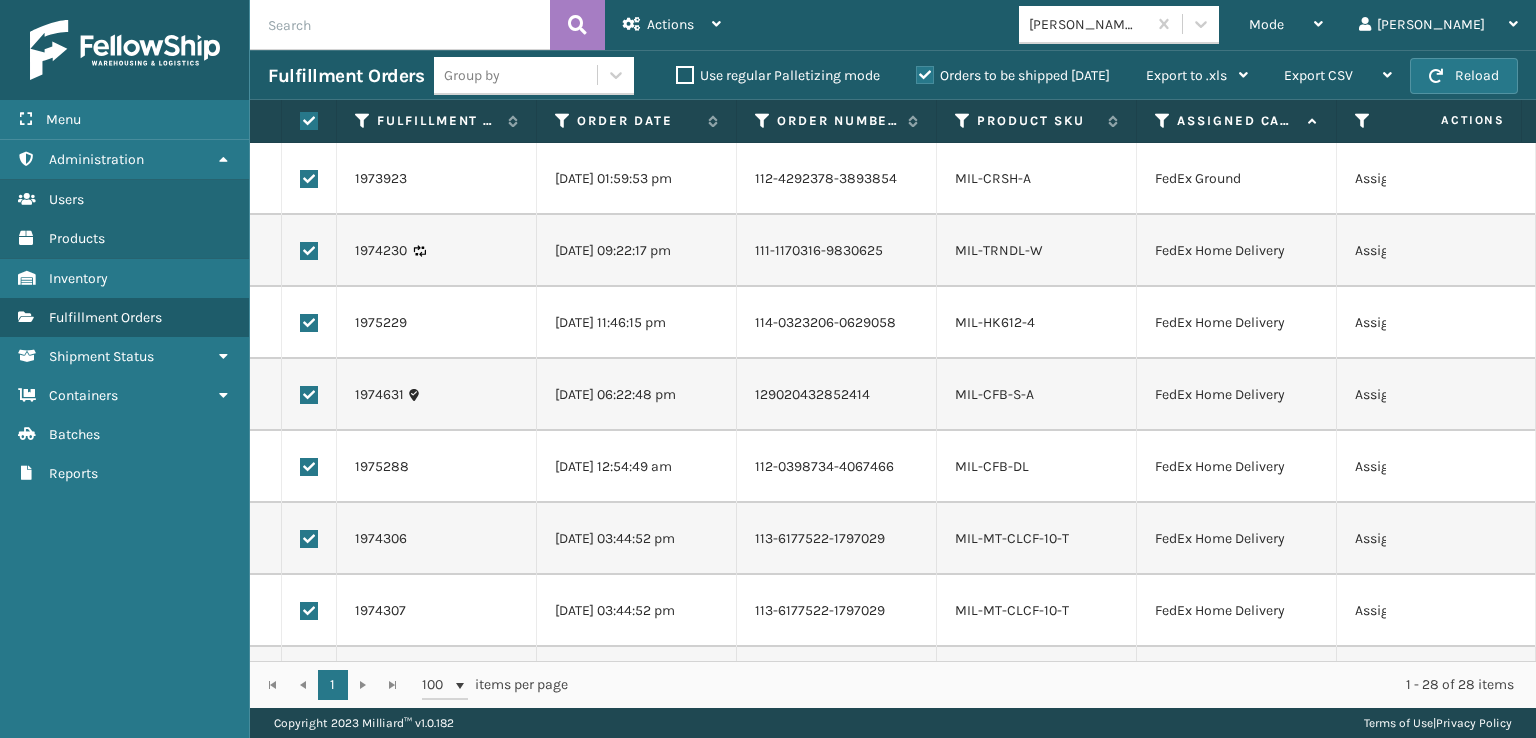 click at bounding box center [309, 179] 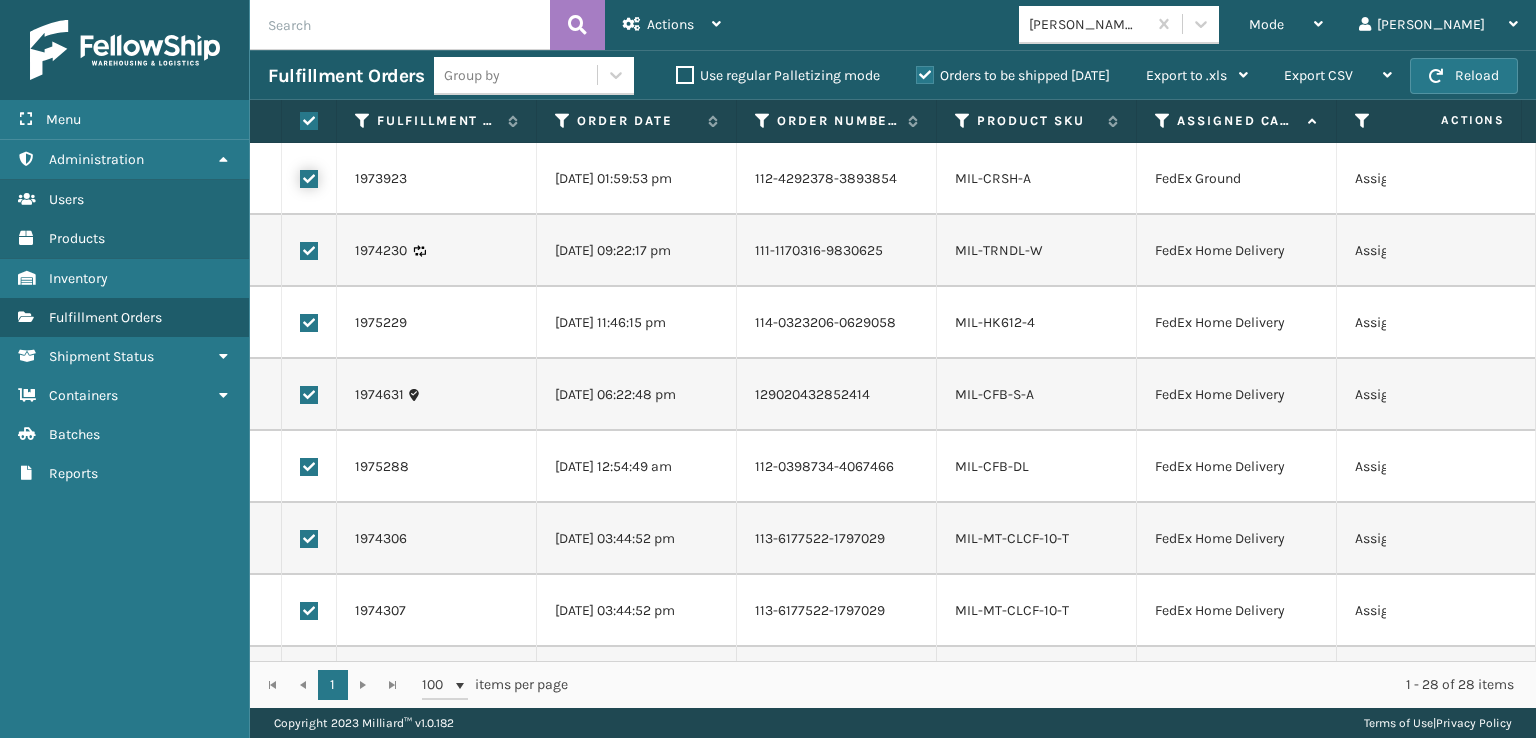 click at bounding box center [300, 176] 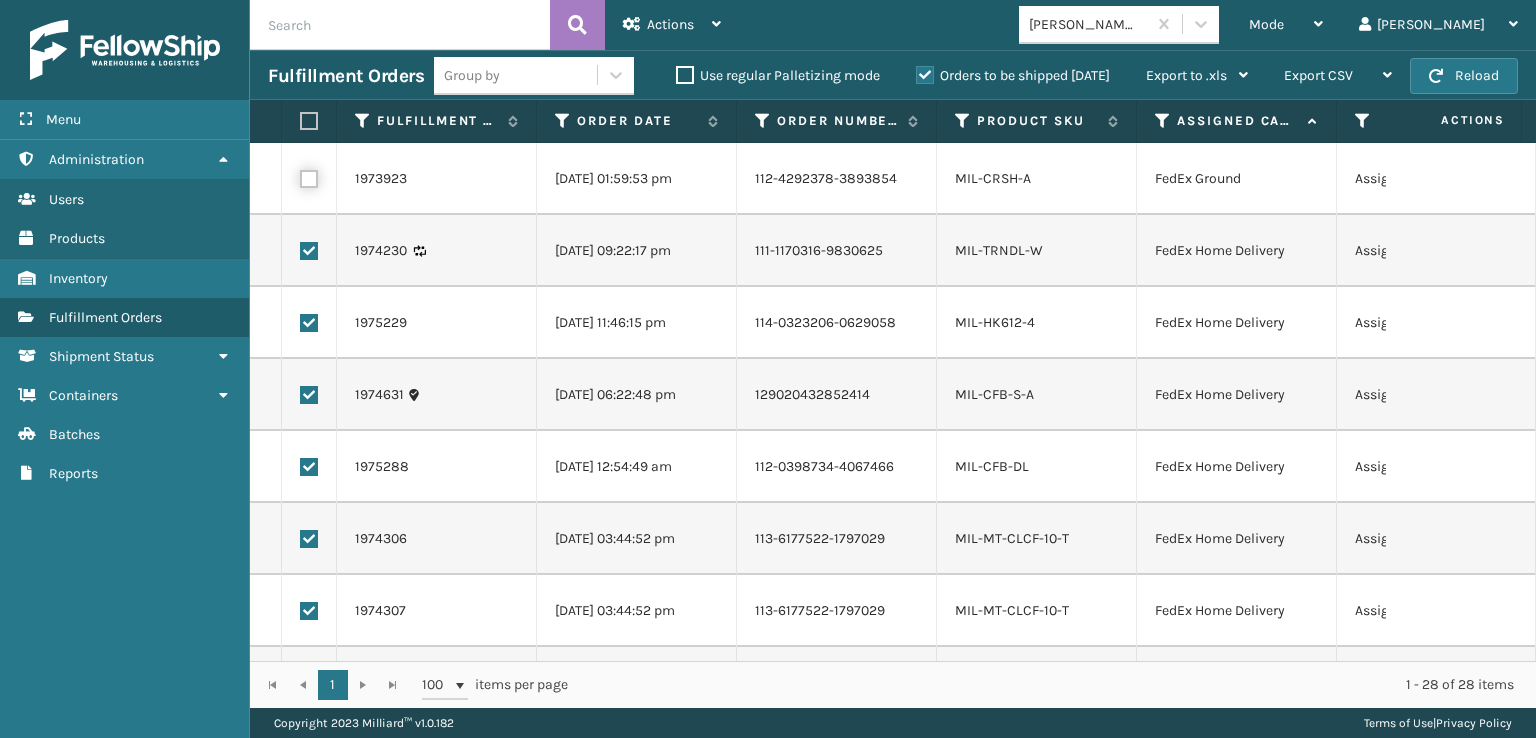 checkbox on "false" 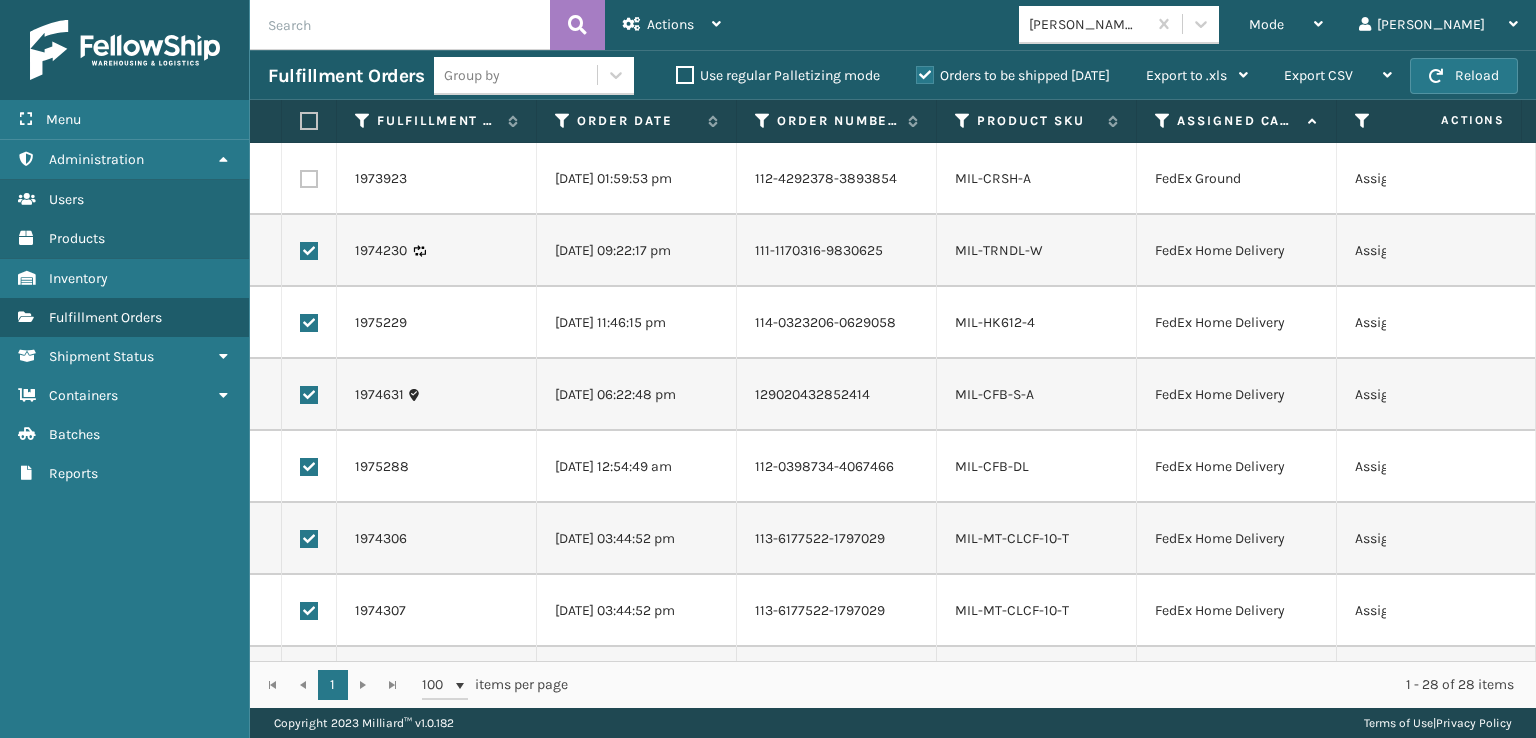 click at bounding box center (309, 251) 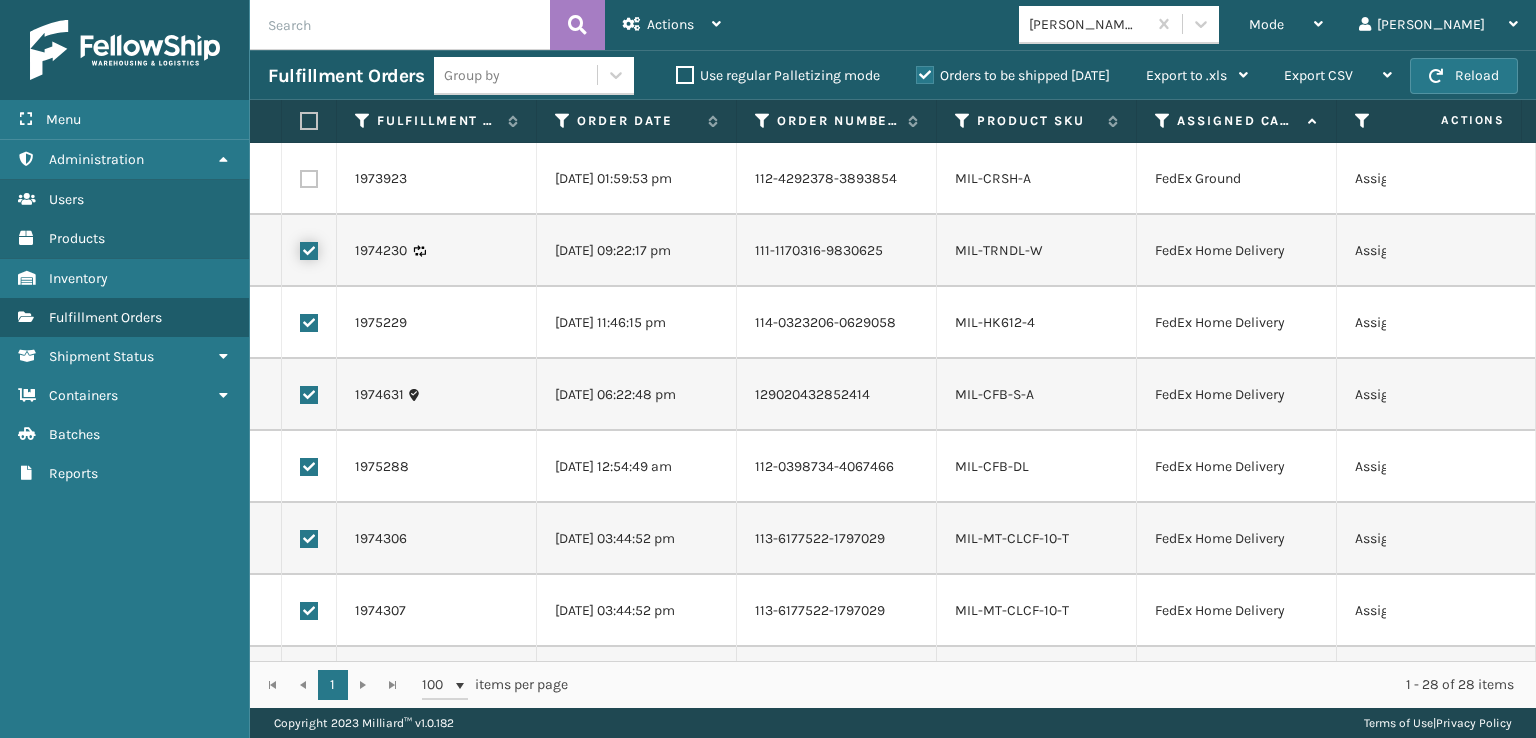 click at bounding box center [300, 248] 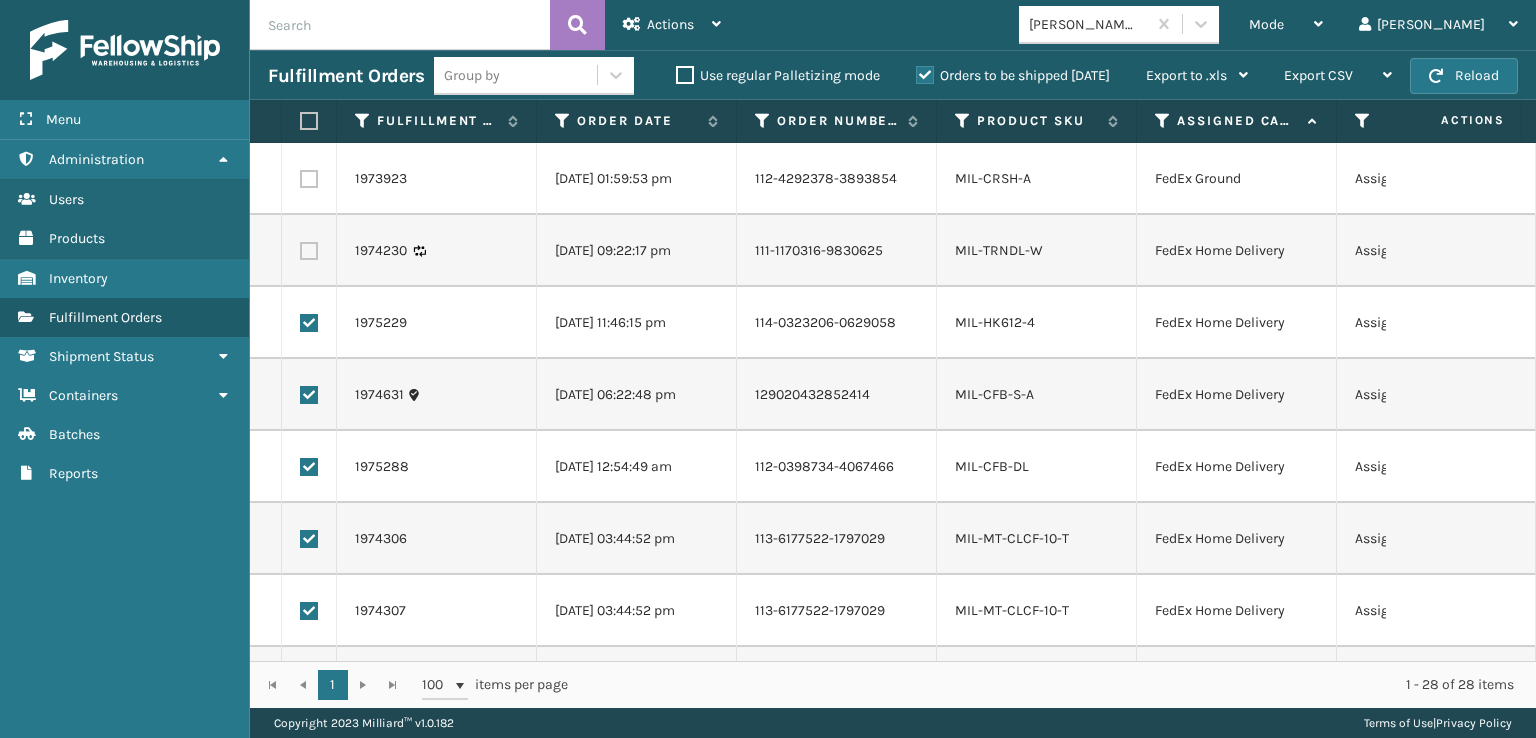 click at bounding box center [309, 323] 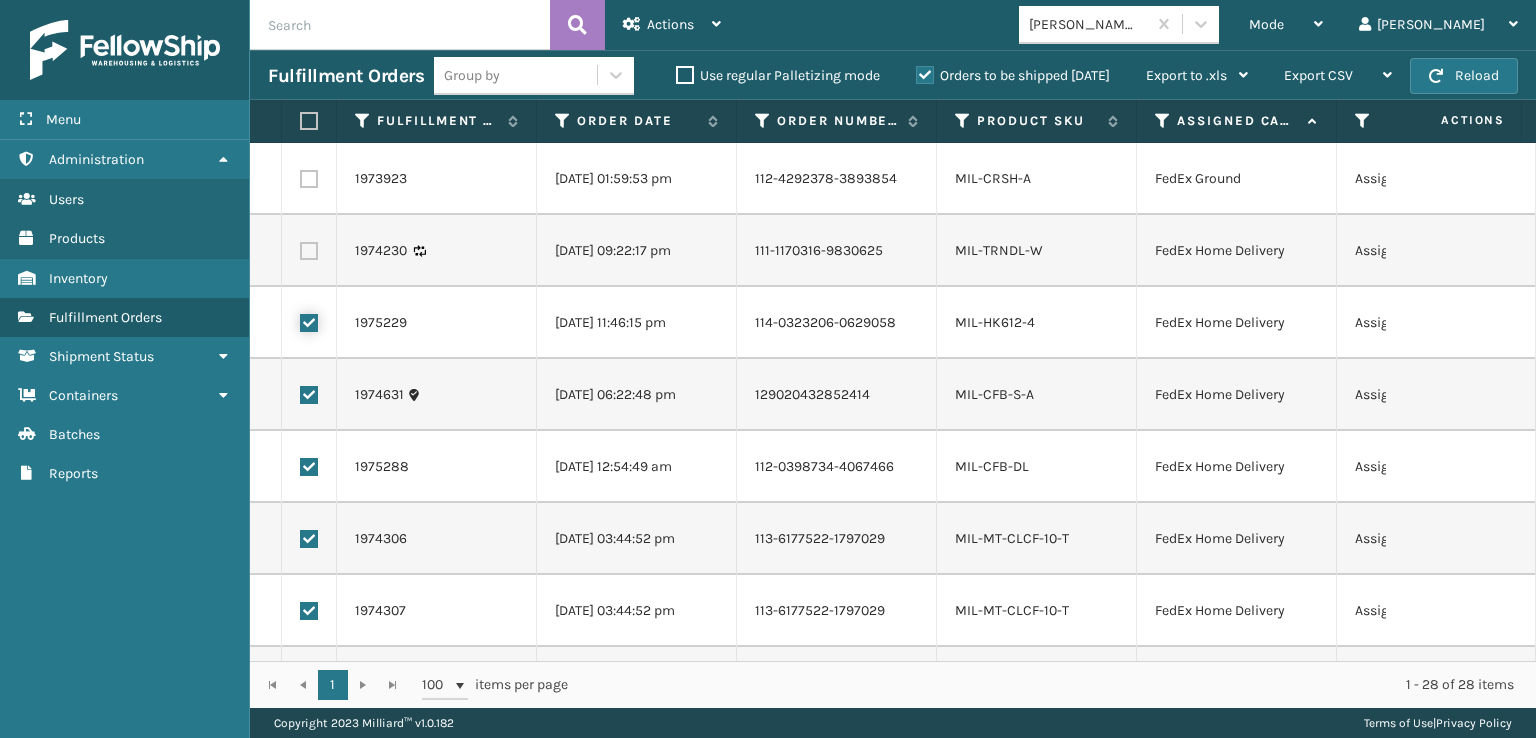 click at bounding box center (300, 320) 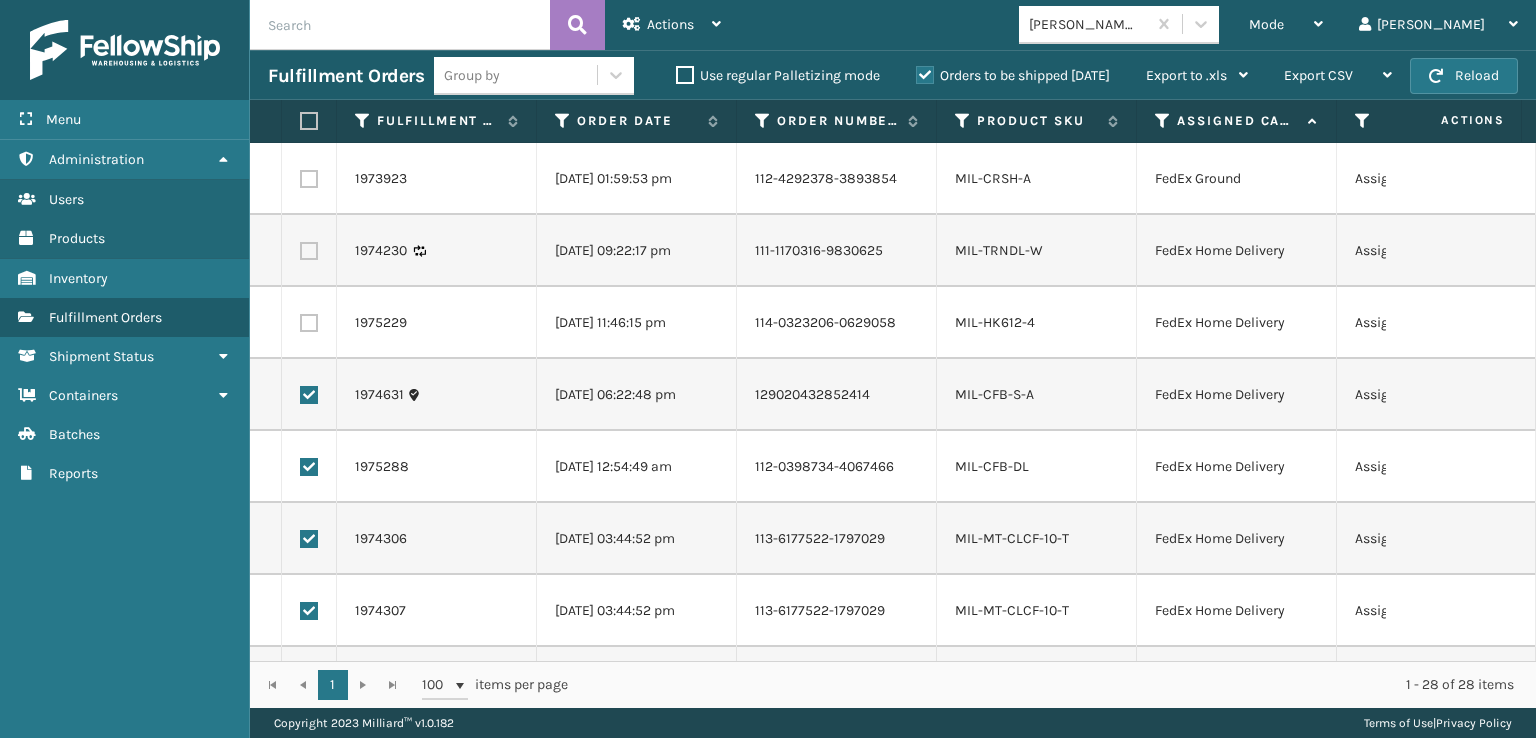 click at bounding box center (309, 395) 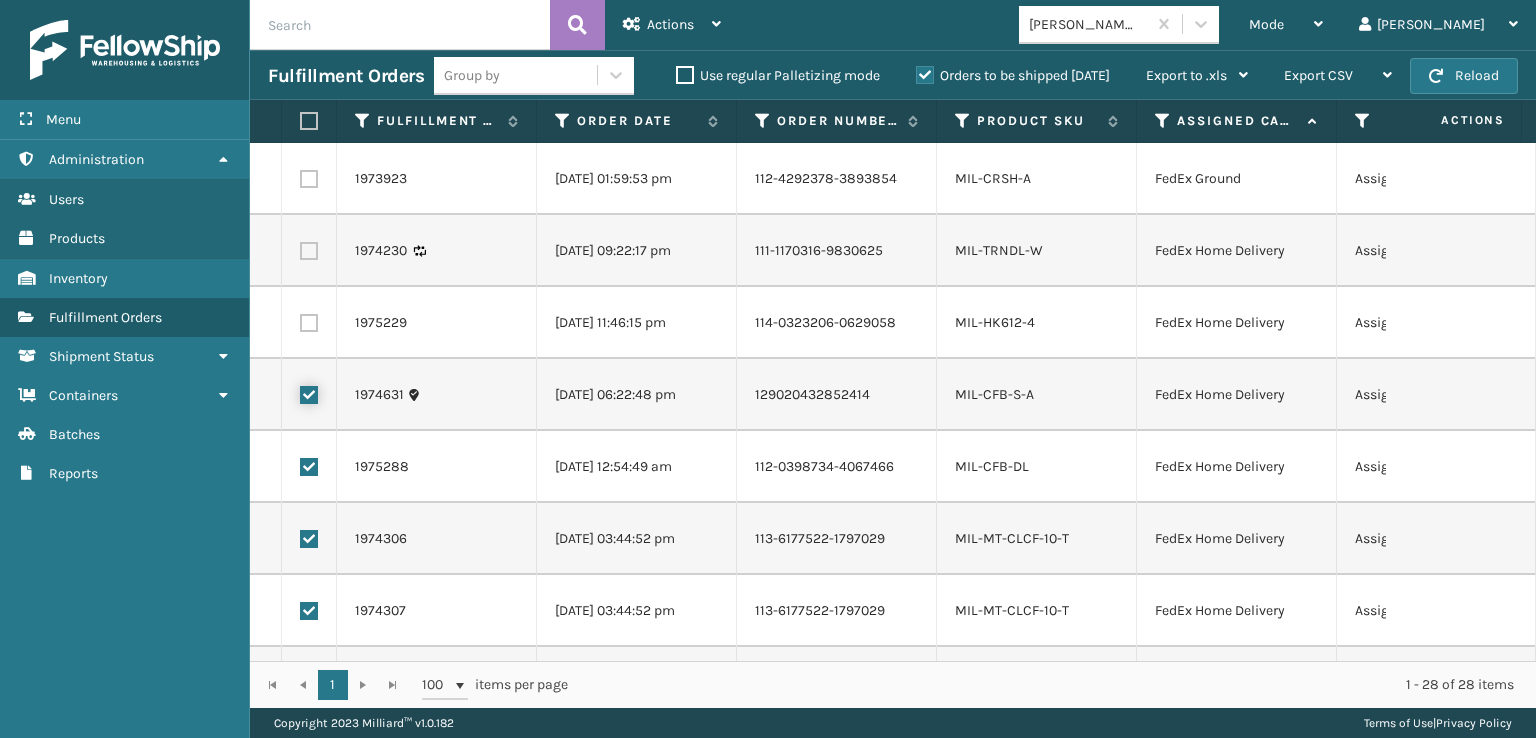 click at bounding box center [300, 392] 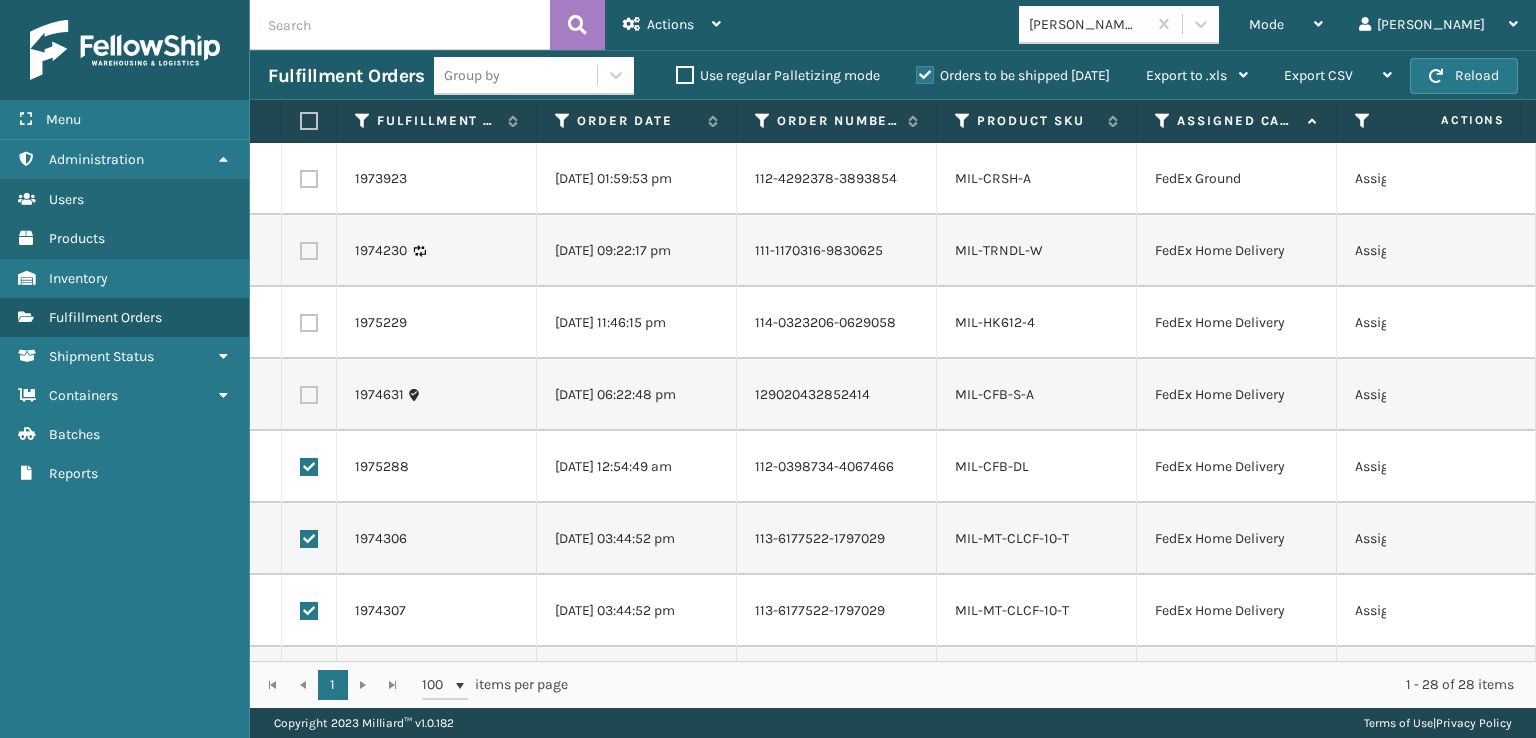 click at bounding box center [309, 467] 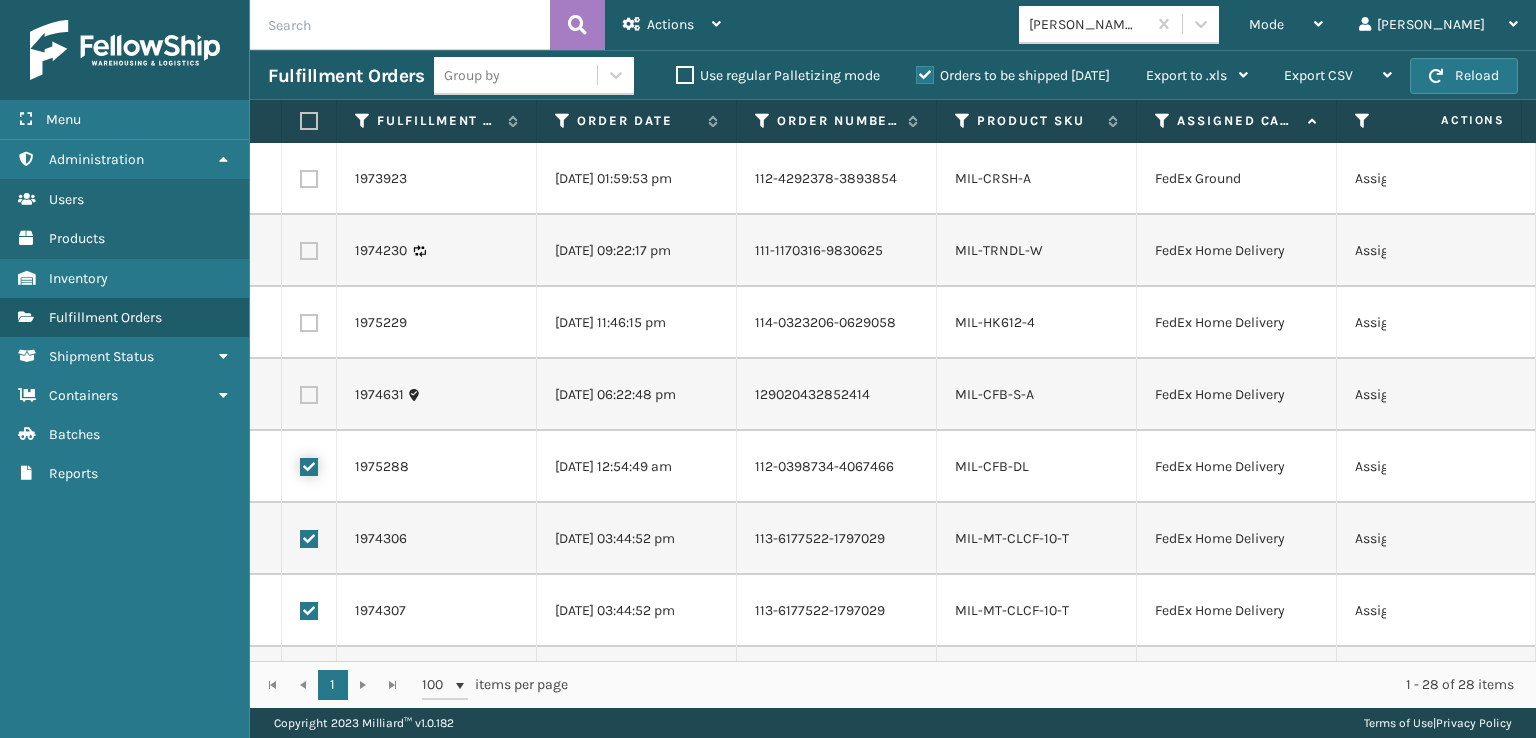 click at bounding box center [300, 464] 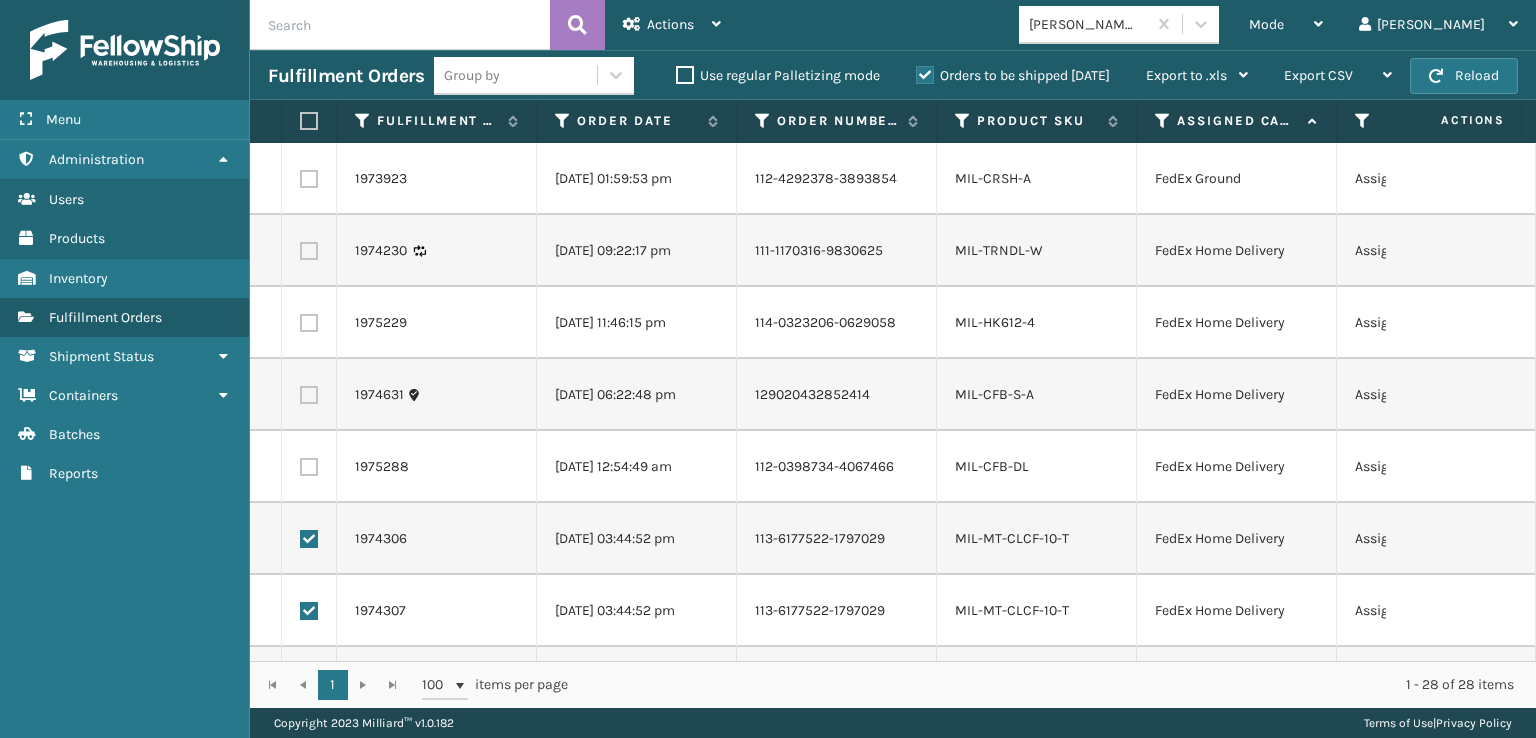 click at bounding box center [309, 539] 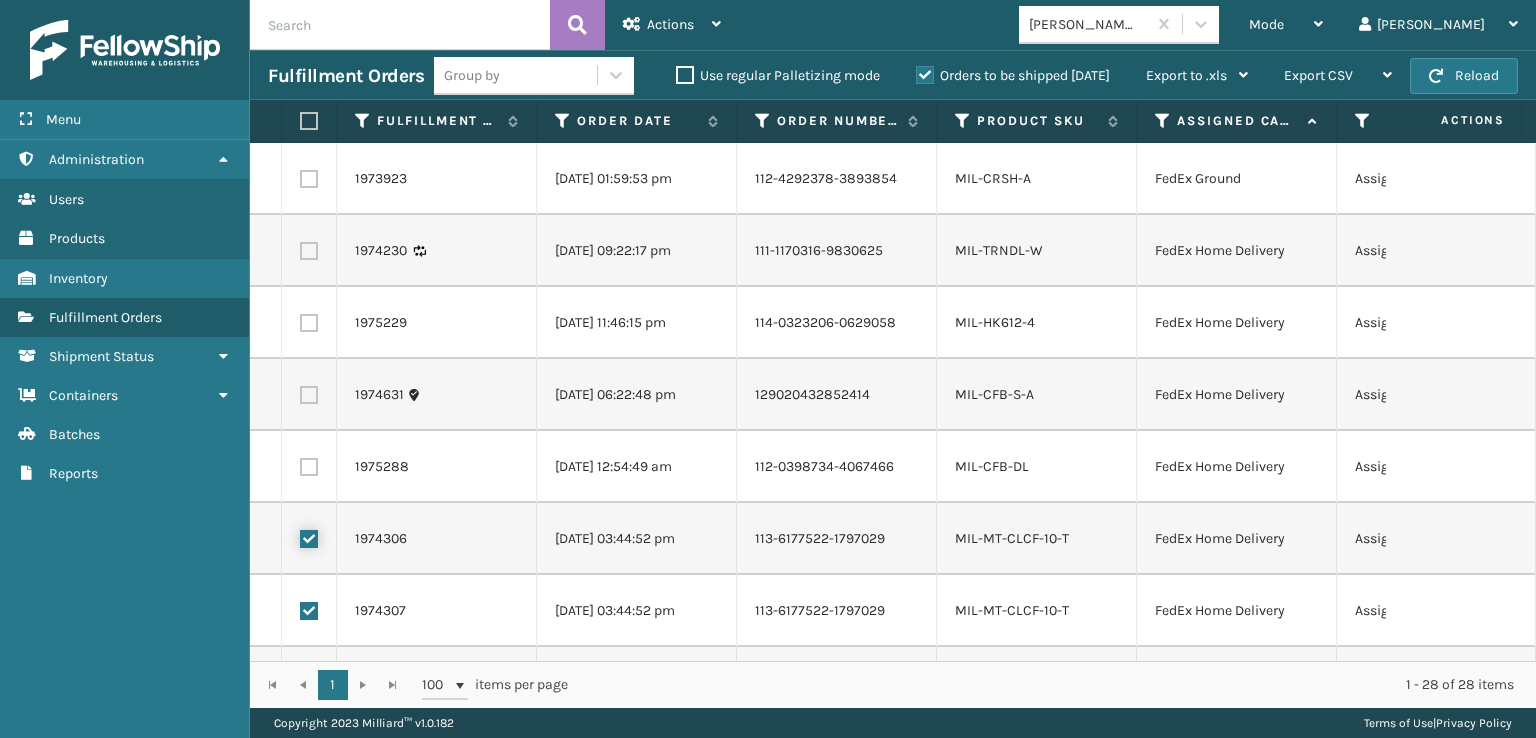 click at bounding box center [300, 536] 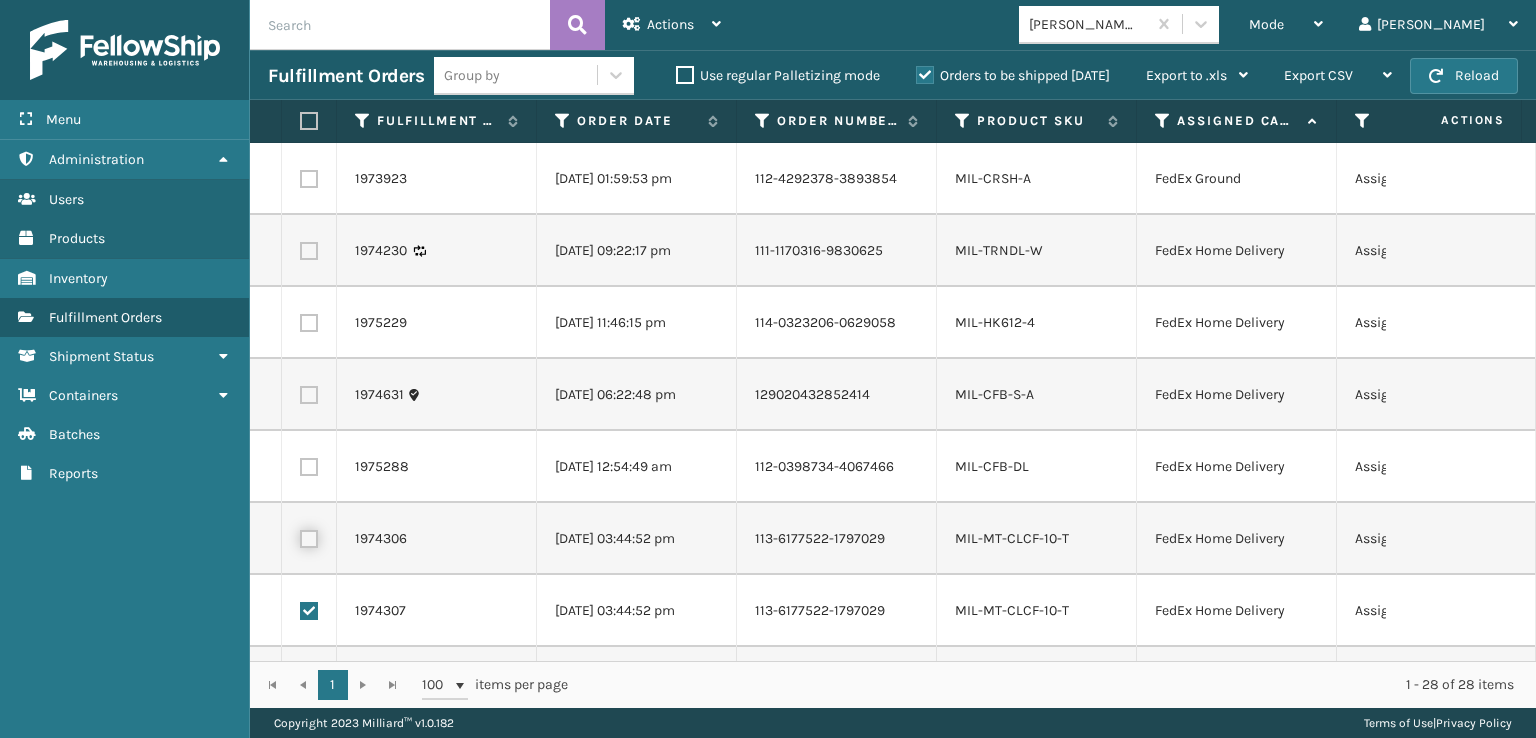checkbox on "false" 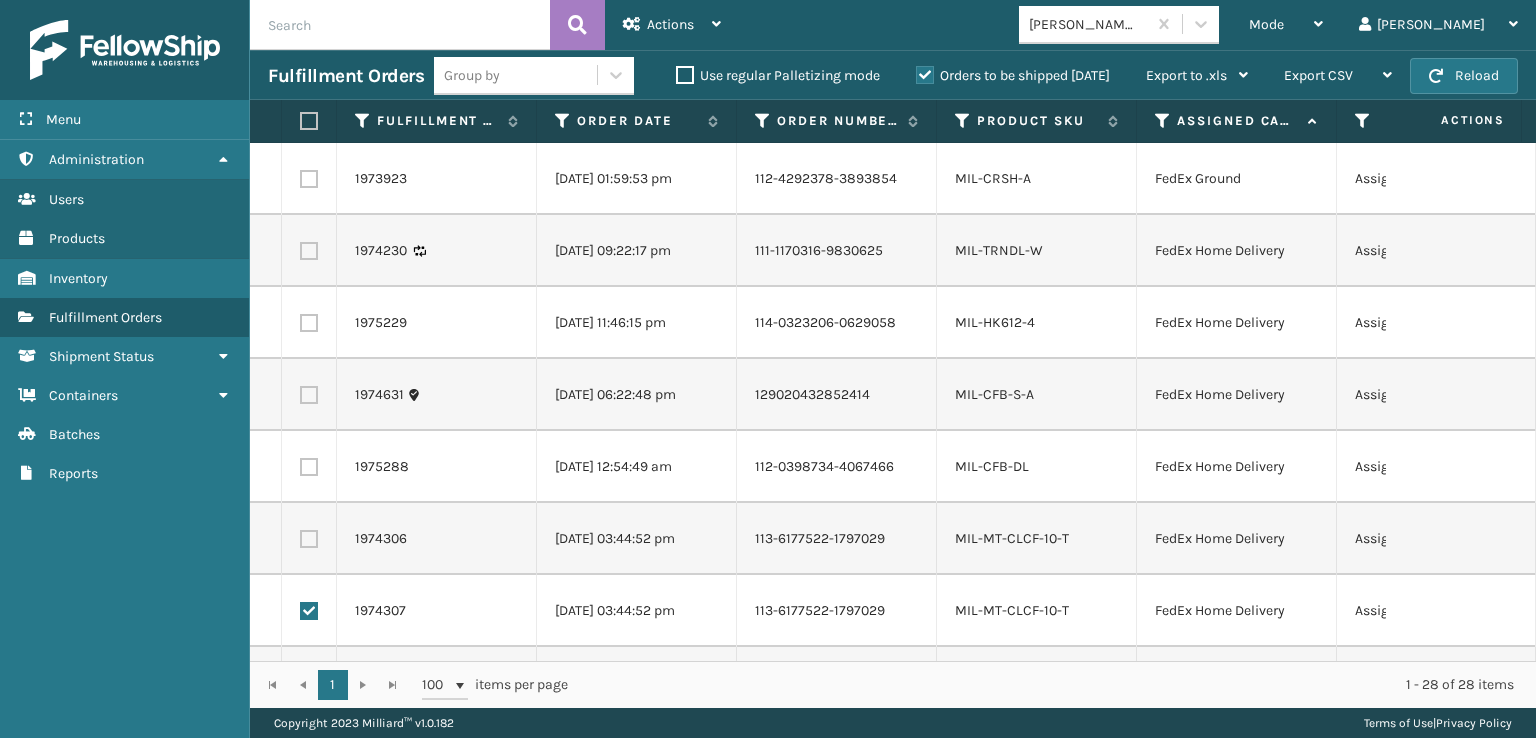 click at bounding box center (309, 611) 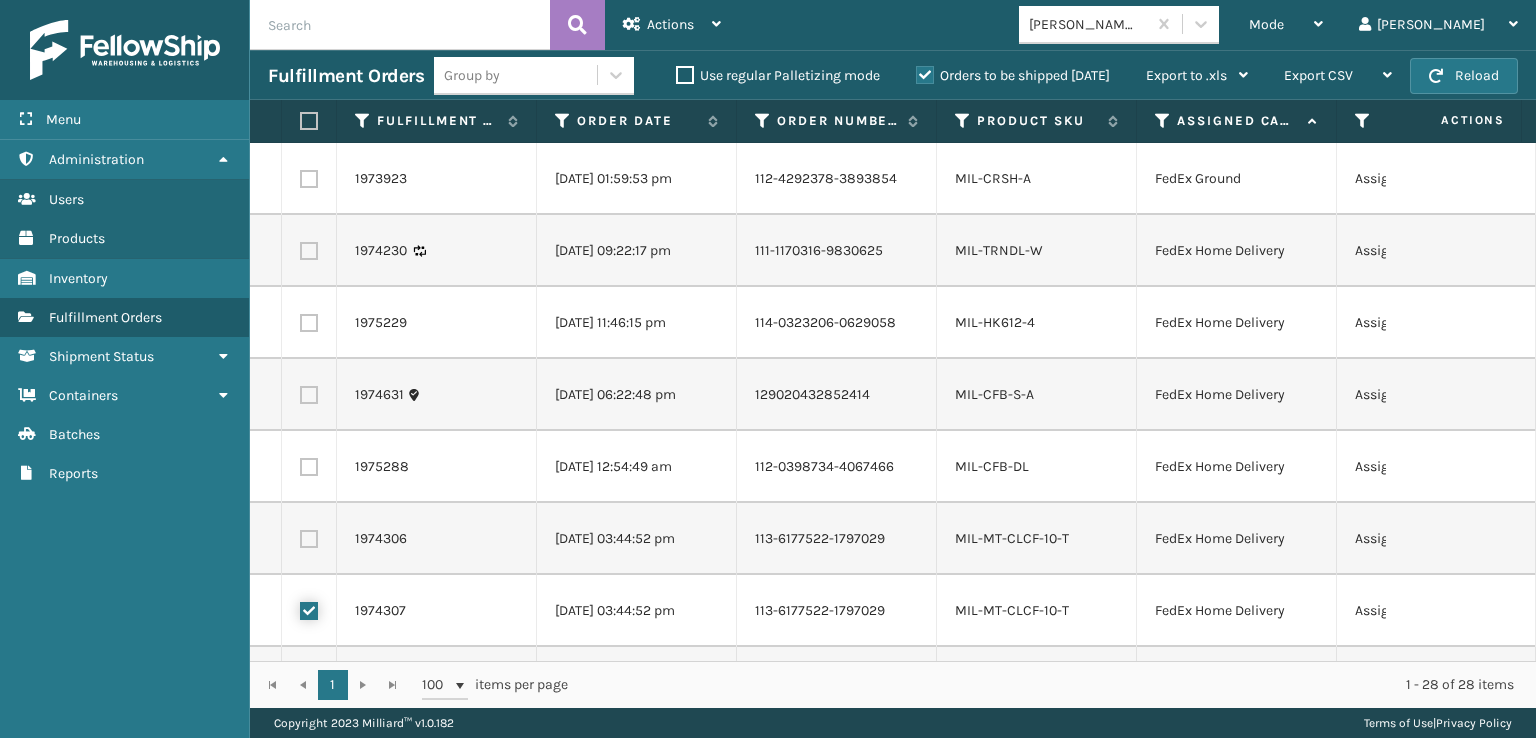 click at bounding box center (300, 608) 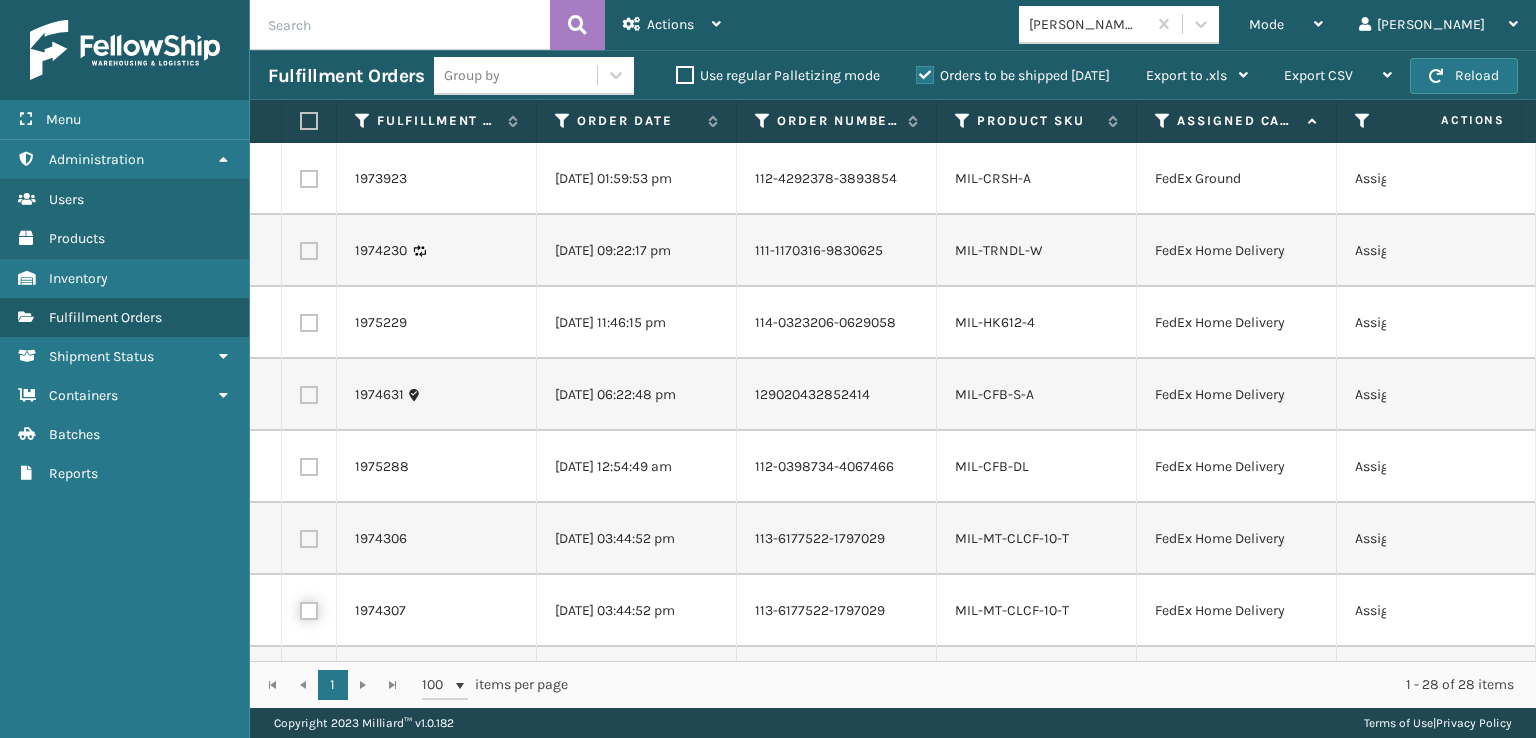 checkbox on "false" 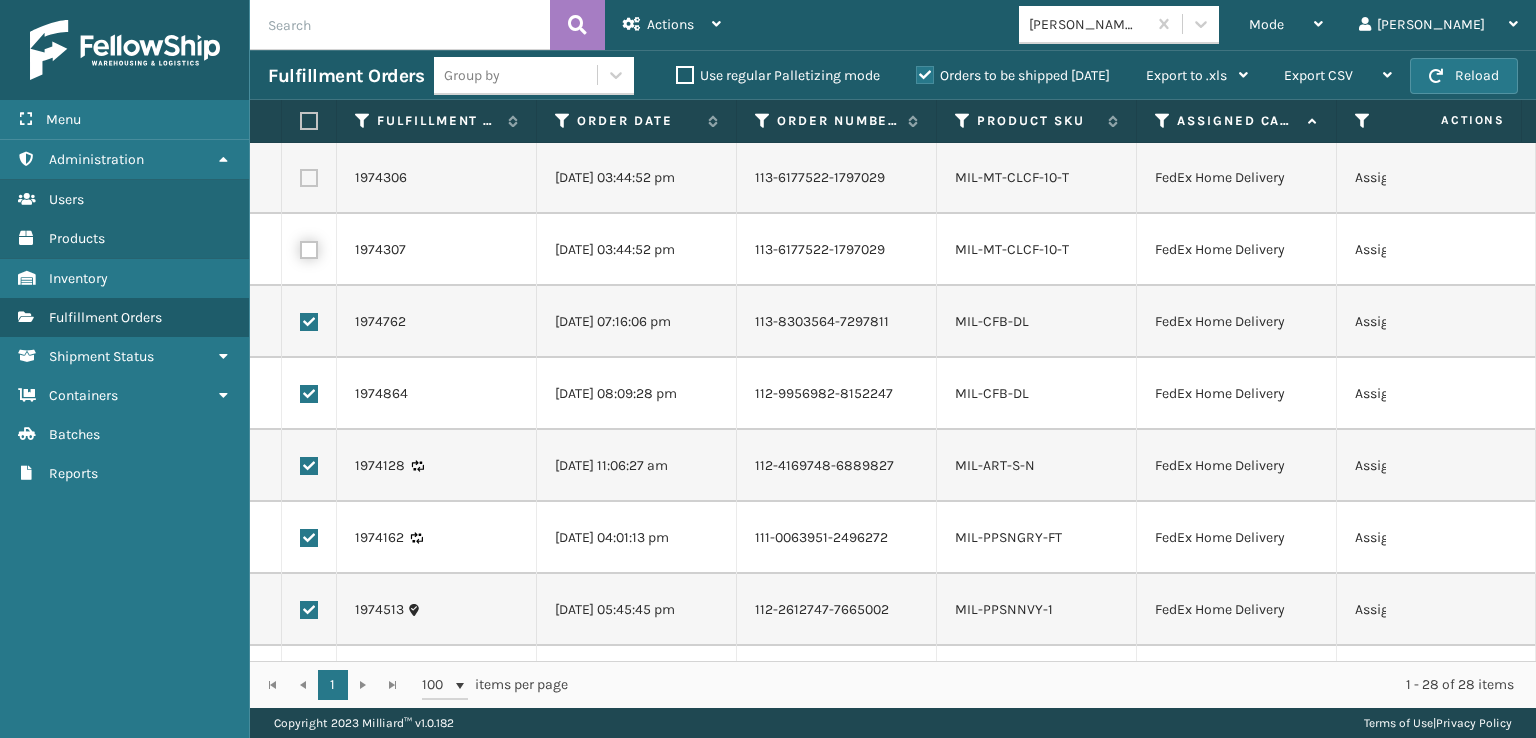 scroll, scrollTop: 400, scrollLeft: 0, axis: vertical 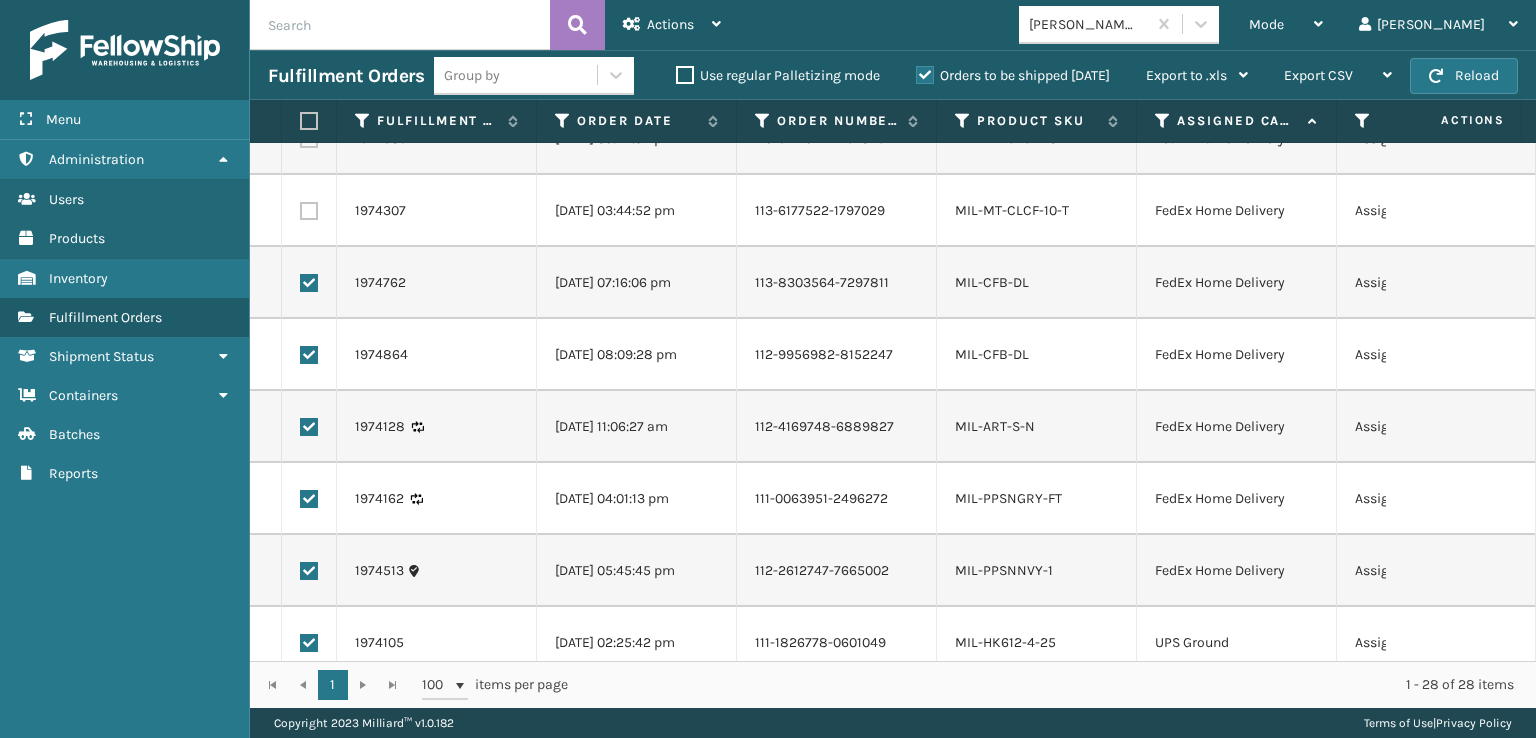 click at bounding box center (309, 283) 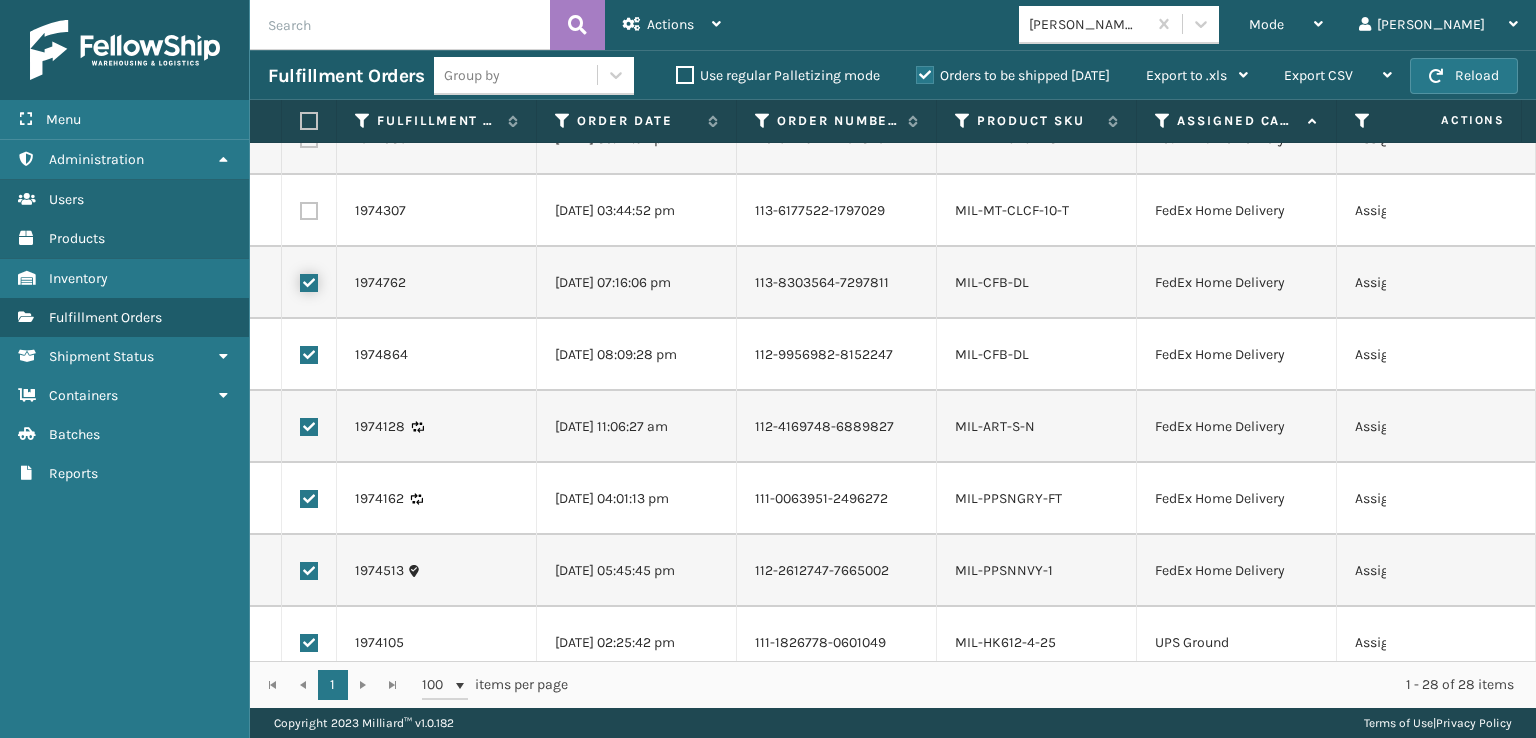 click at bounding box center (300, 280) 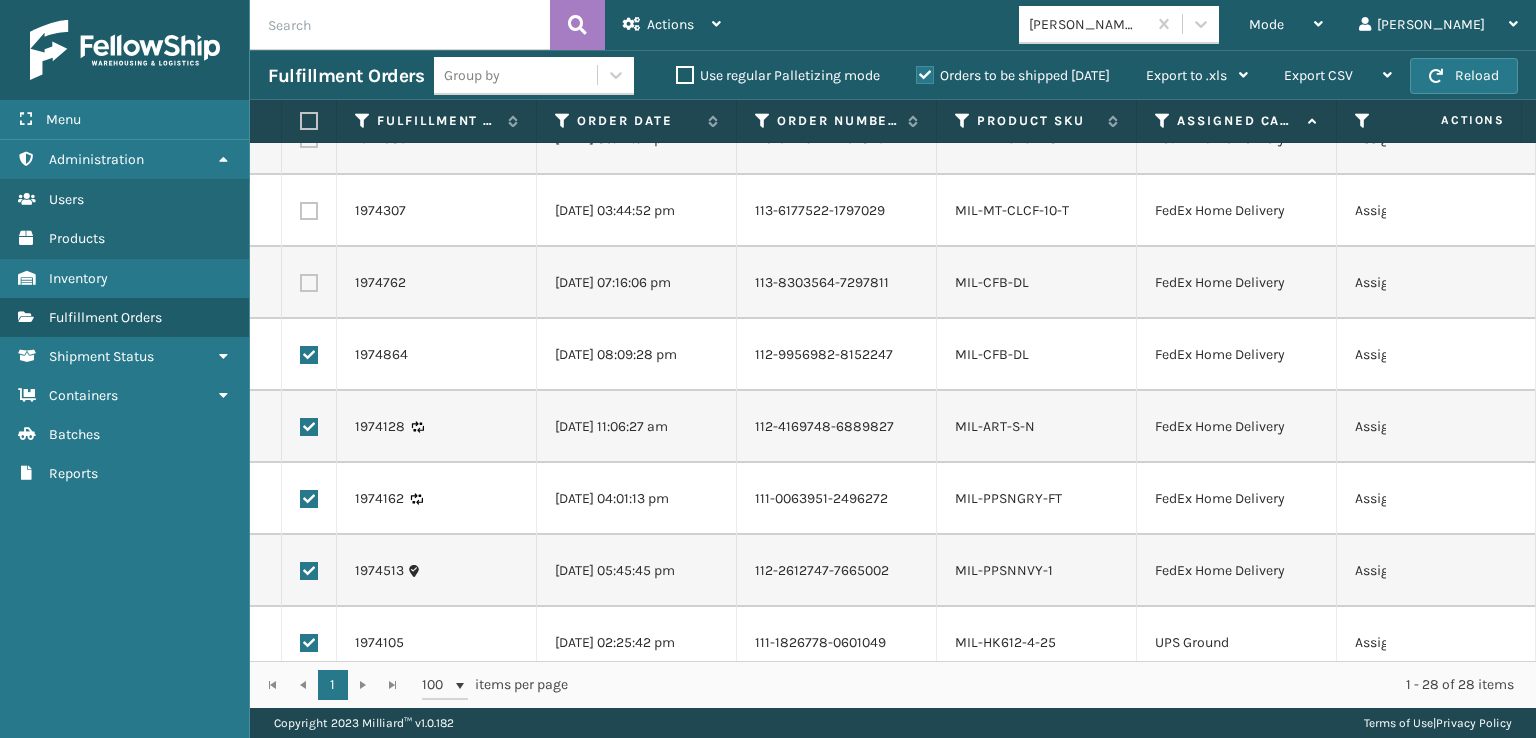 click at bounding box center [309, 355] 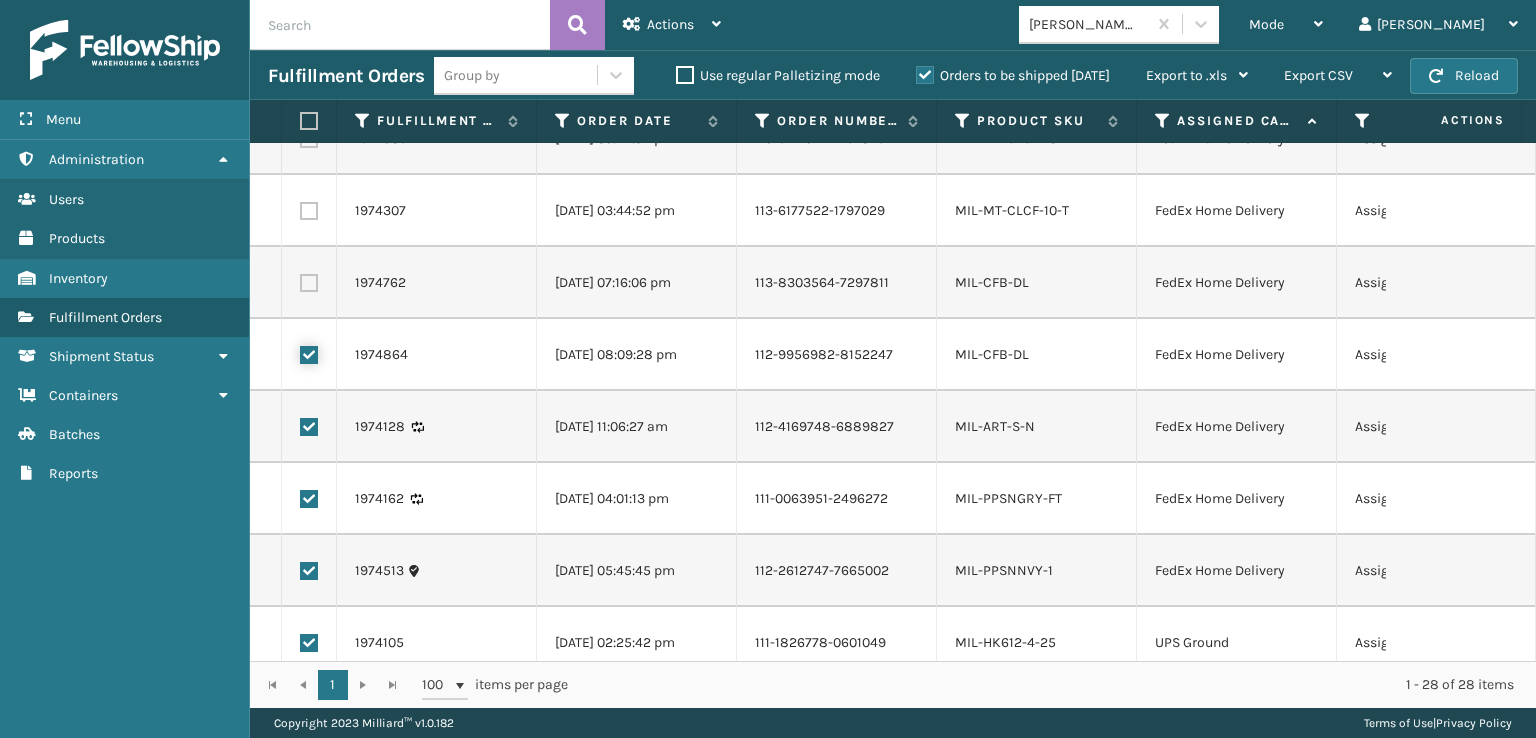click at bounding box center (300, 352) 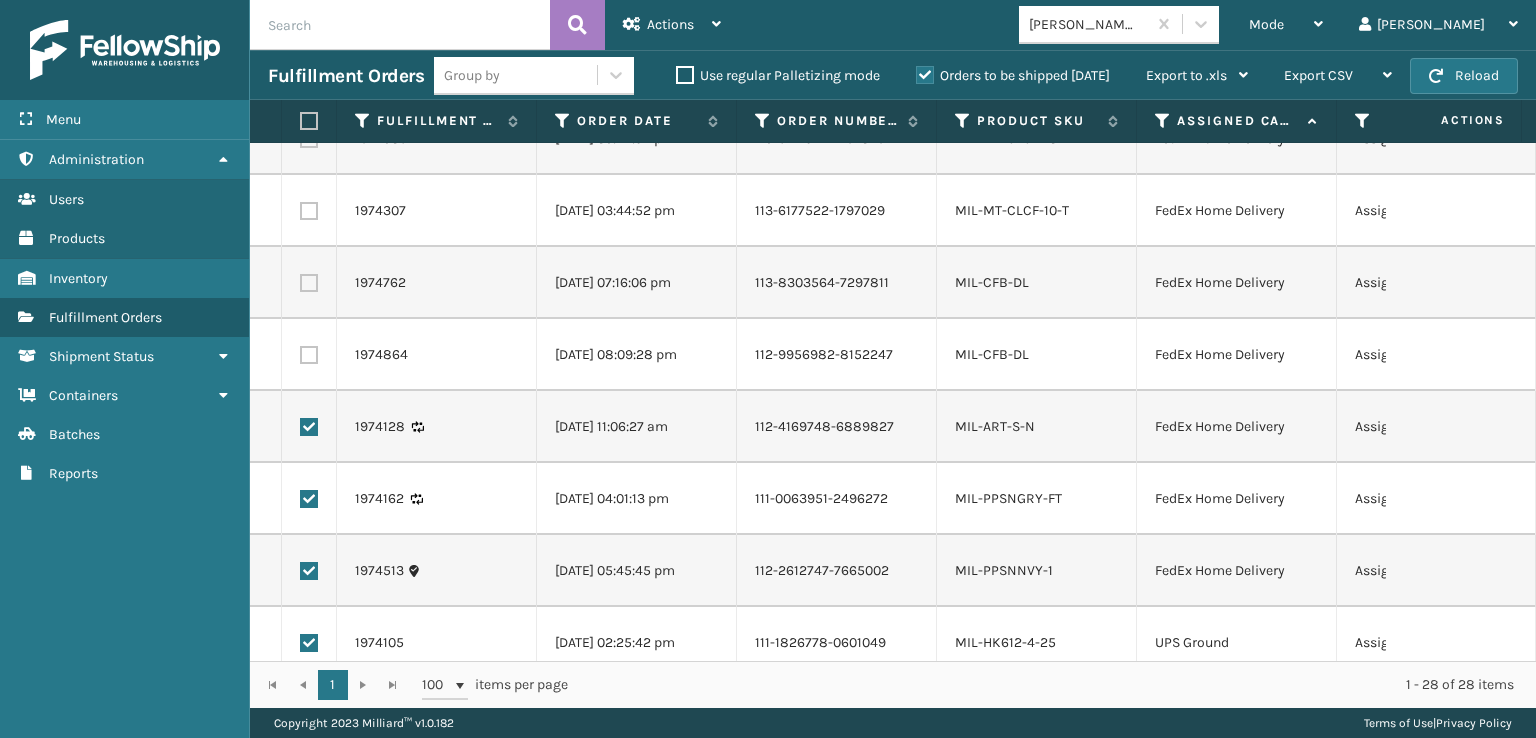 click at bounding box center [309, 427] 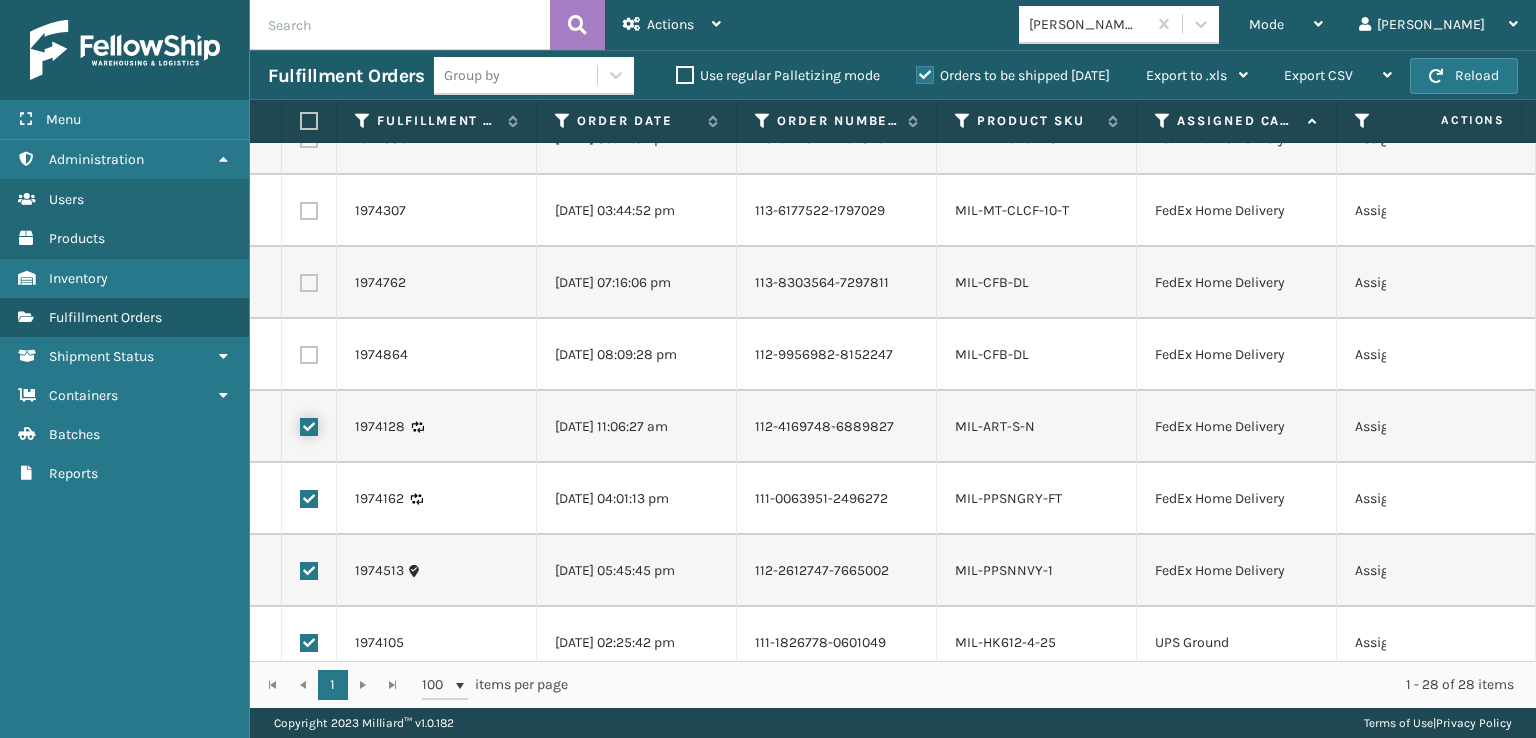 click at bounding box center (300, 424) 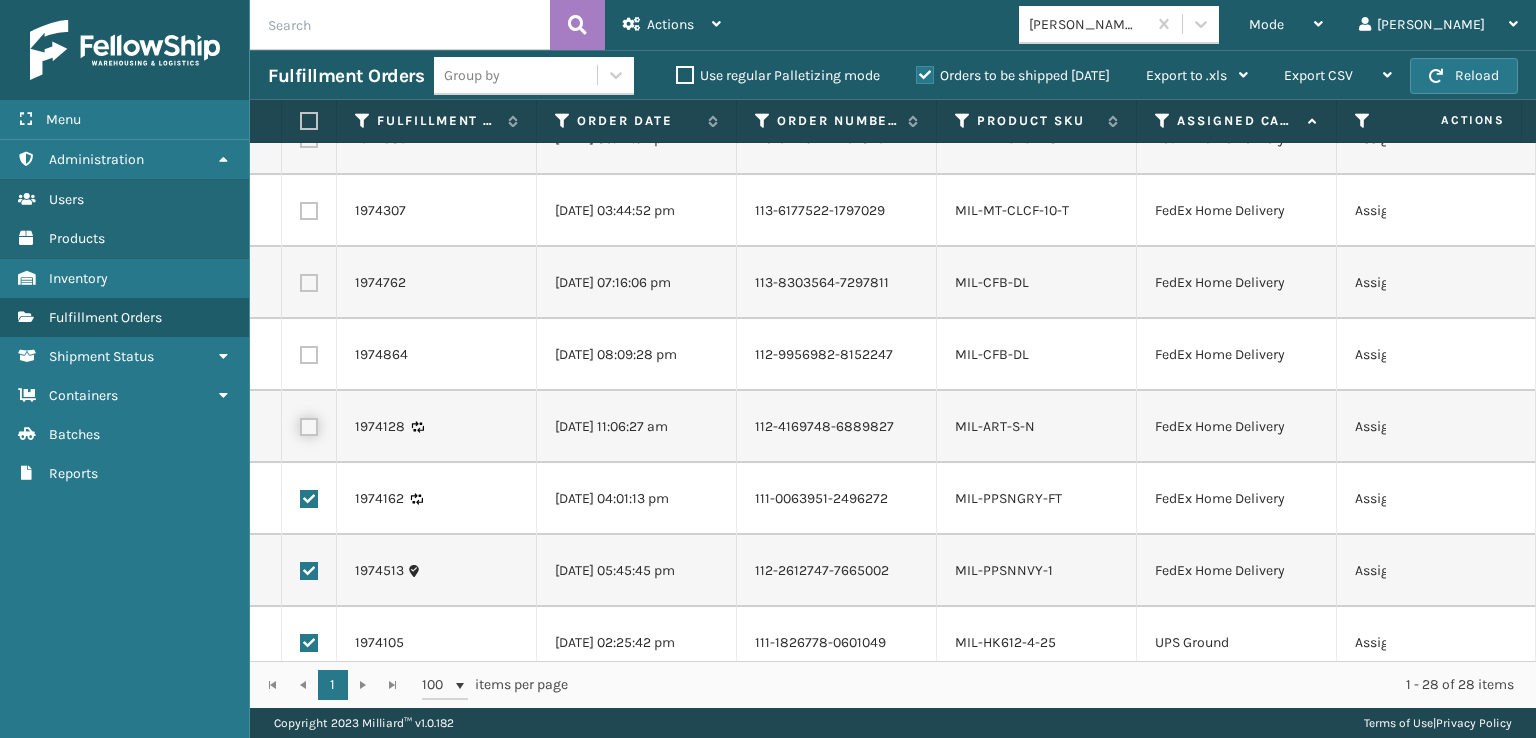 checkbox on "false" 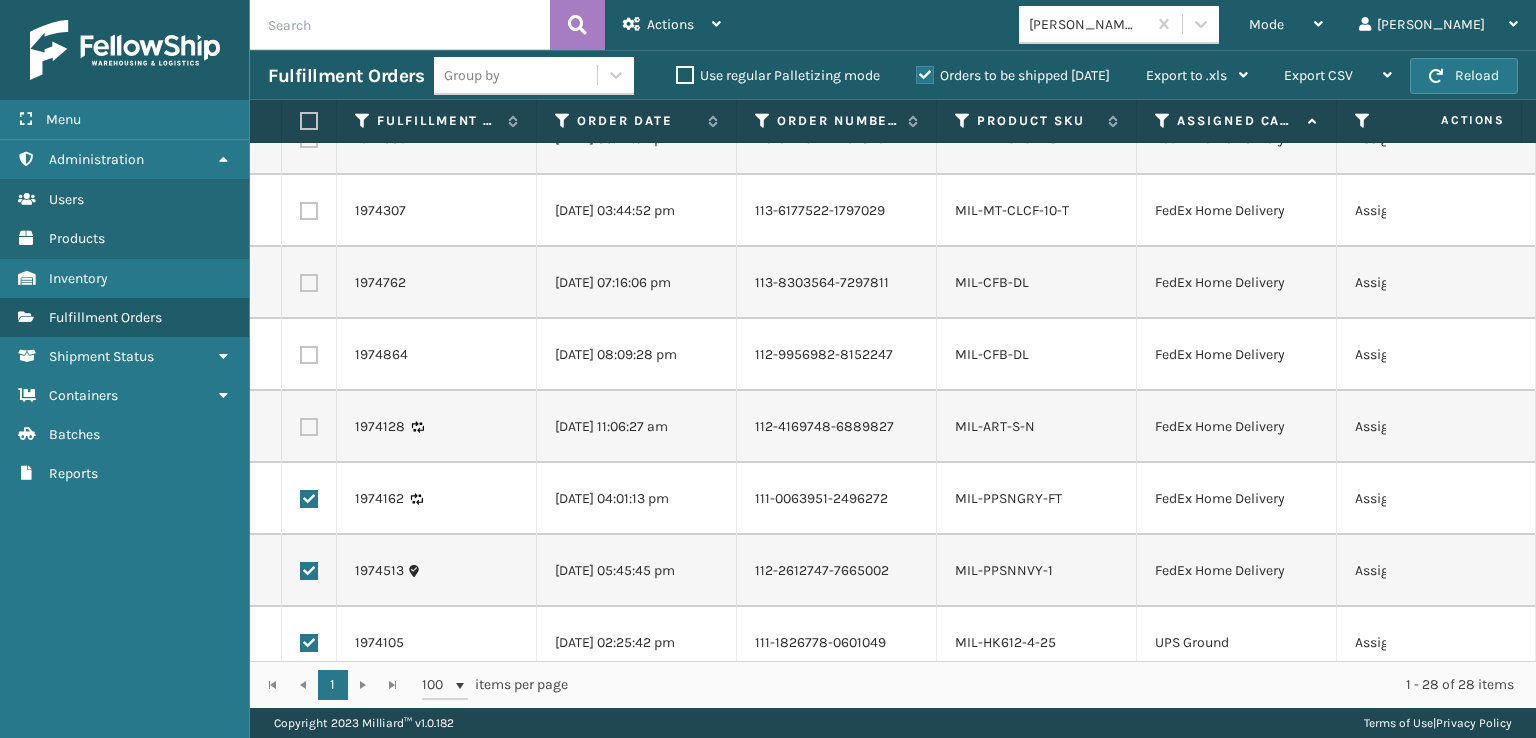 click at bounding box center [309, 499] 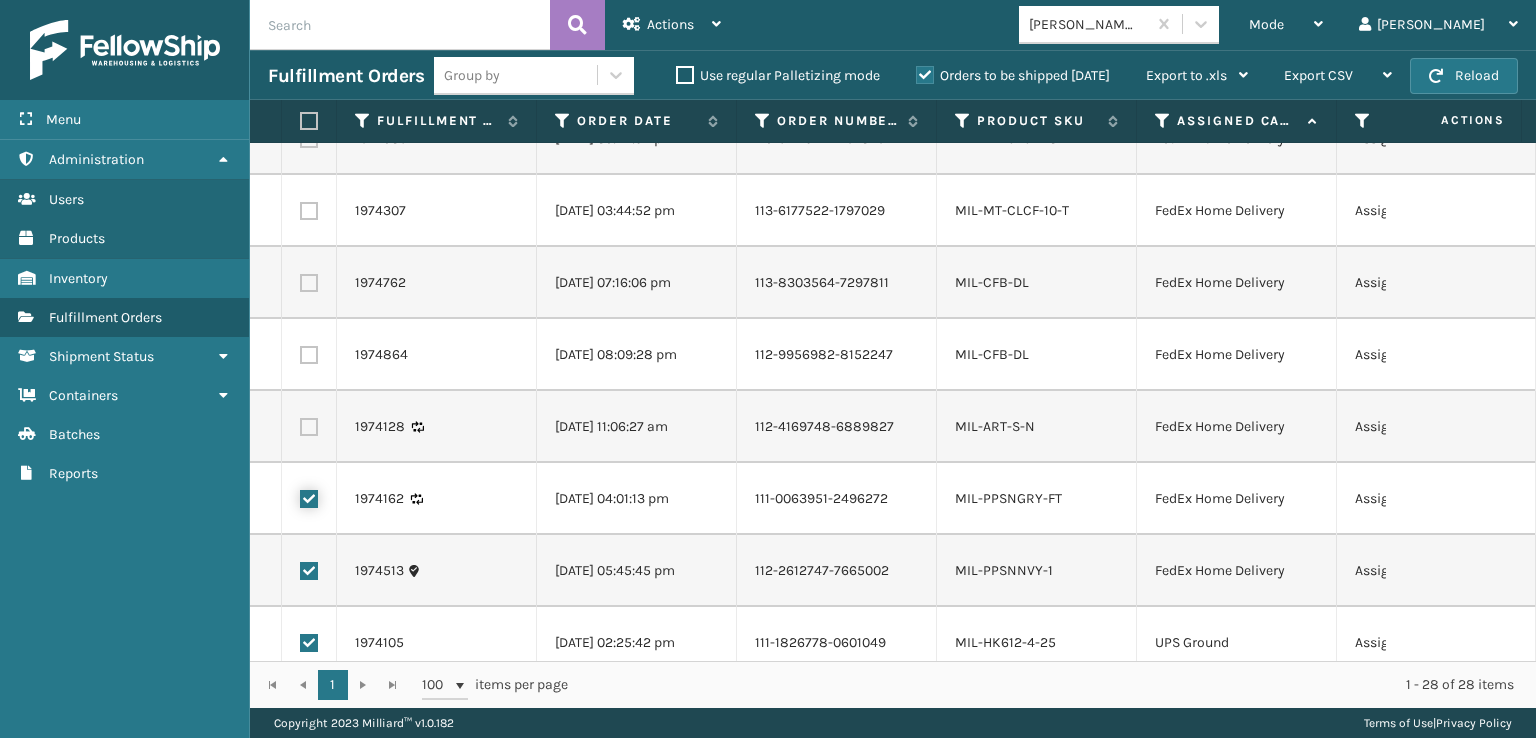 click at bounding box center [300, 496] 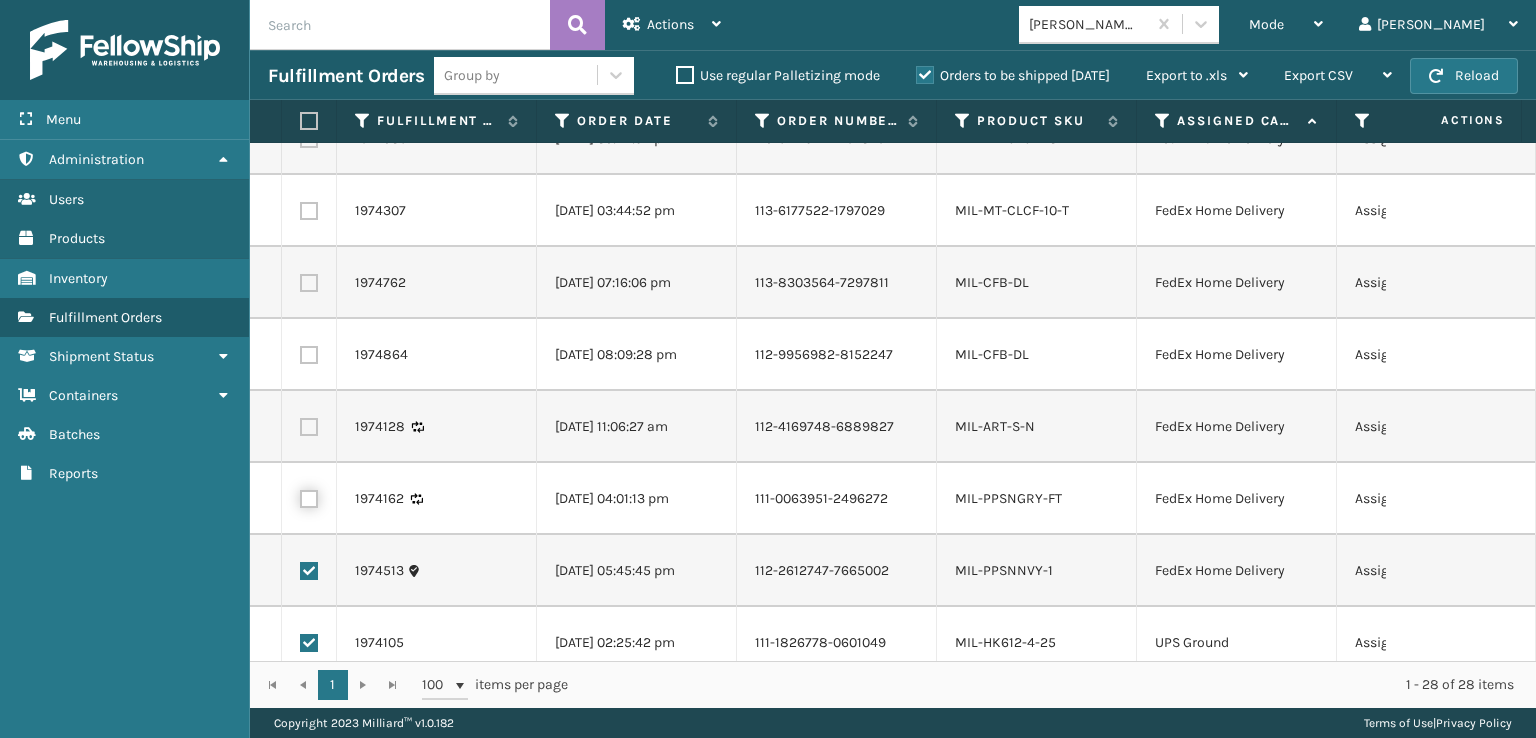 checkbox on "false" 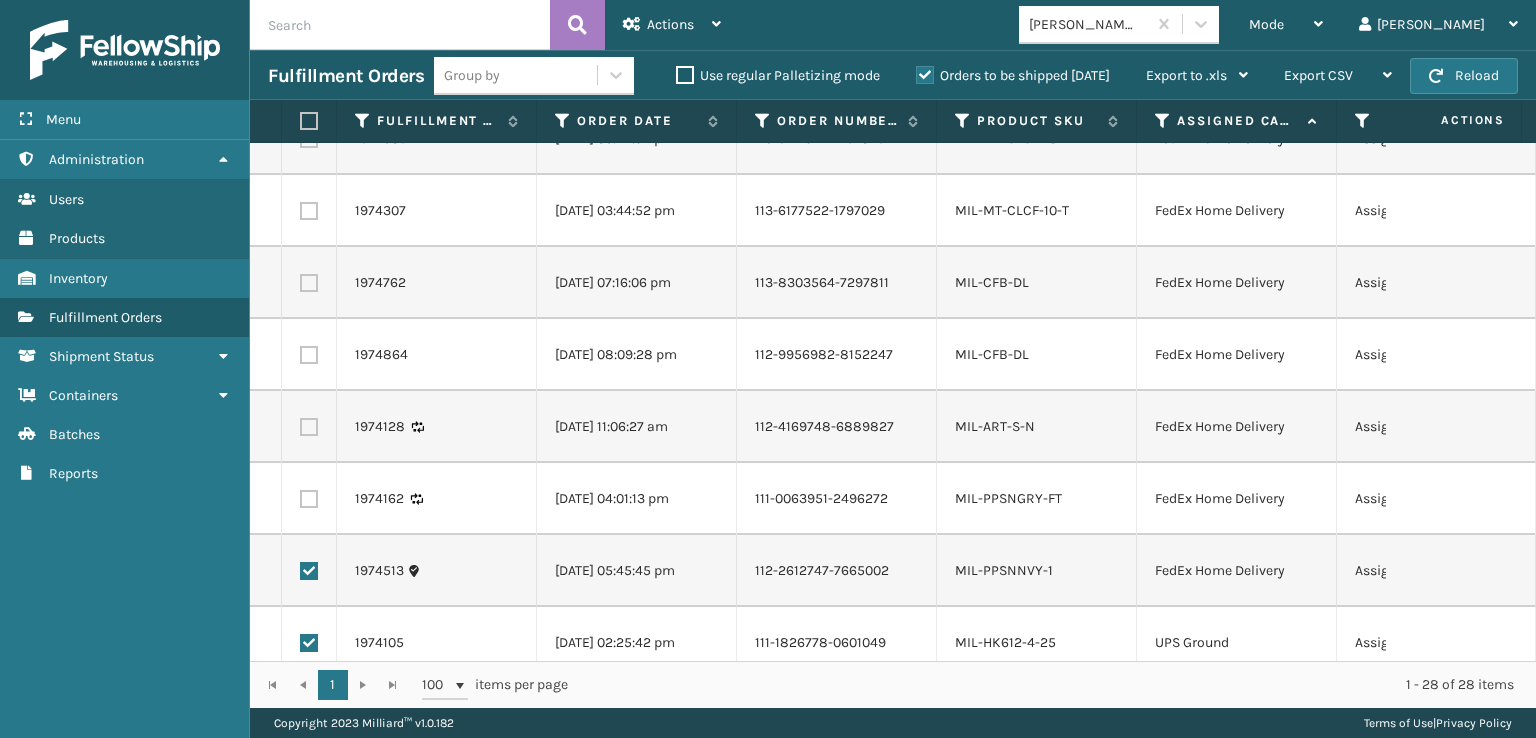 click at bounding box center (309, 571) 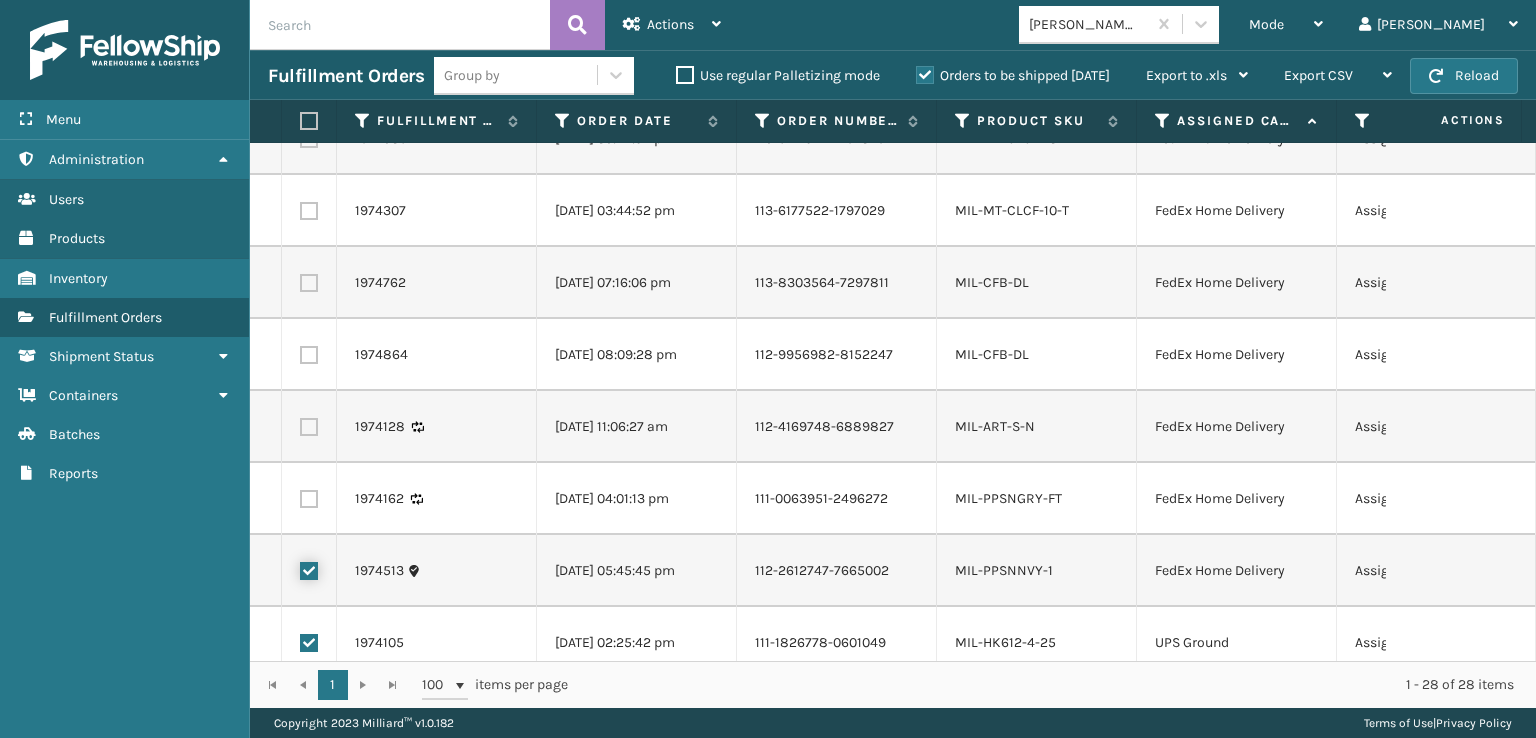 click at bounding box center [300, 568] 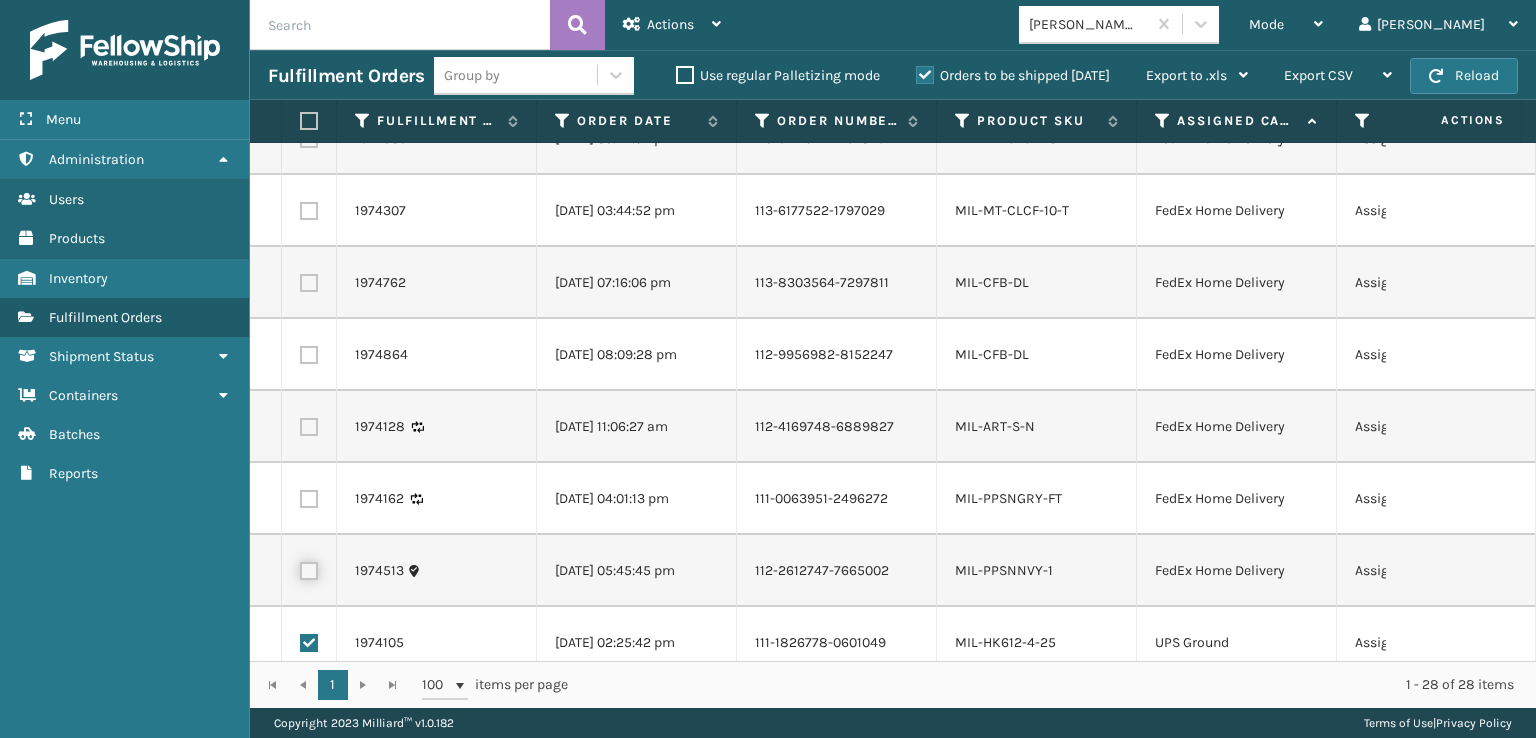 scroll, scrollTop: 500, scrollLeft: 0, axis: vertical 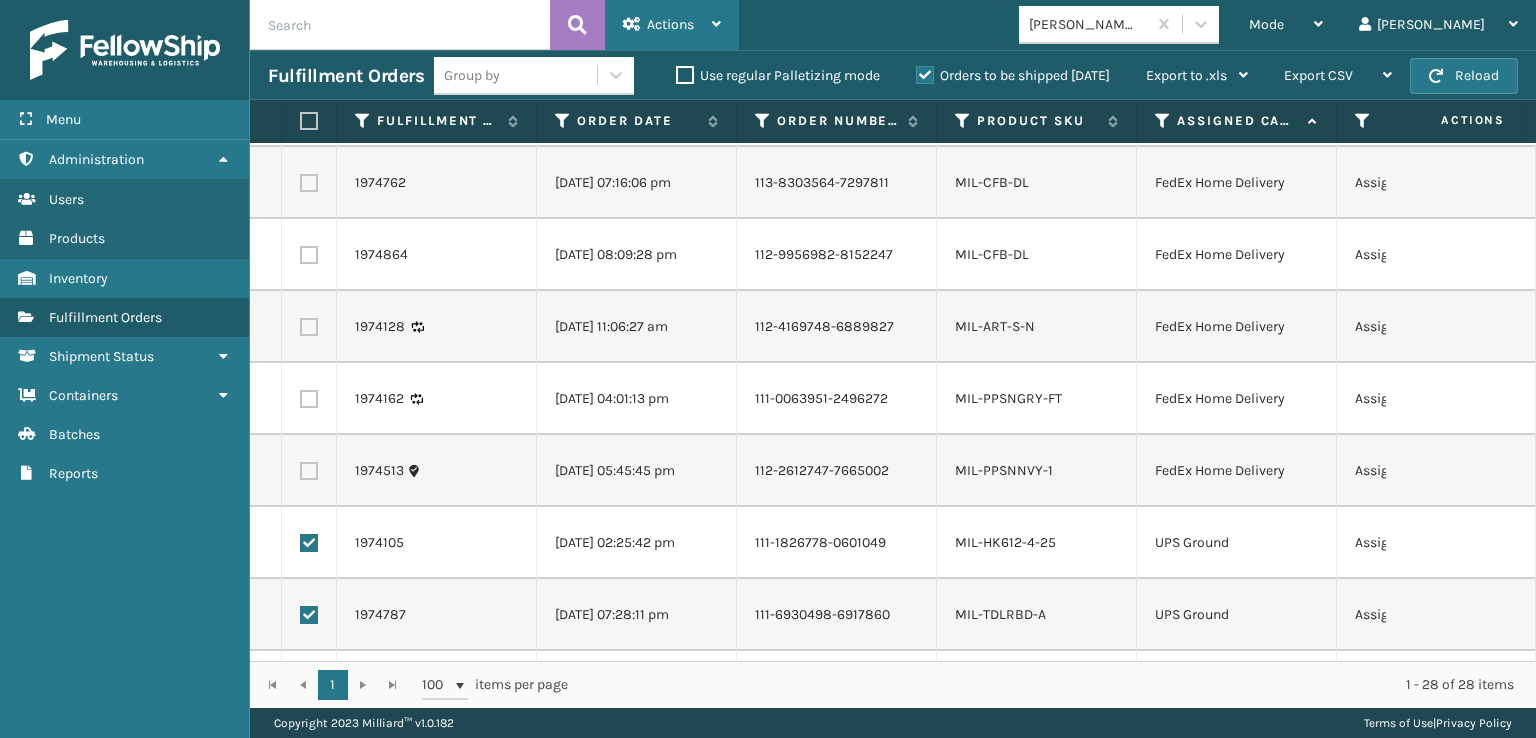 click on "Actions" at bounding box center [670, 24] 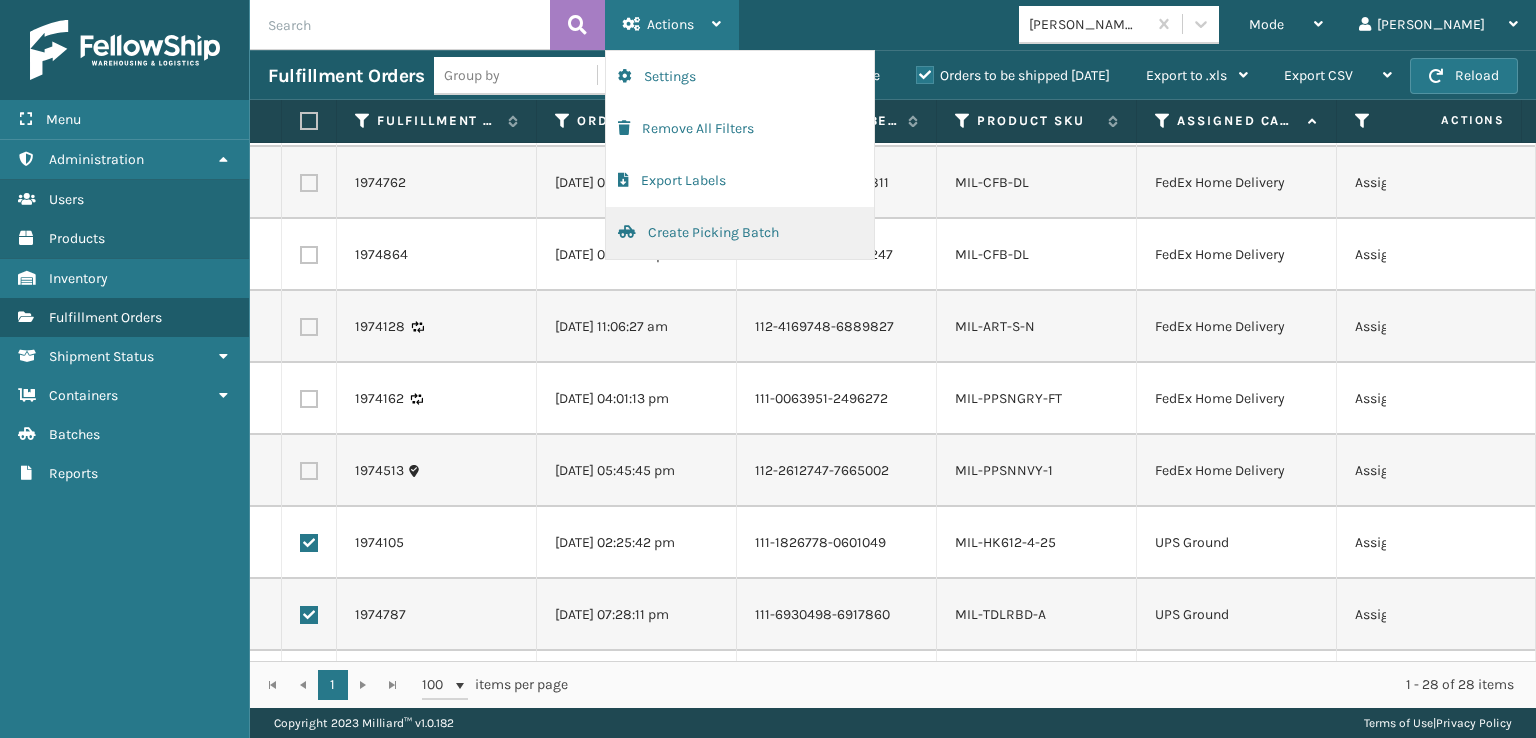 click on "Create Picking Batch" at bounding box center [740, 233] 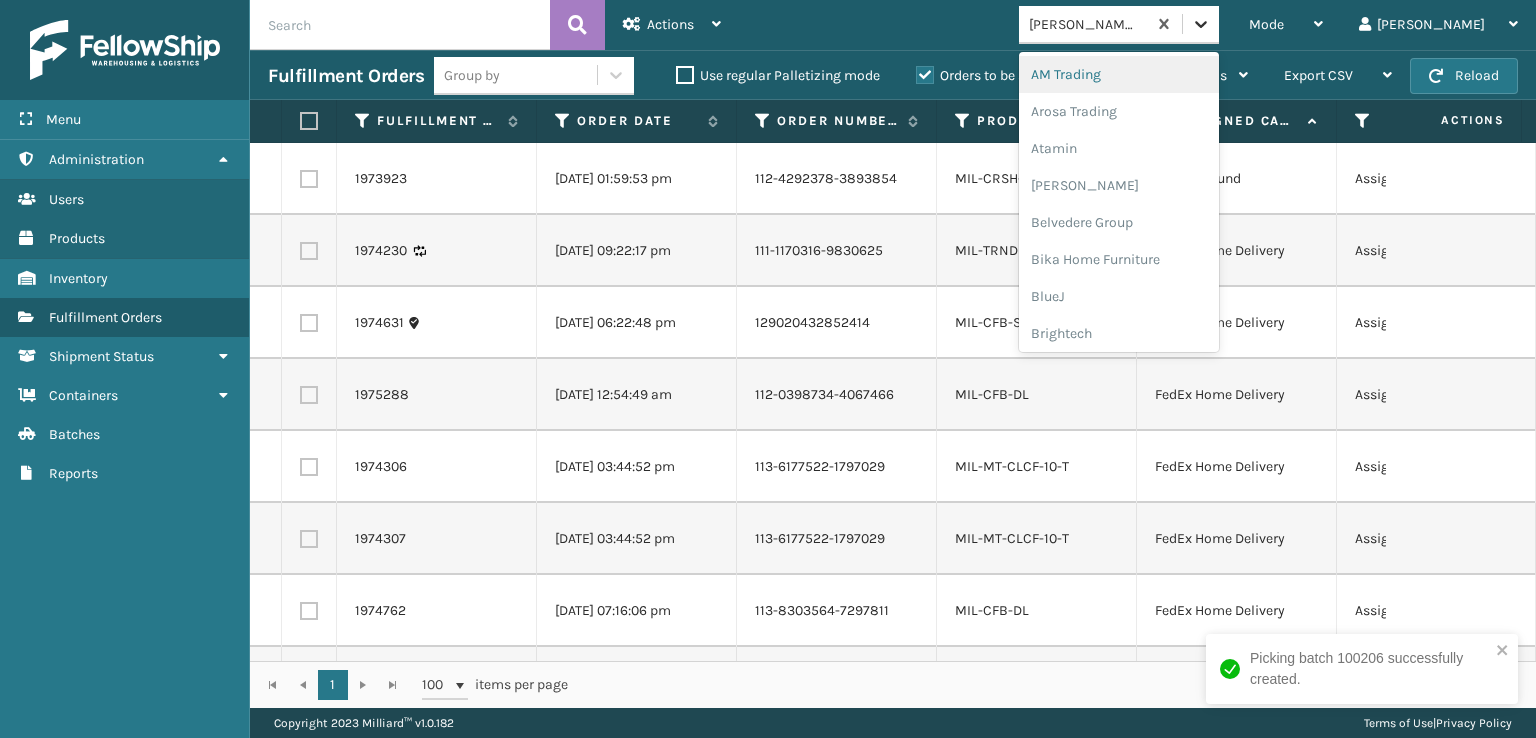 click 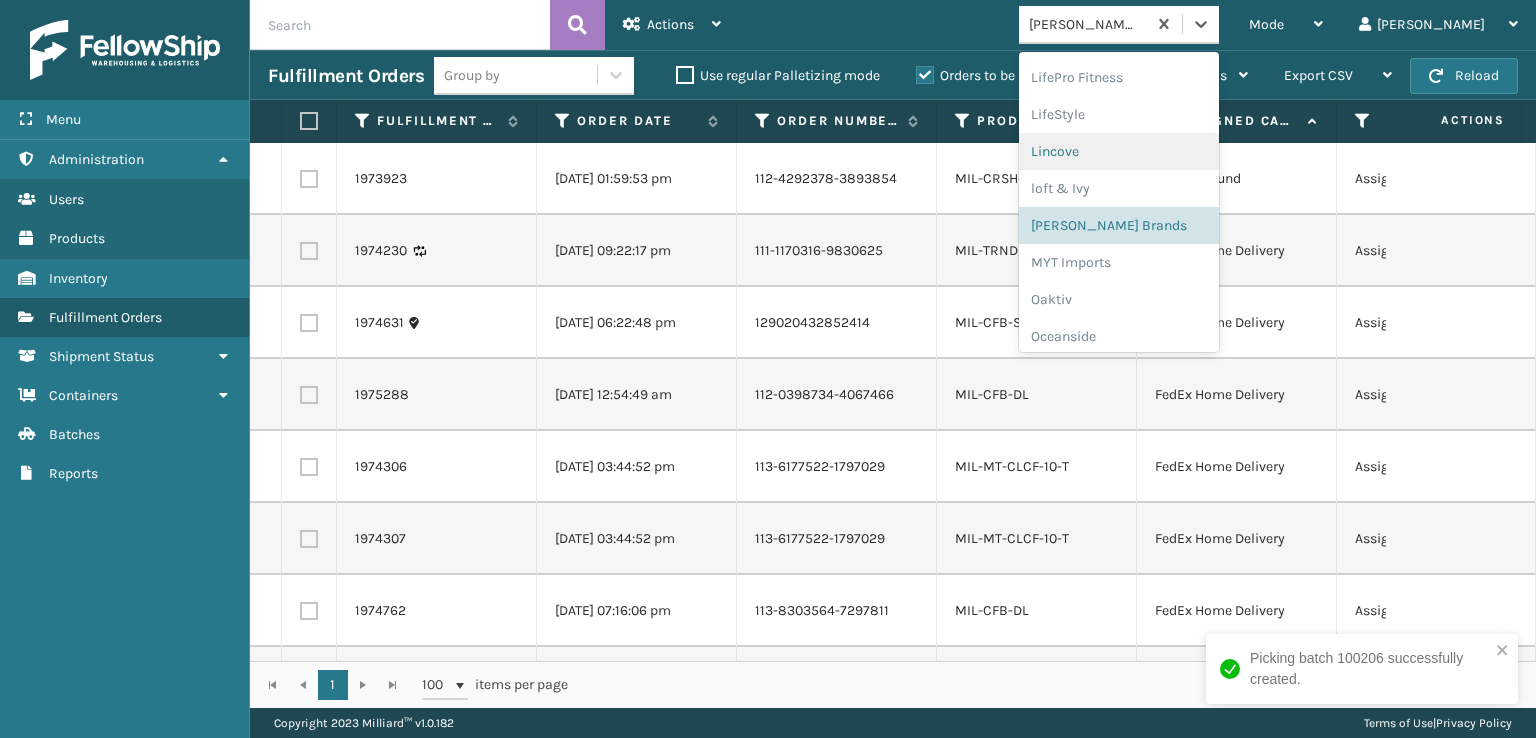 scroll, scrollTop: 928, scrollLeft: 0, axis: vertical 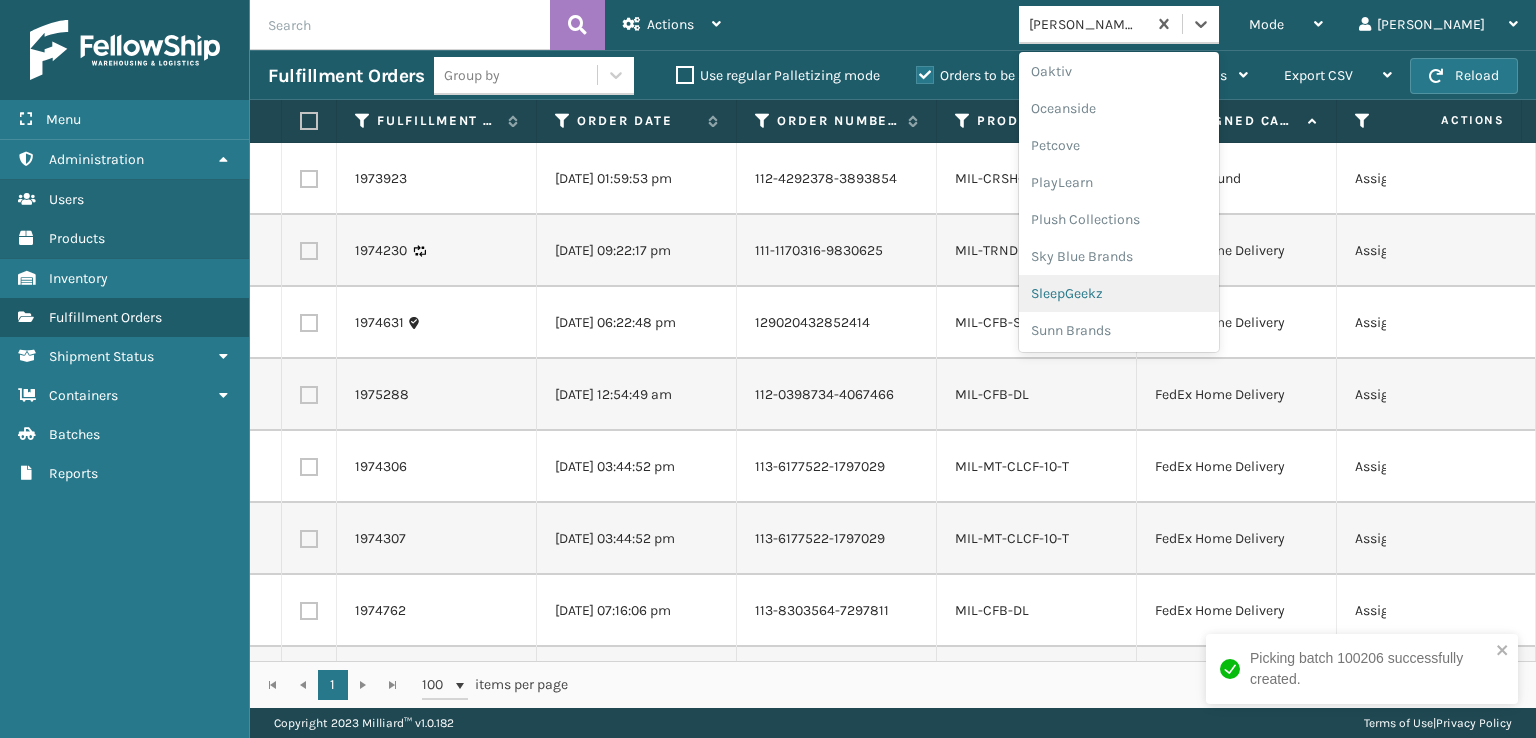 click on "SleepGeekz" at bounding box center (1119, 293) 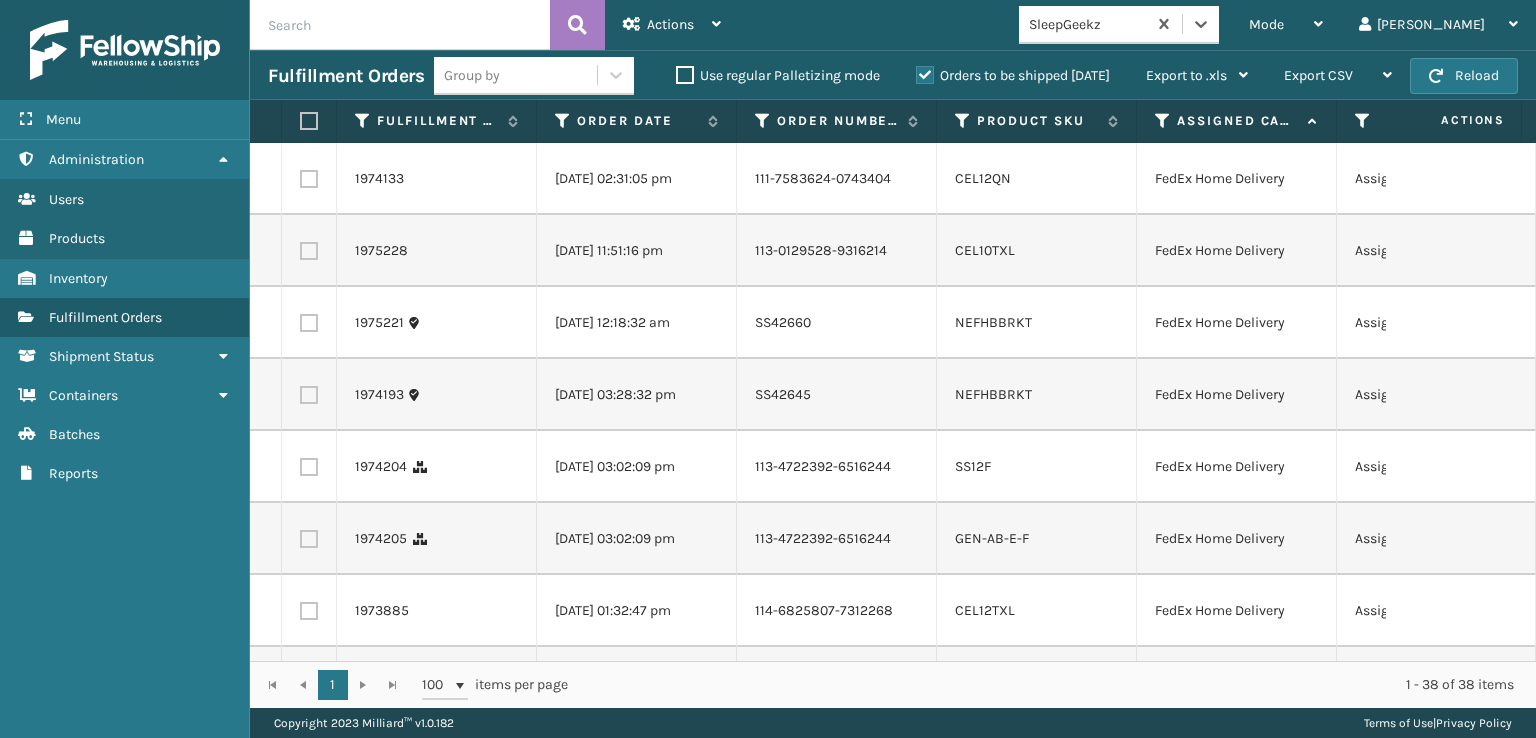 click at bounding box center [309, 179] 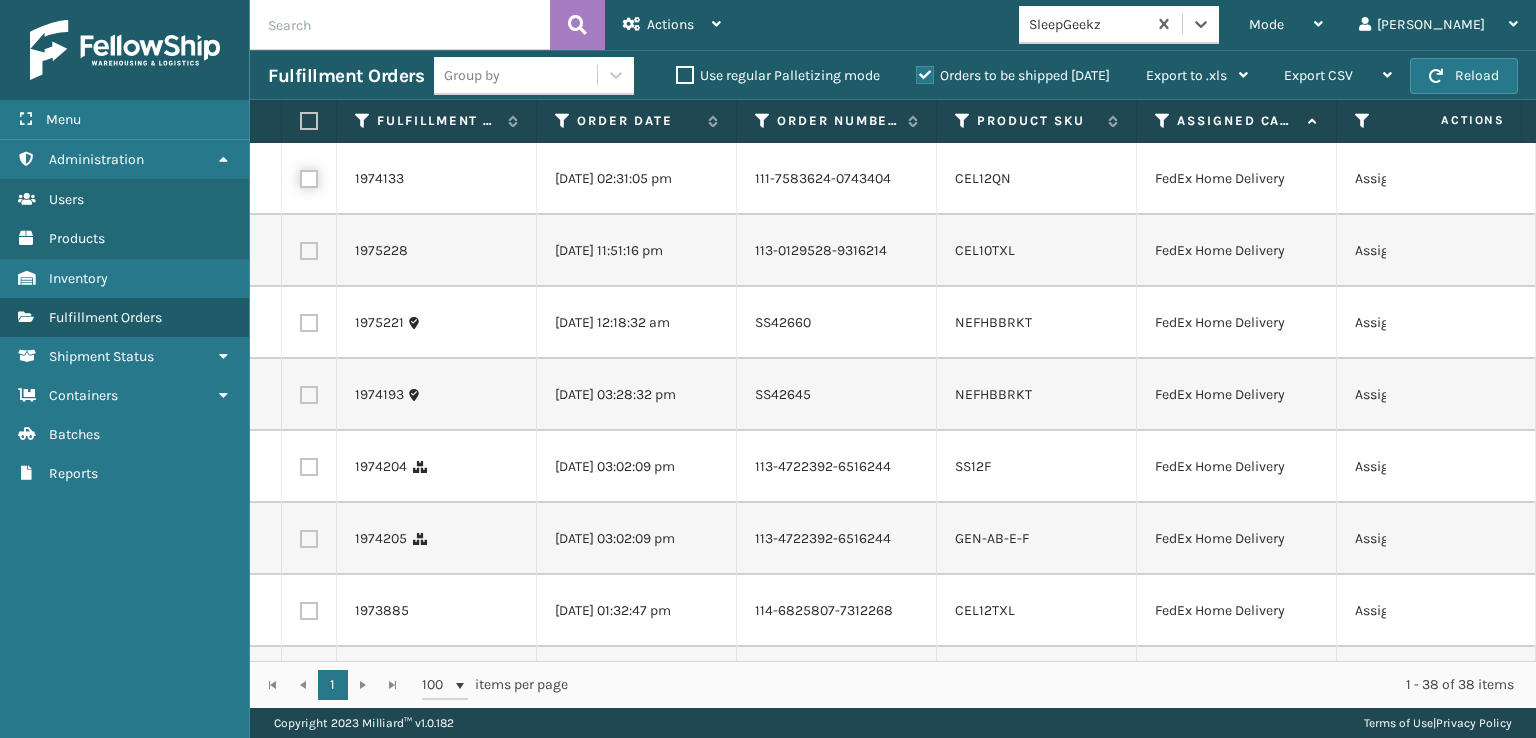 click at bounding box center (300, 176) 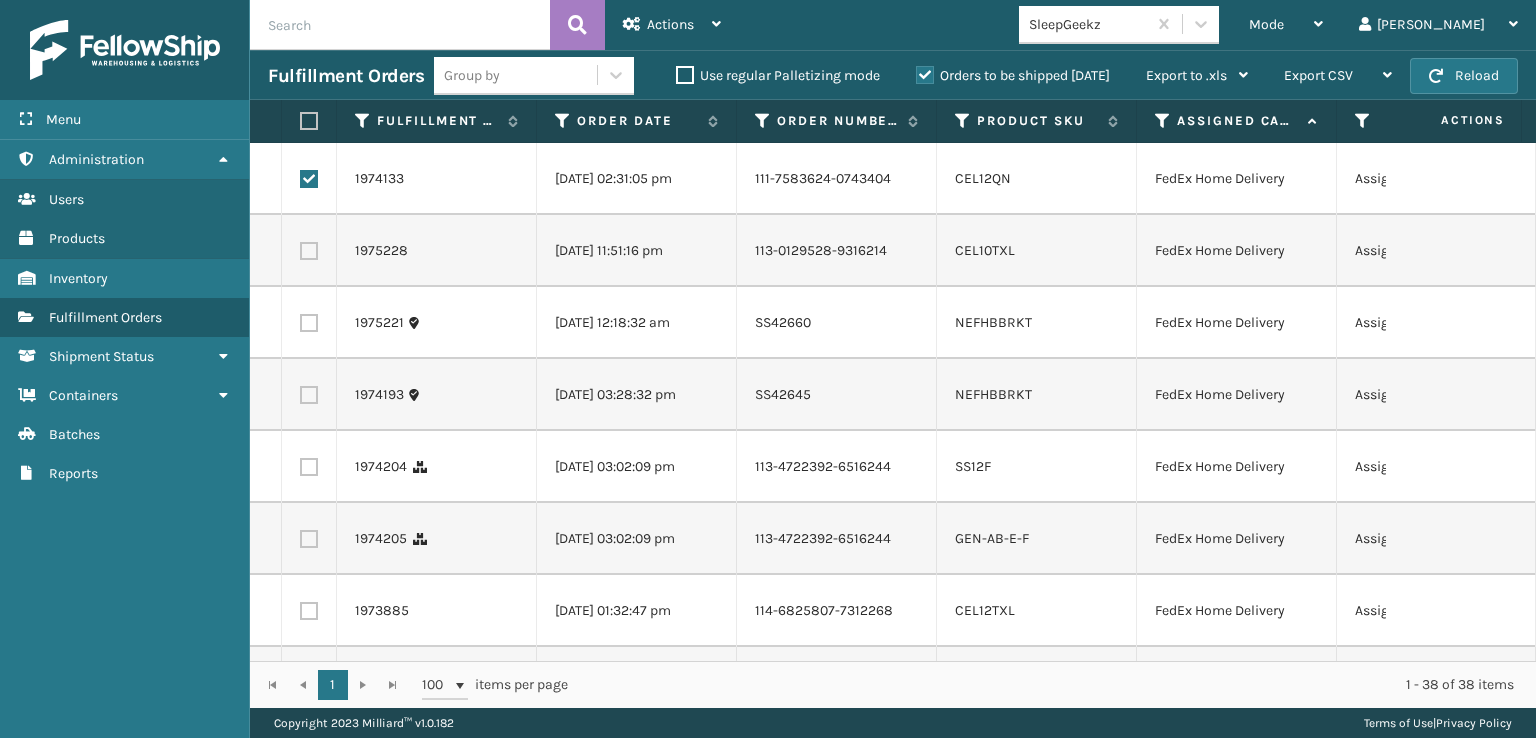 click at bounding box center [309, 251] 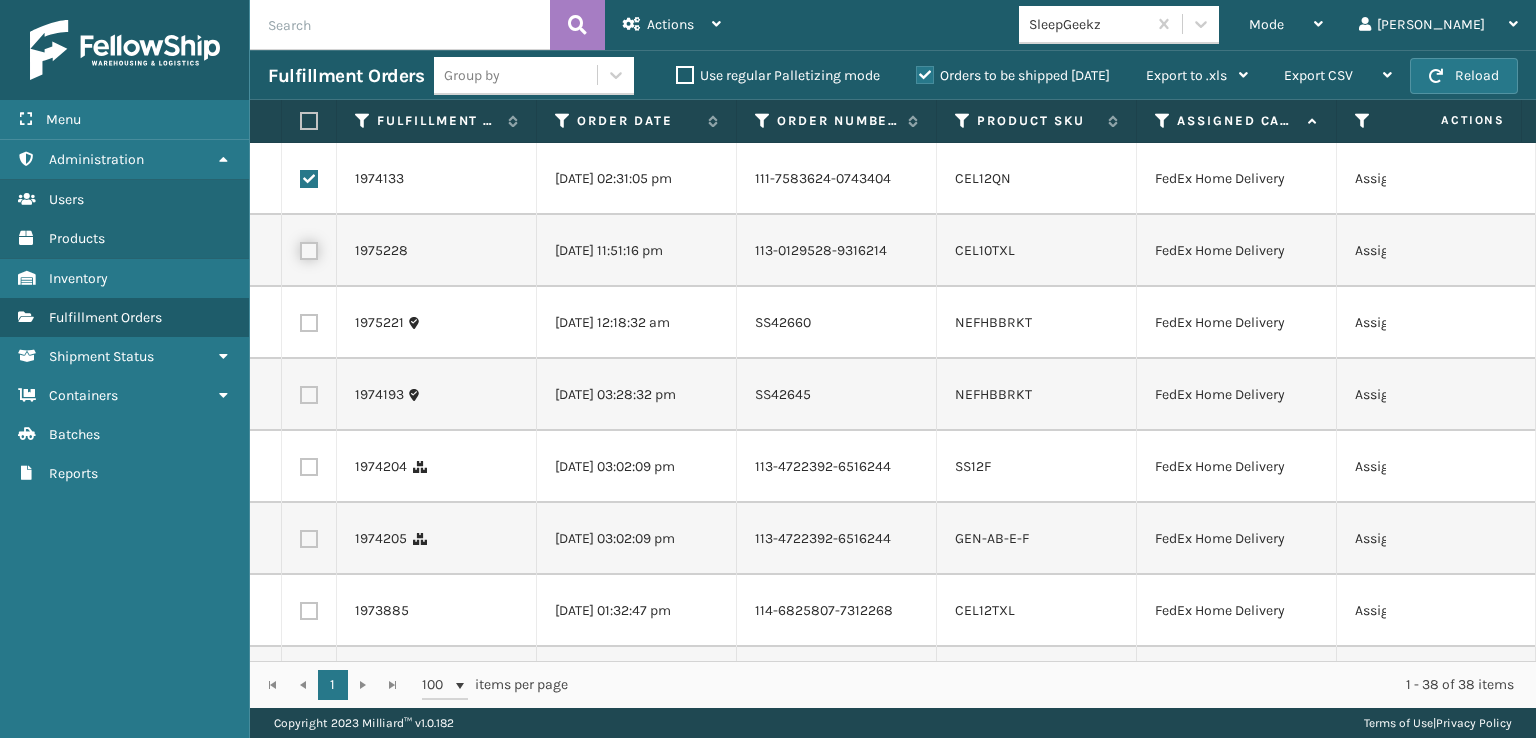 click at bounding box center [300, 248] 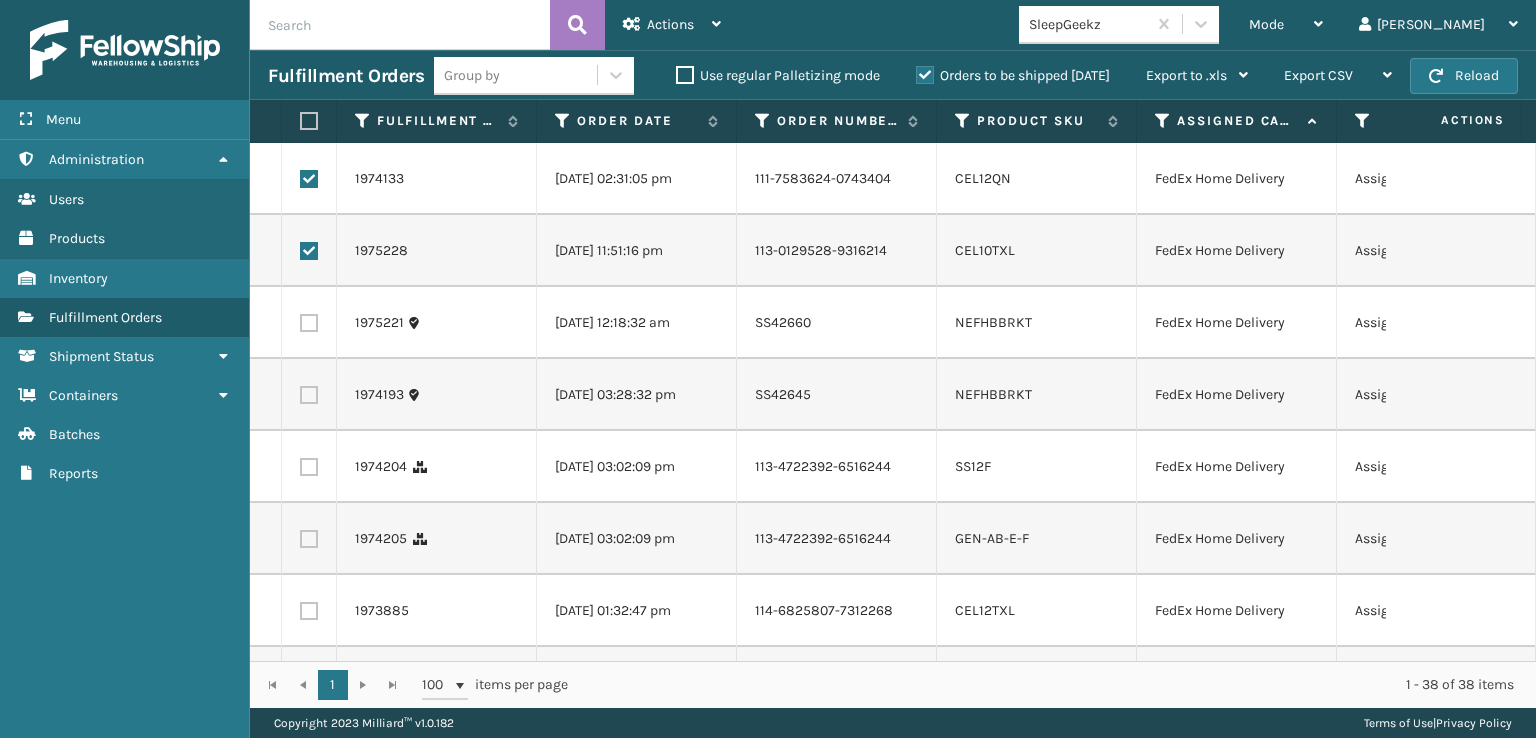 click at bounding box center [309, 467] 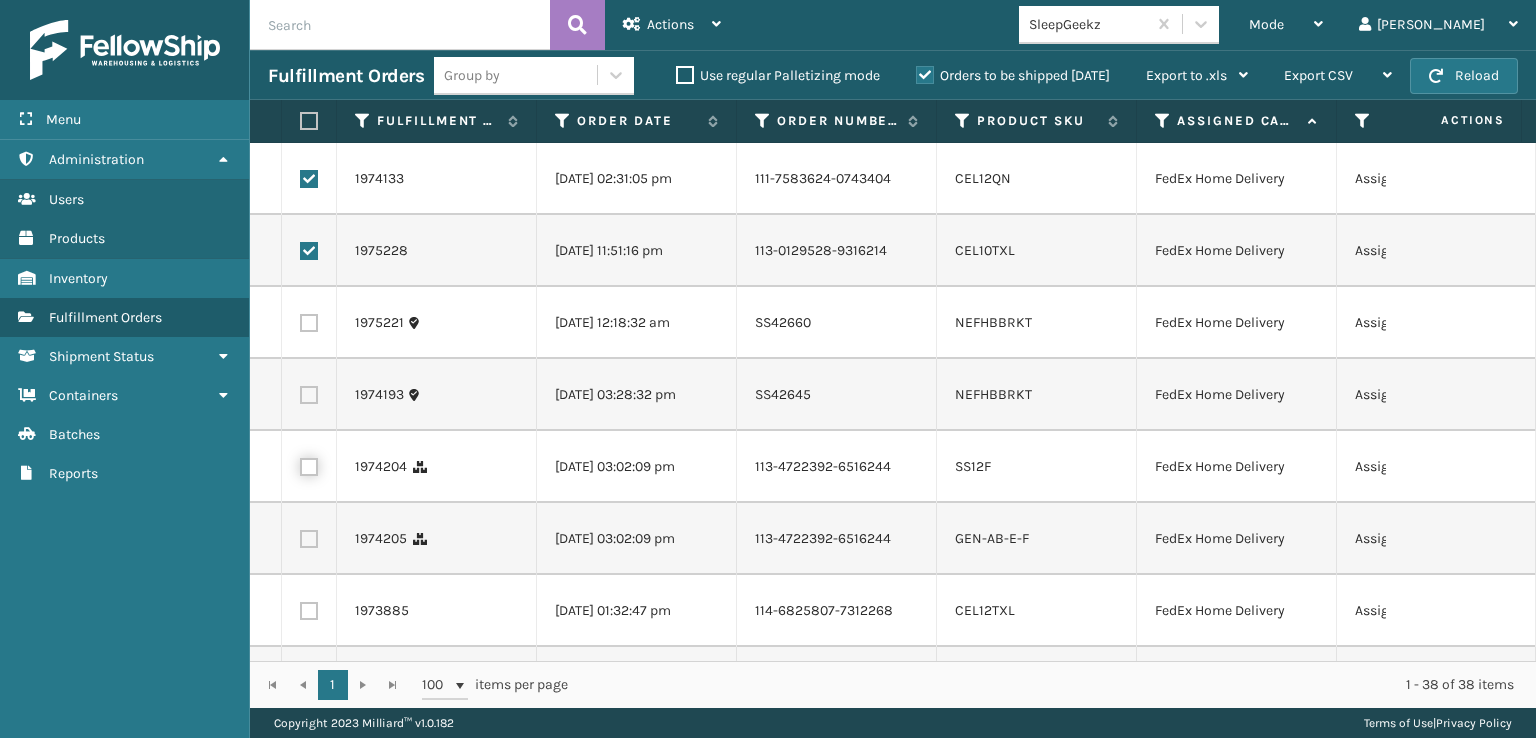 click at bounding box center [300, 464] 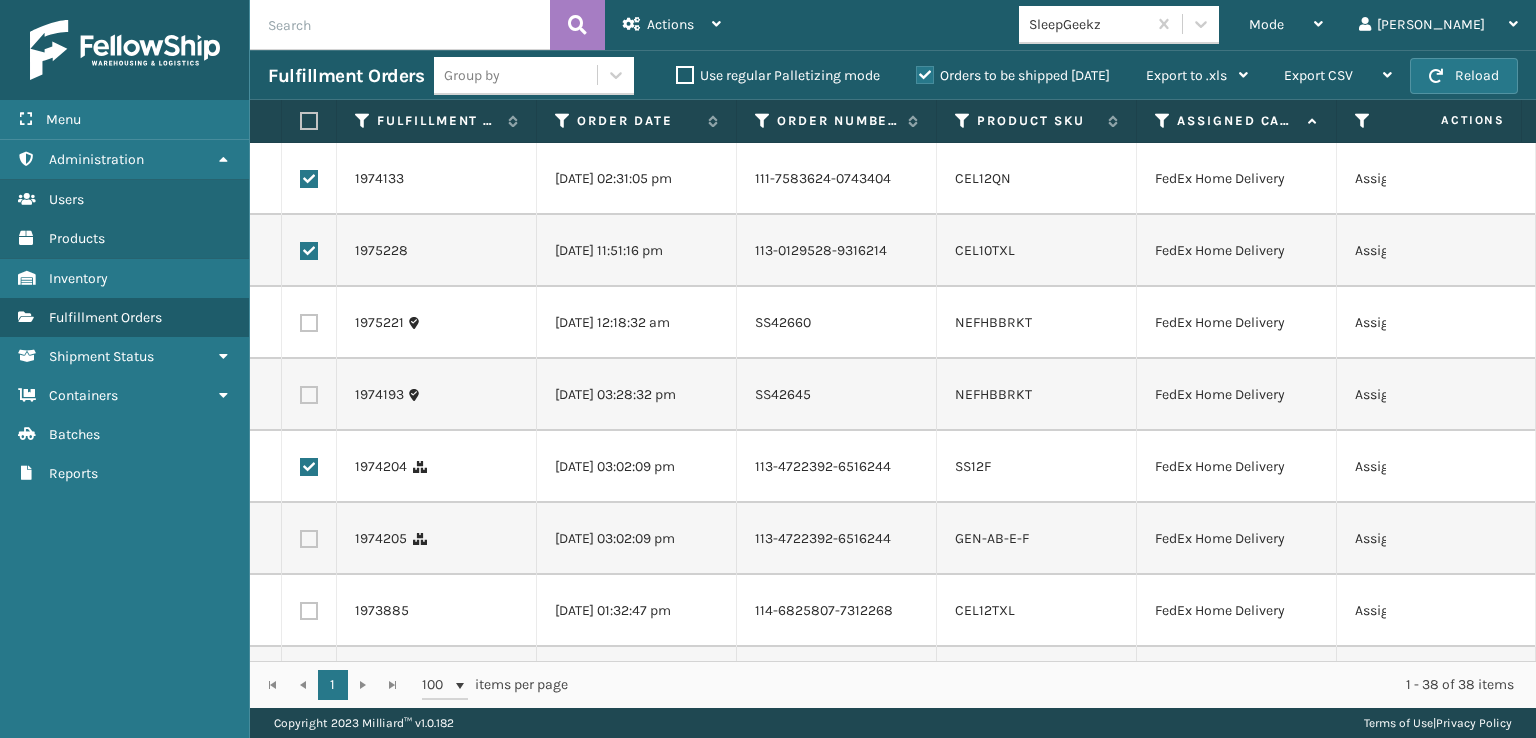 click at bounding box center [309, 539] 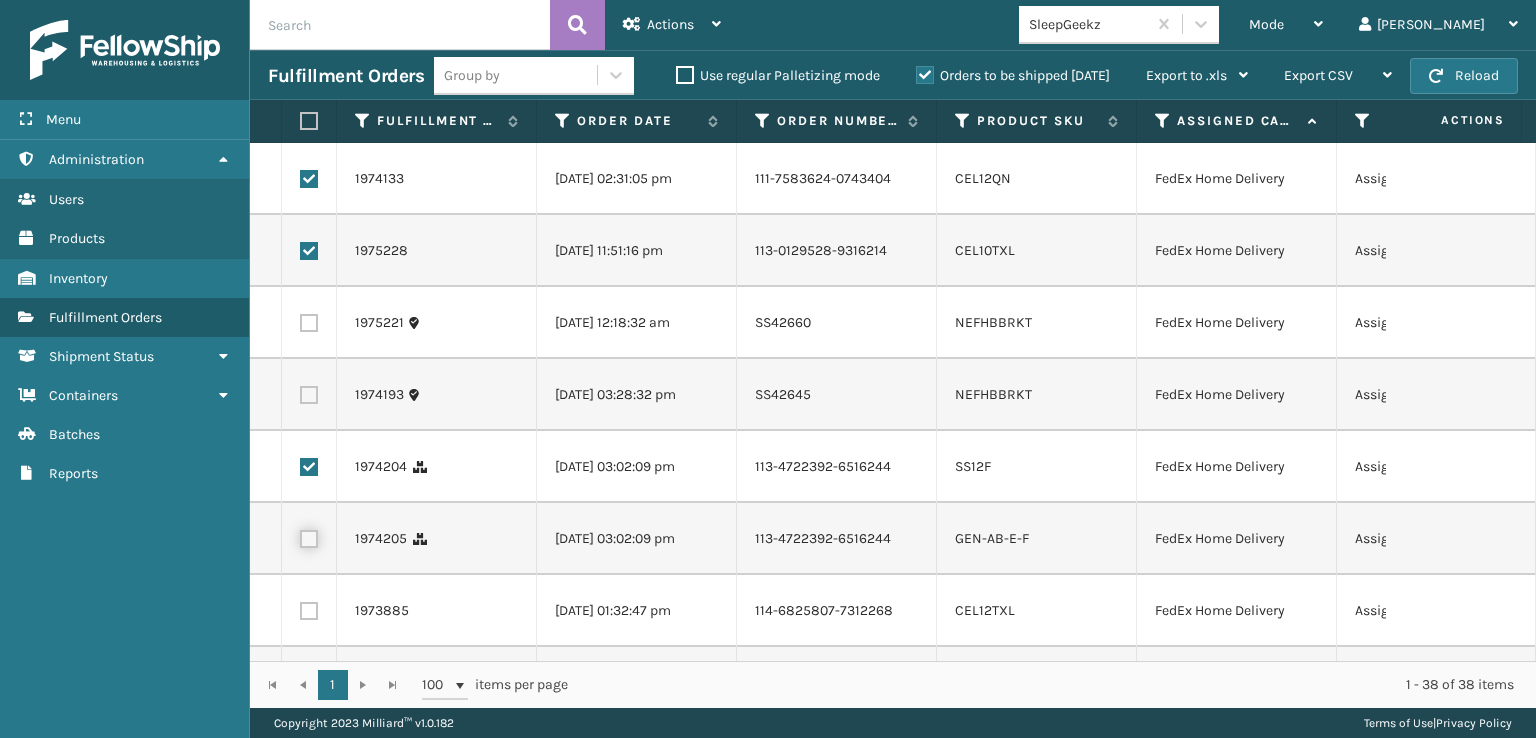 click at bounding box center (300, 536) 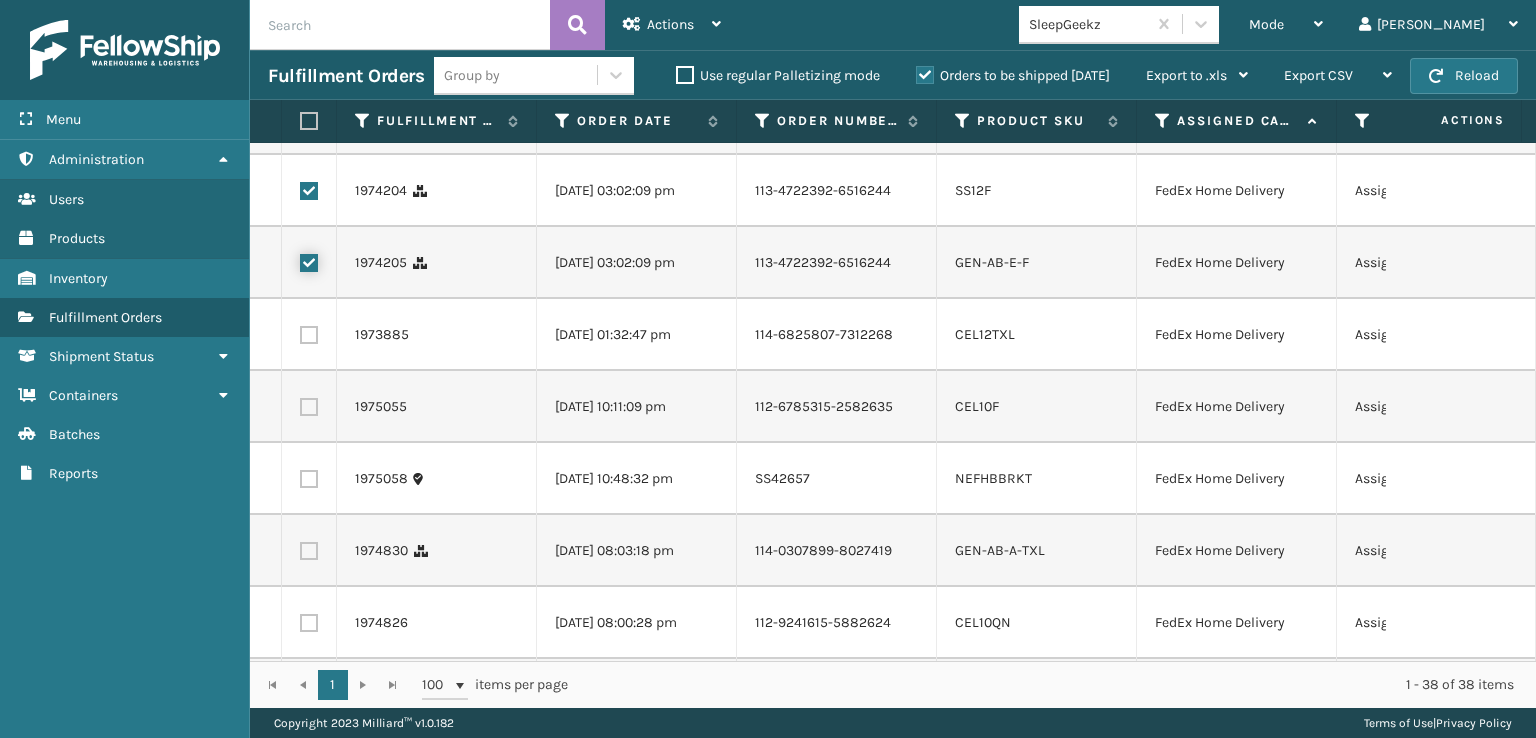 scroll, scrollTop: 300, scrollLeft: 0, axis: vertical 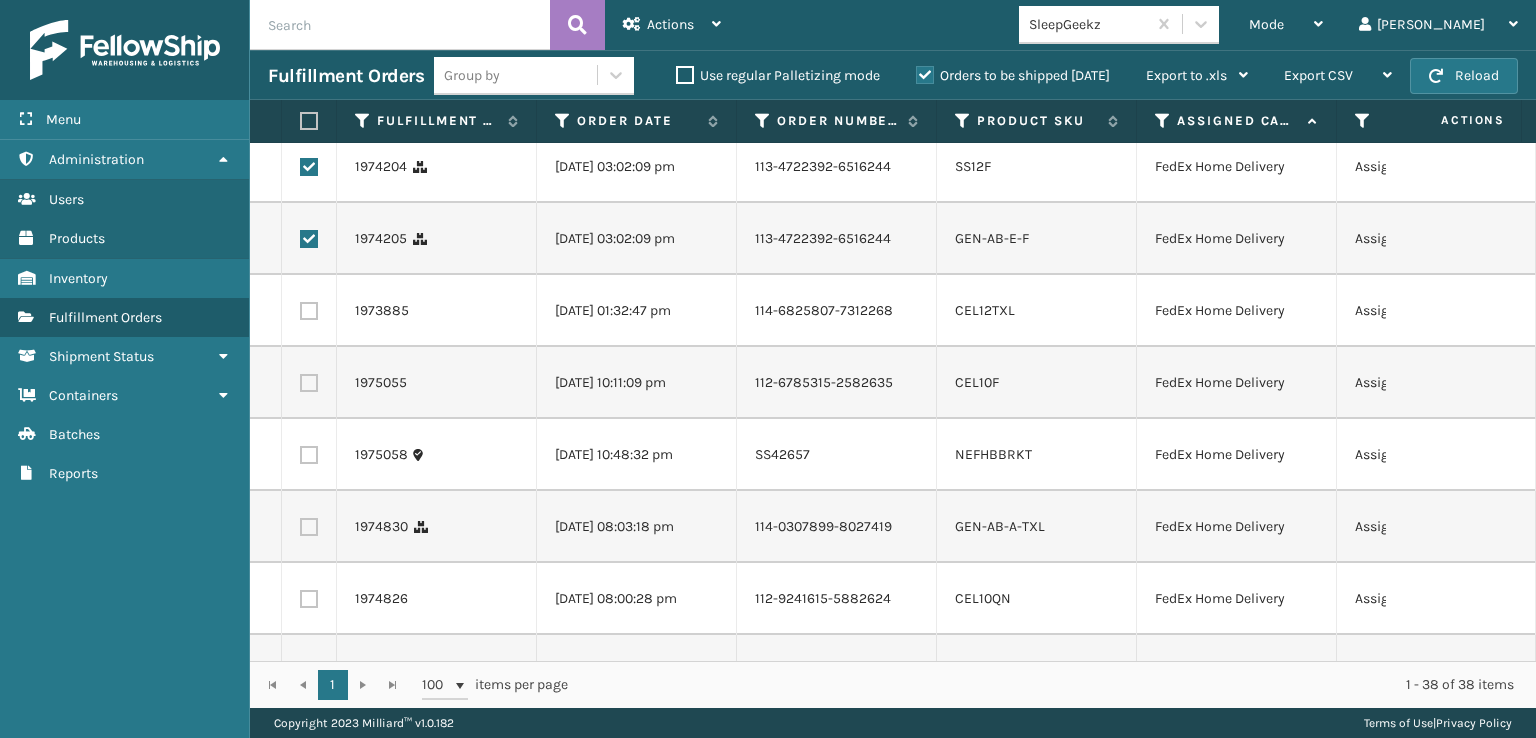 click at bounding box center (309, 311) 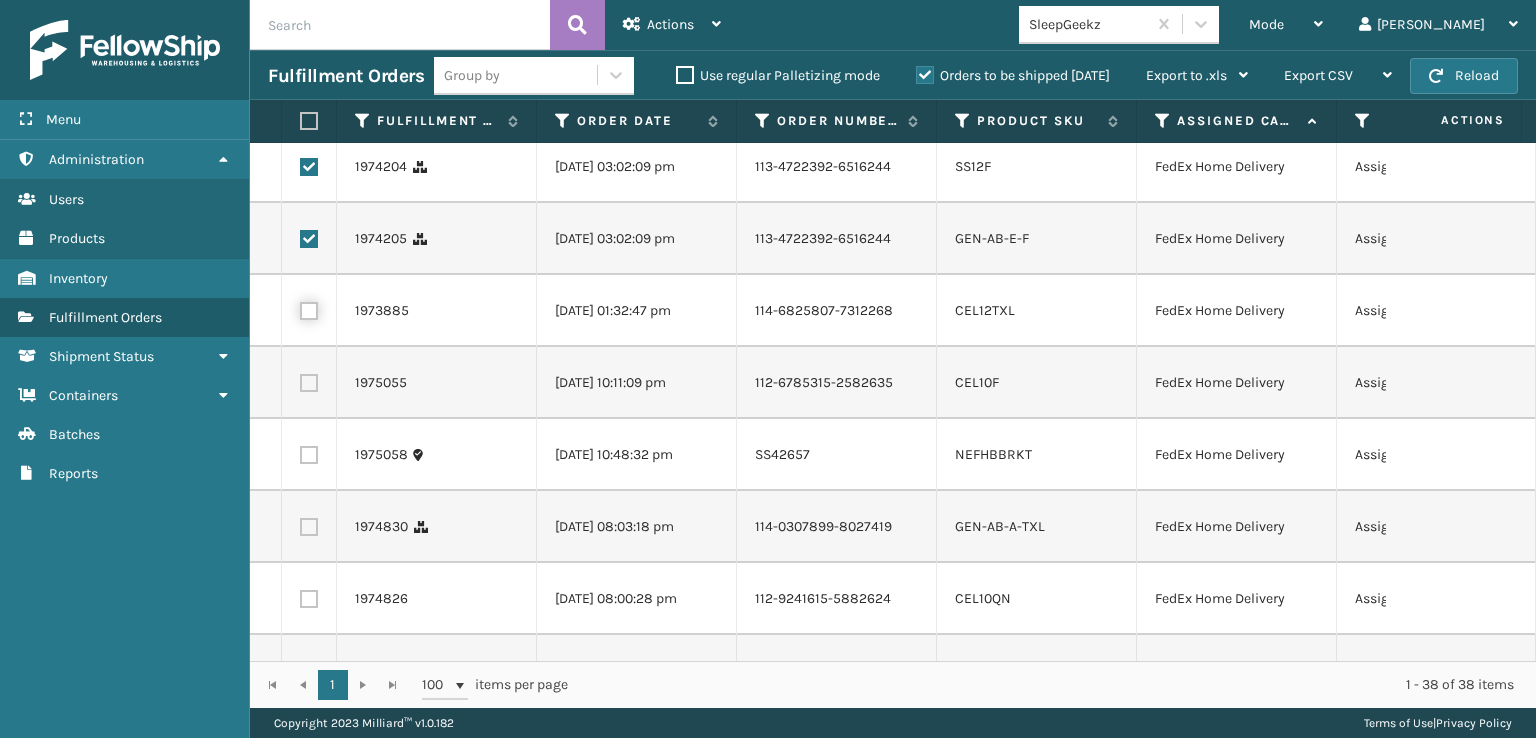 click at bounding box center (300, 308) 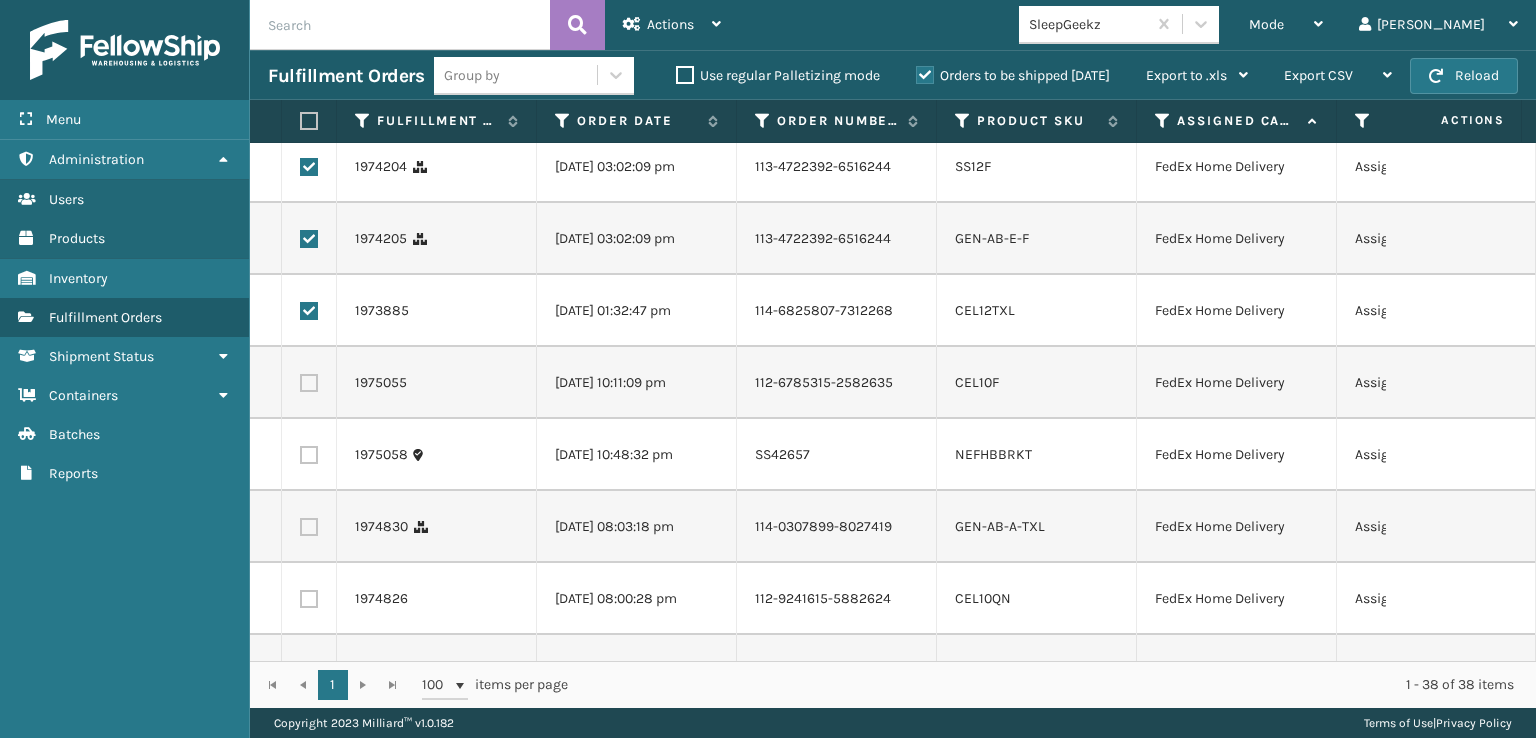 click at bounding box center (309, 383) 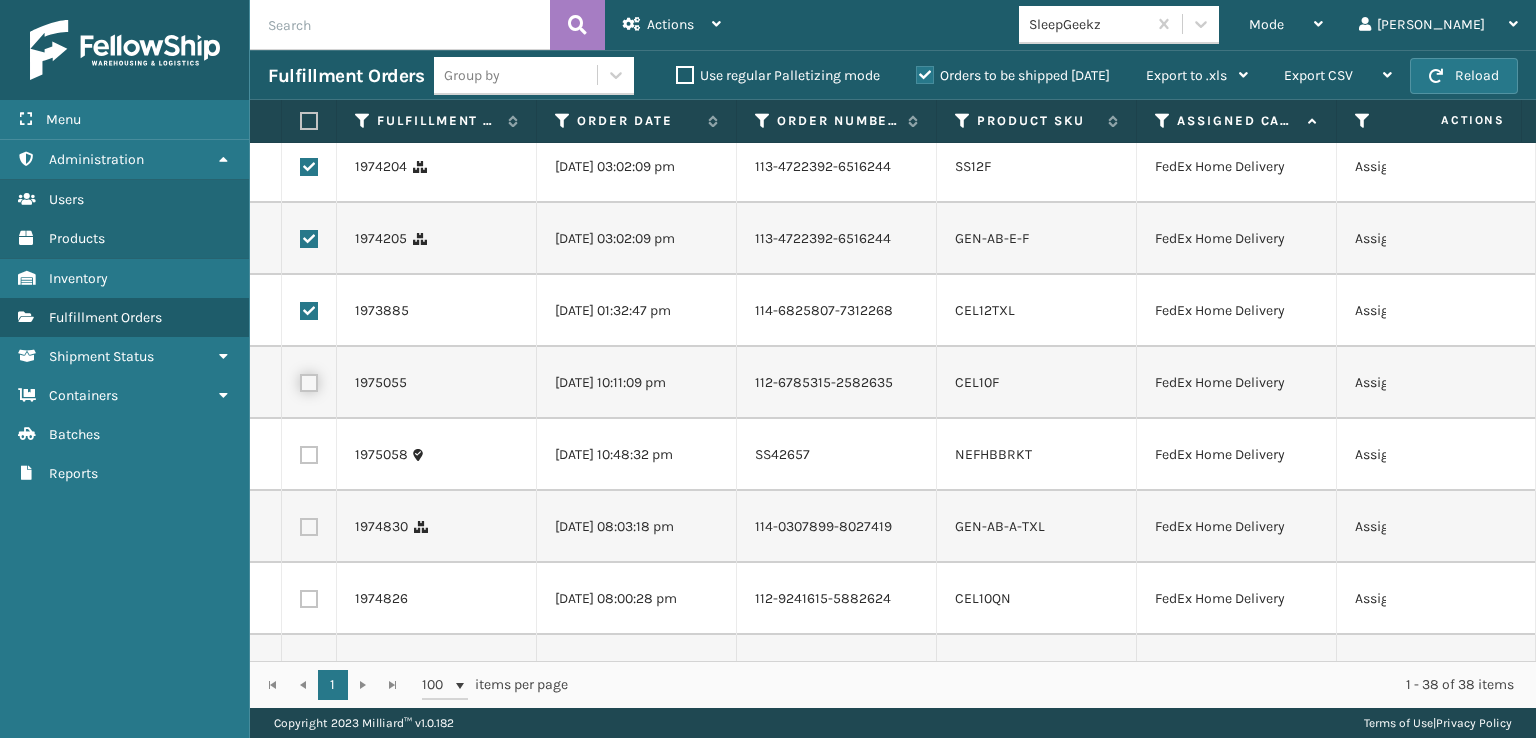 click at bounding box center (300, 380) 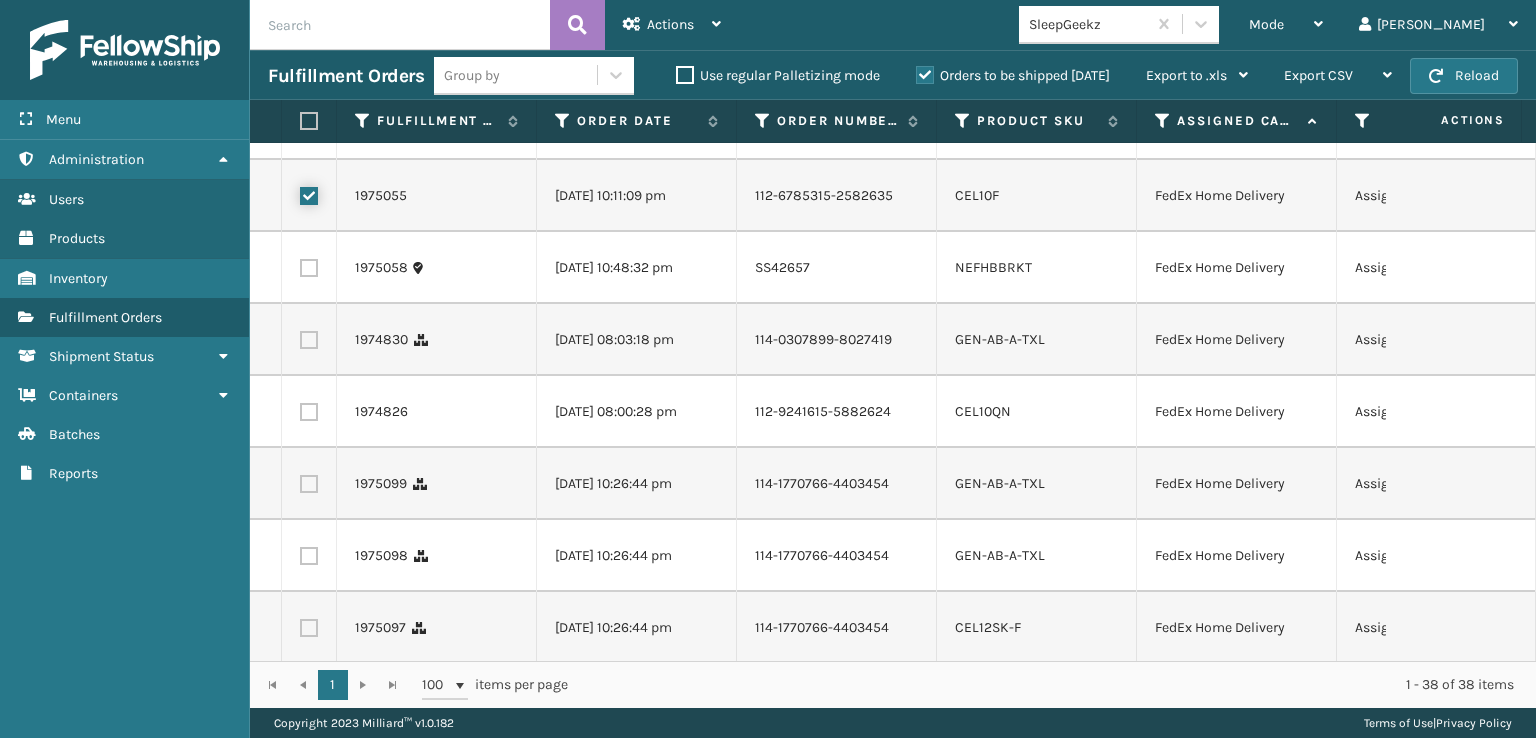 scroll, scrollTop: 500, scrollLeft: 0, axis: vertical 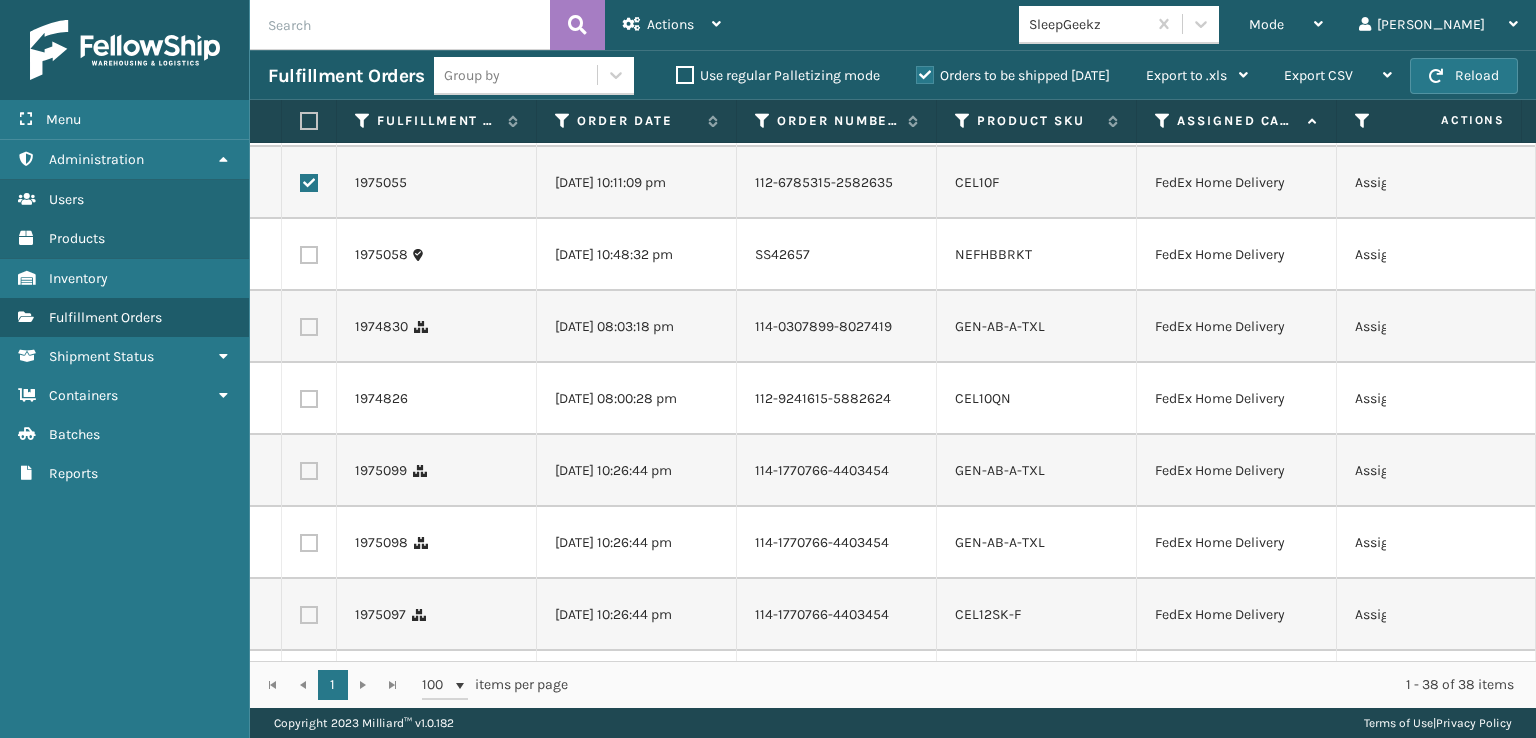click at bounding box center (309, 327) 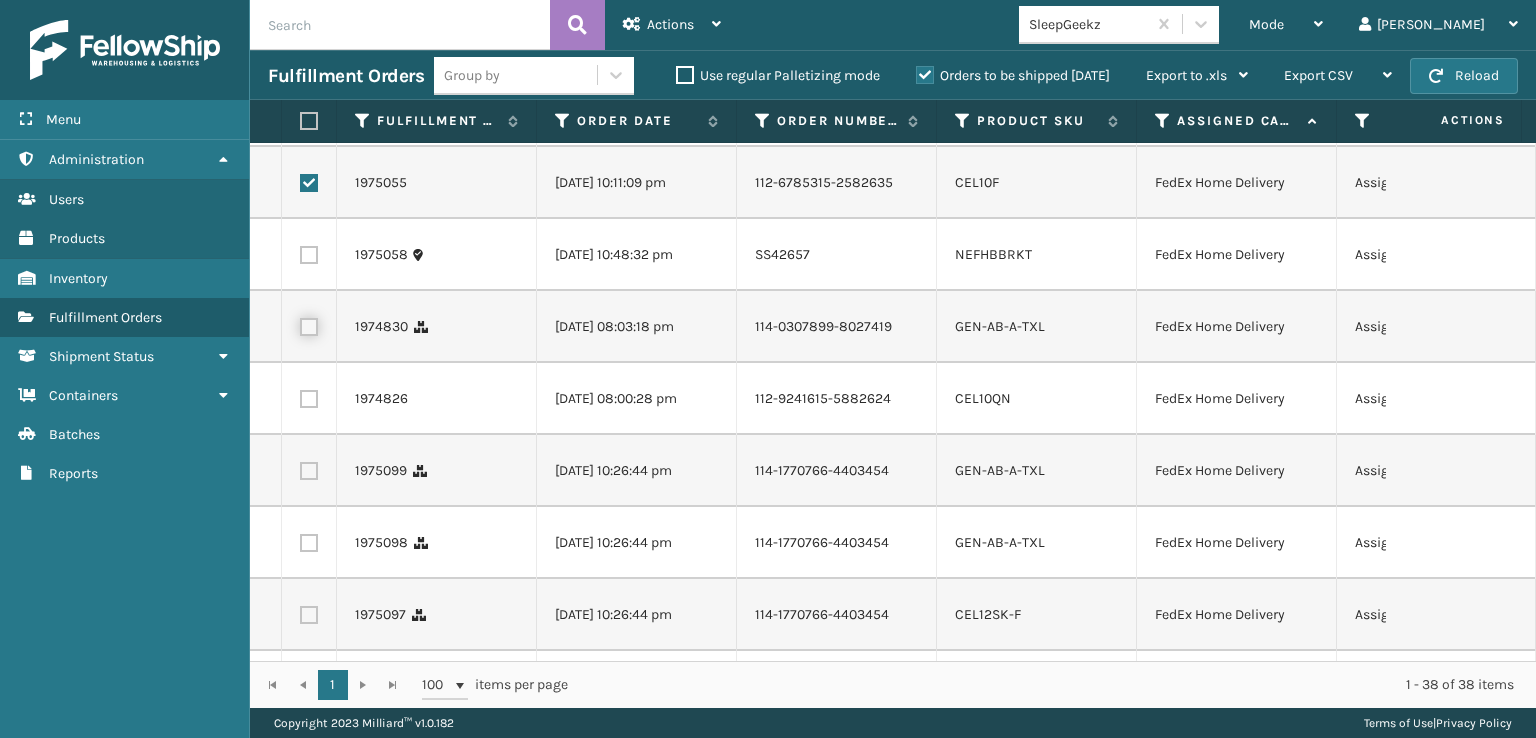 click at bounding box center (300, 324) 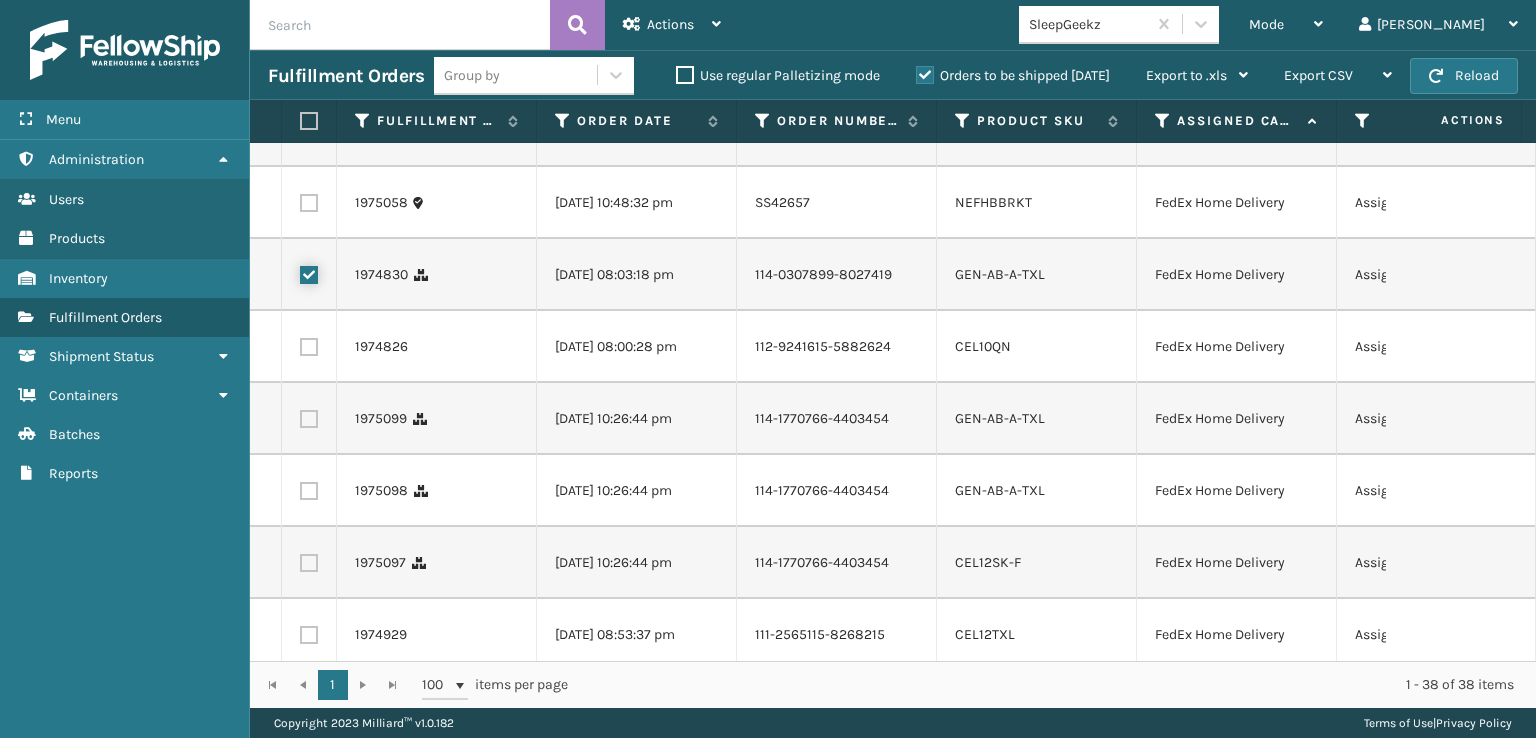 scroll, scrollTop: 600, scrollLeft: 0, axis: vertical 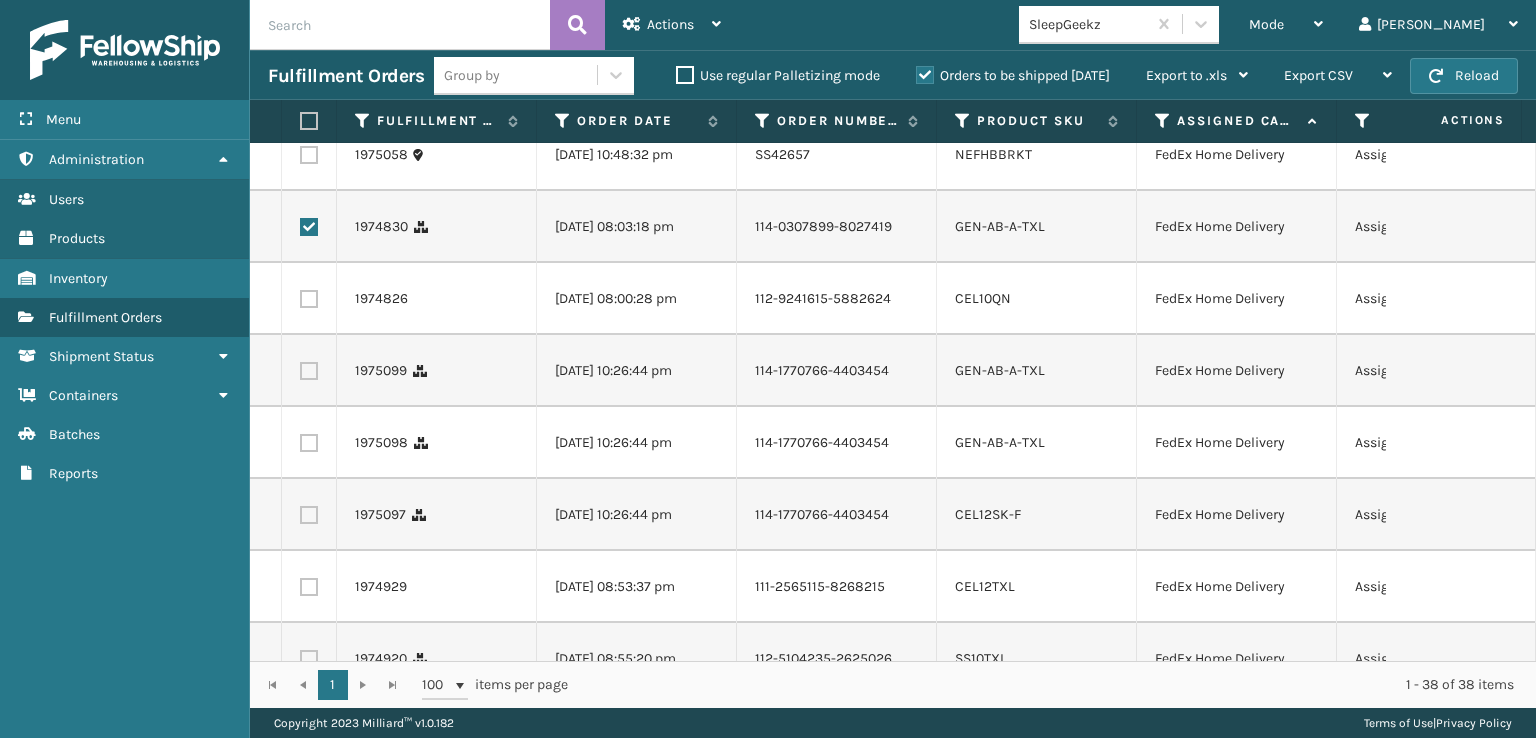 click at bounding box center [309, 299] 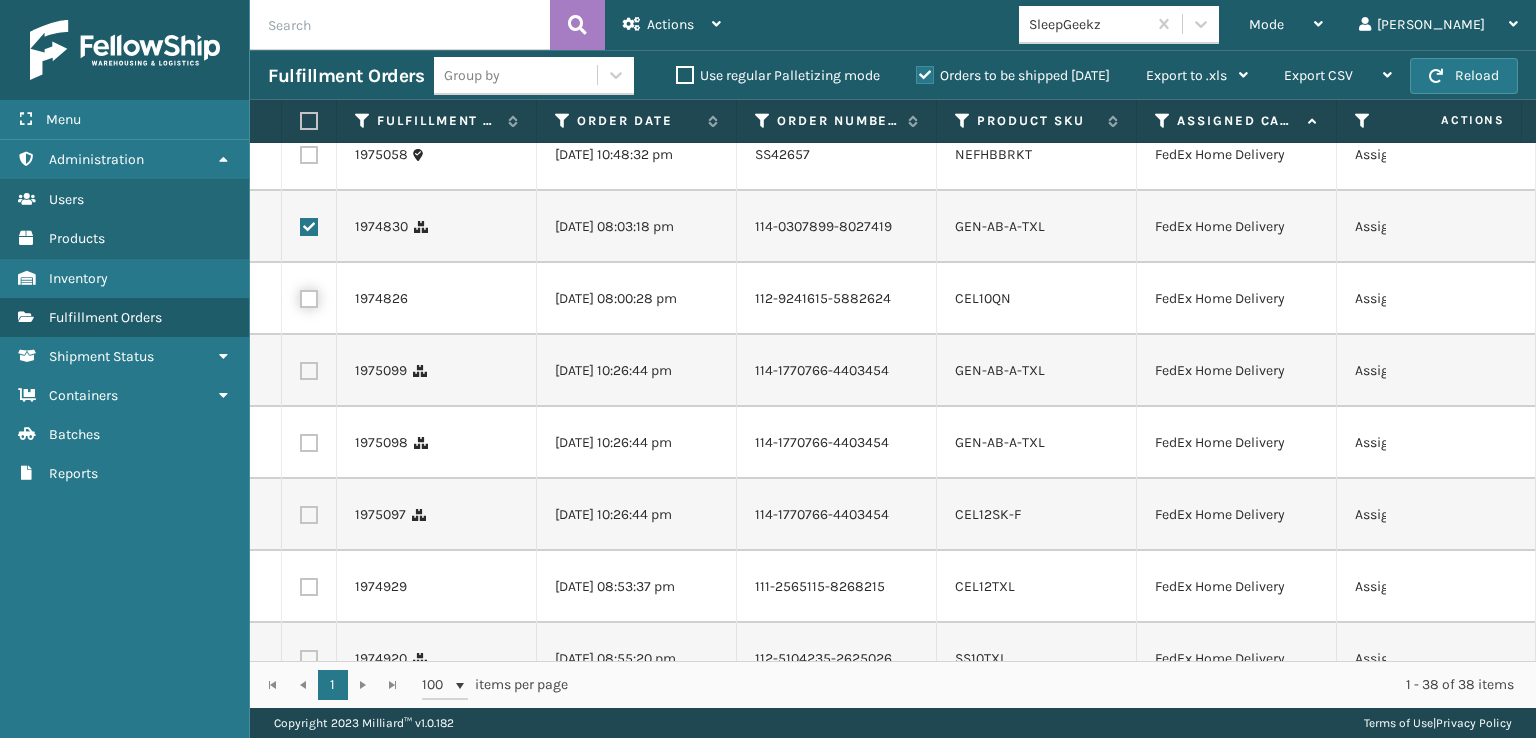 click at bounding box center (300, 296) 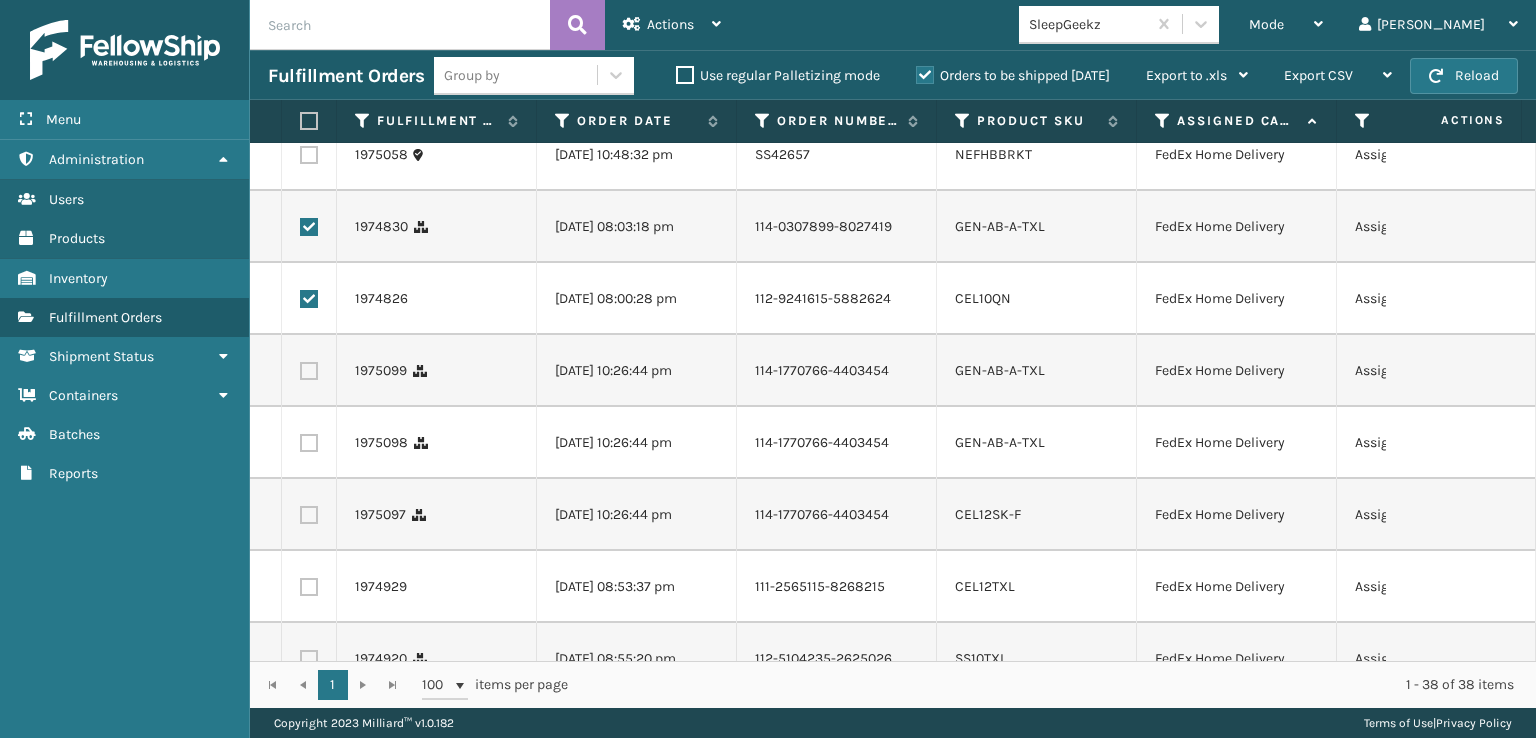 click at bounding box center (309, 371) 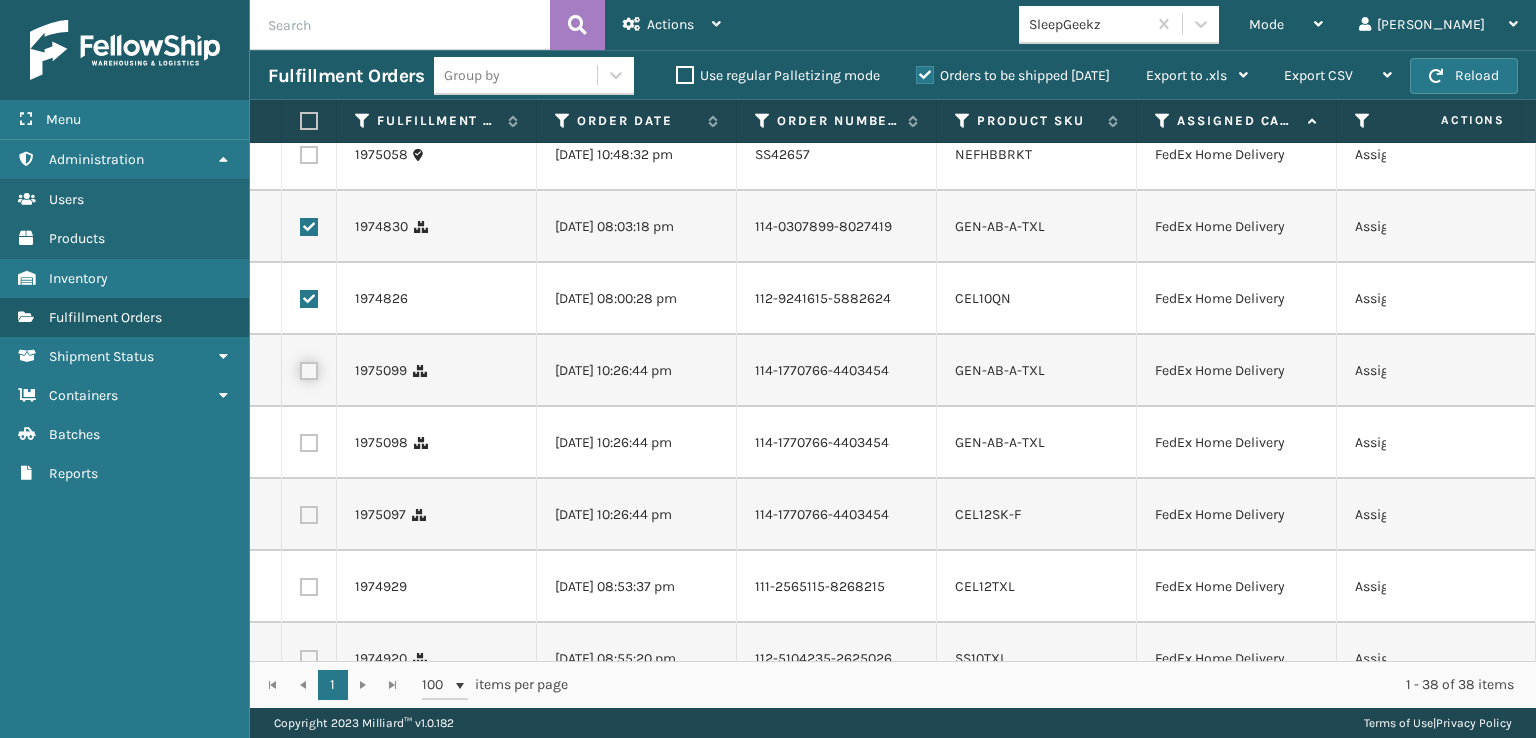 click at bounding box center (300, 368) 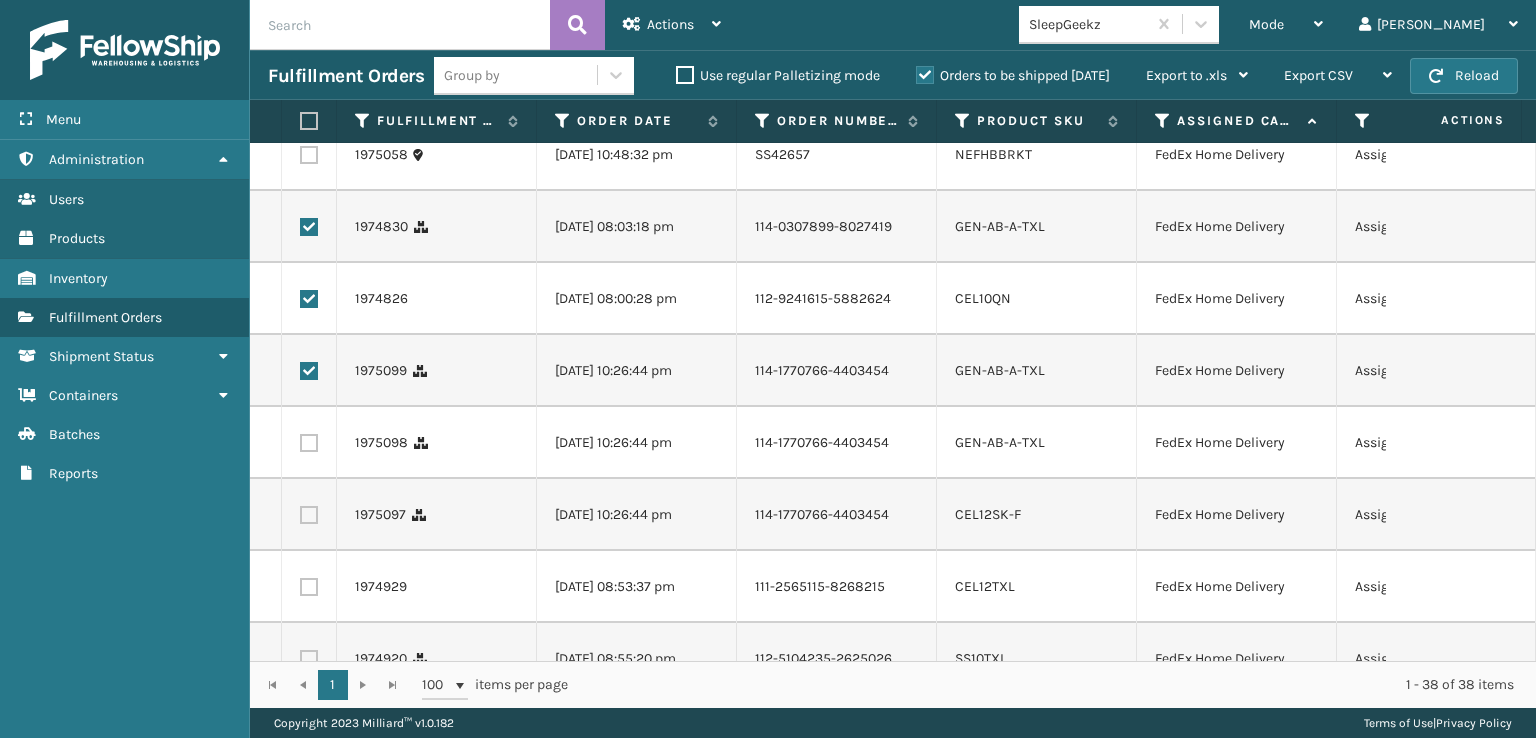 click at bounding box center (309, 443) 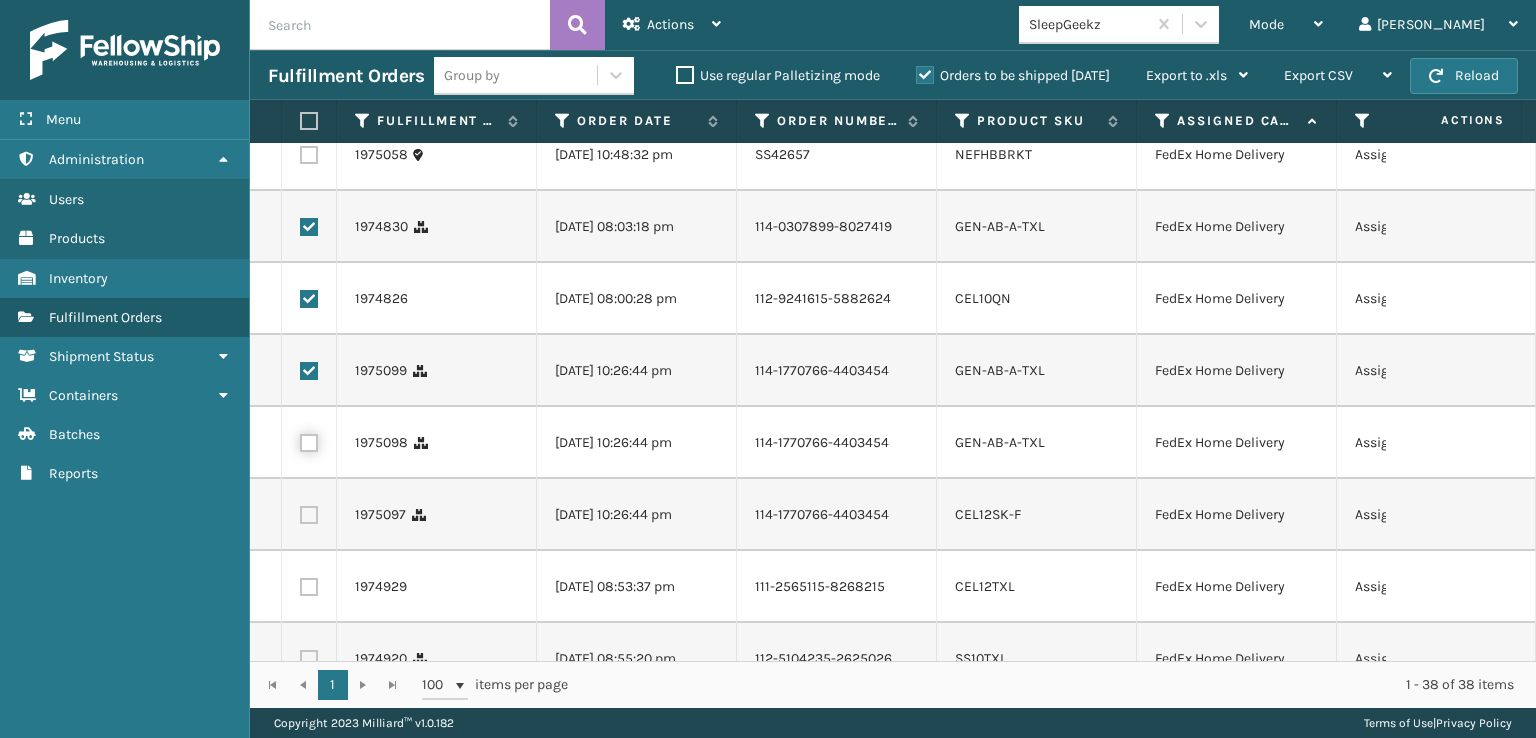 click at bounding box center [300, 440] 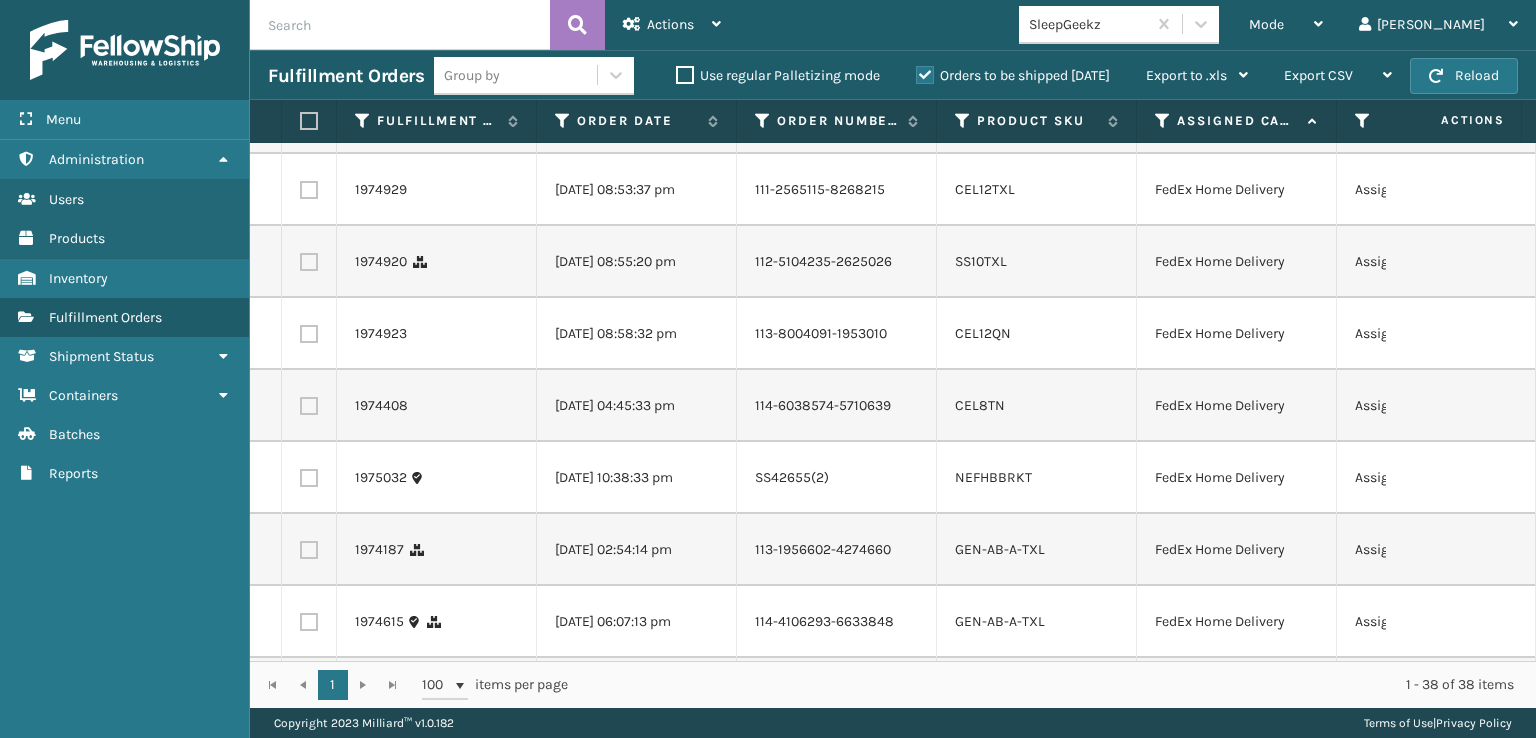 scroll, scrollTop: 1000, scrollLeft: 0, axis: vertical 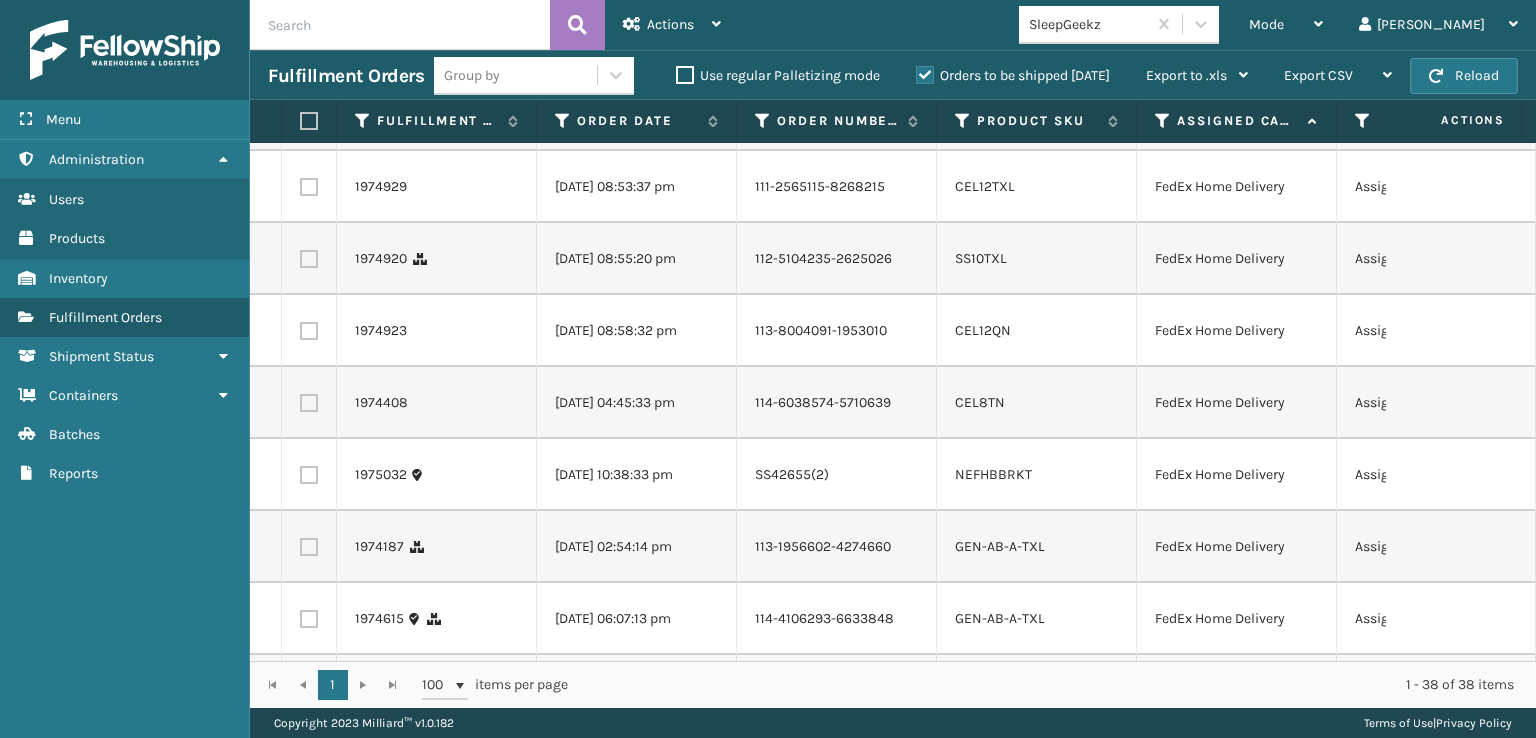 click at bounding box center [309, 115] 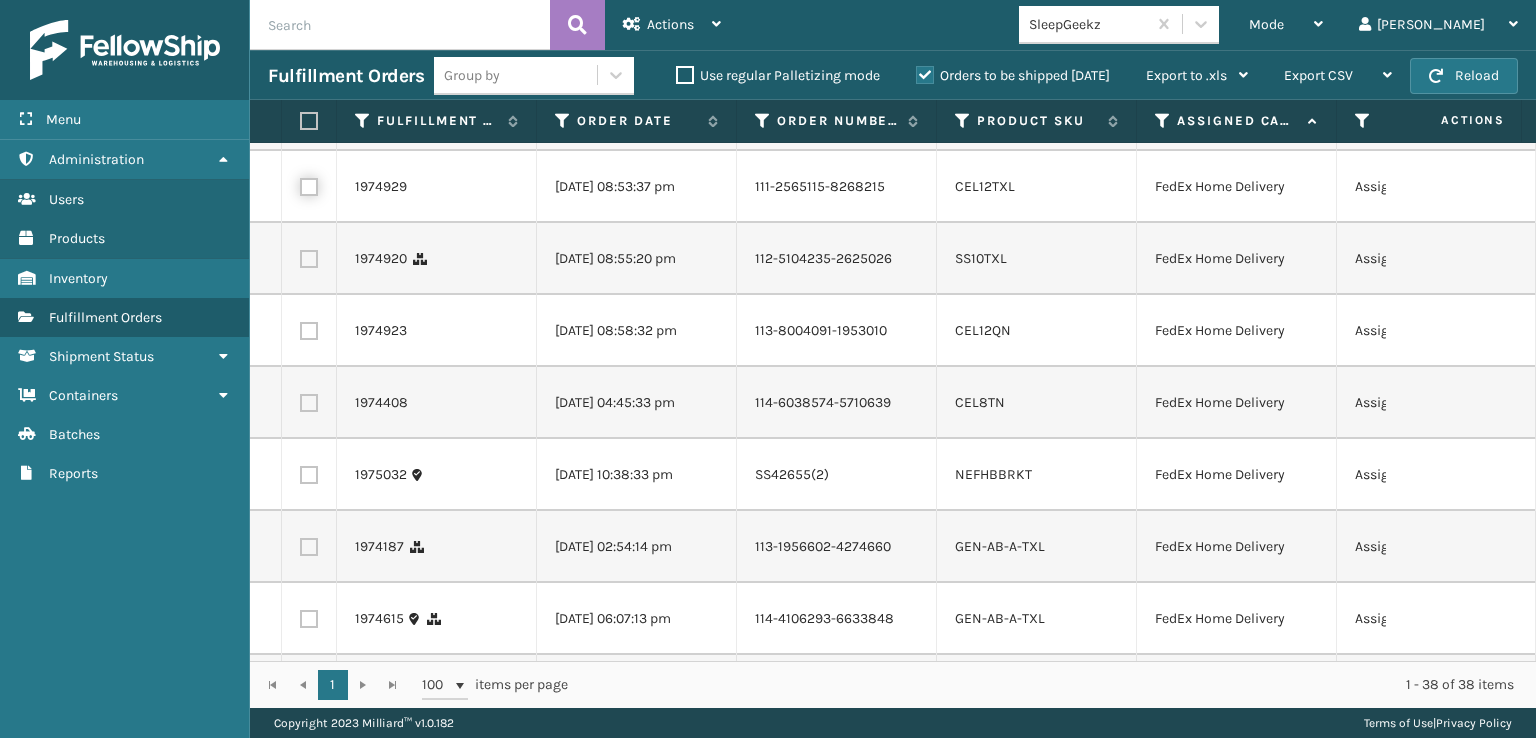 click at bounding box center [300, 184] 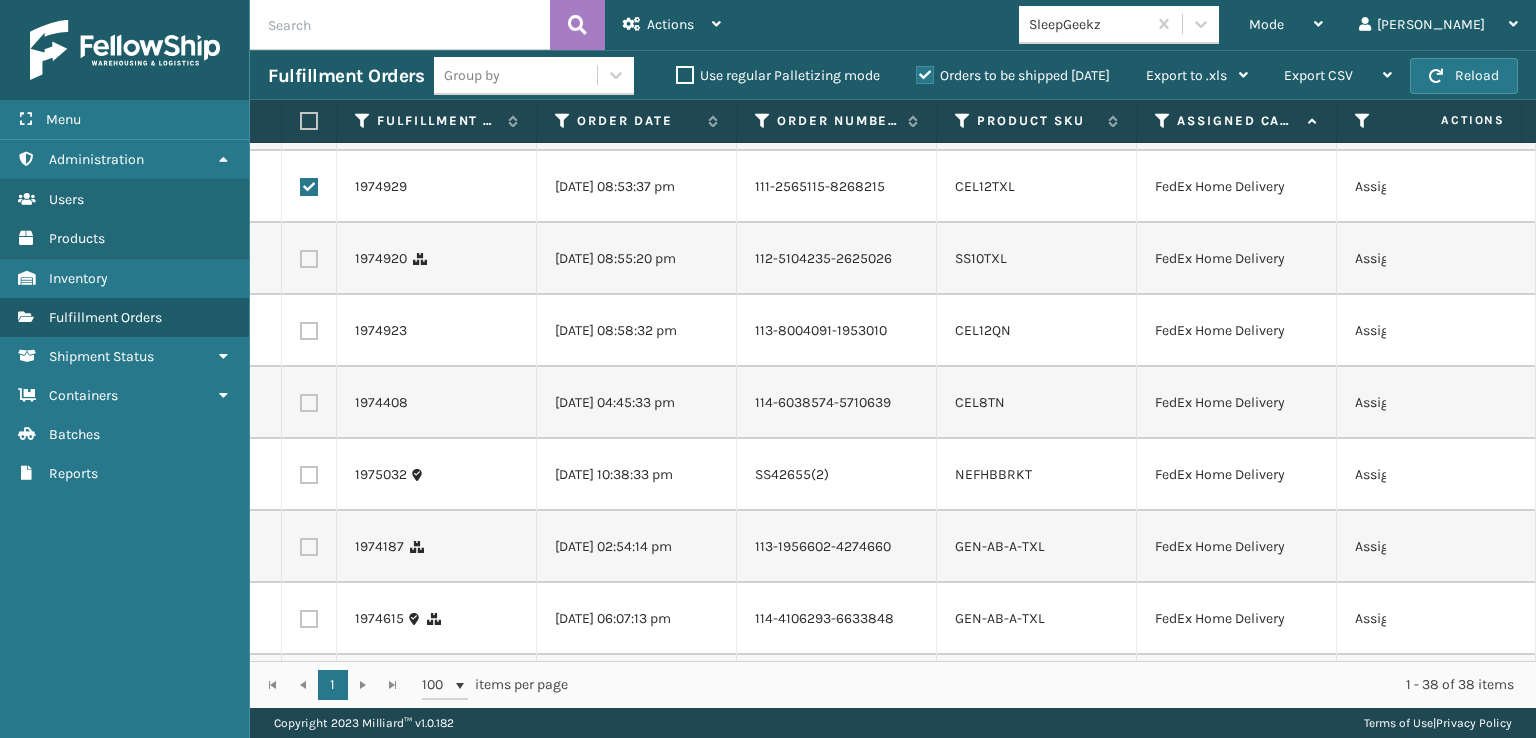 click at bounding box center (309, 259) 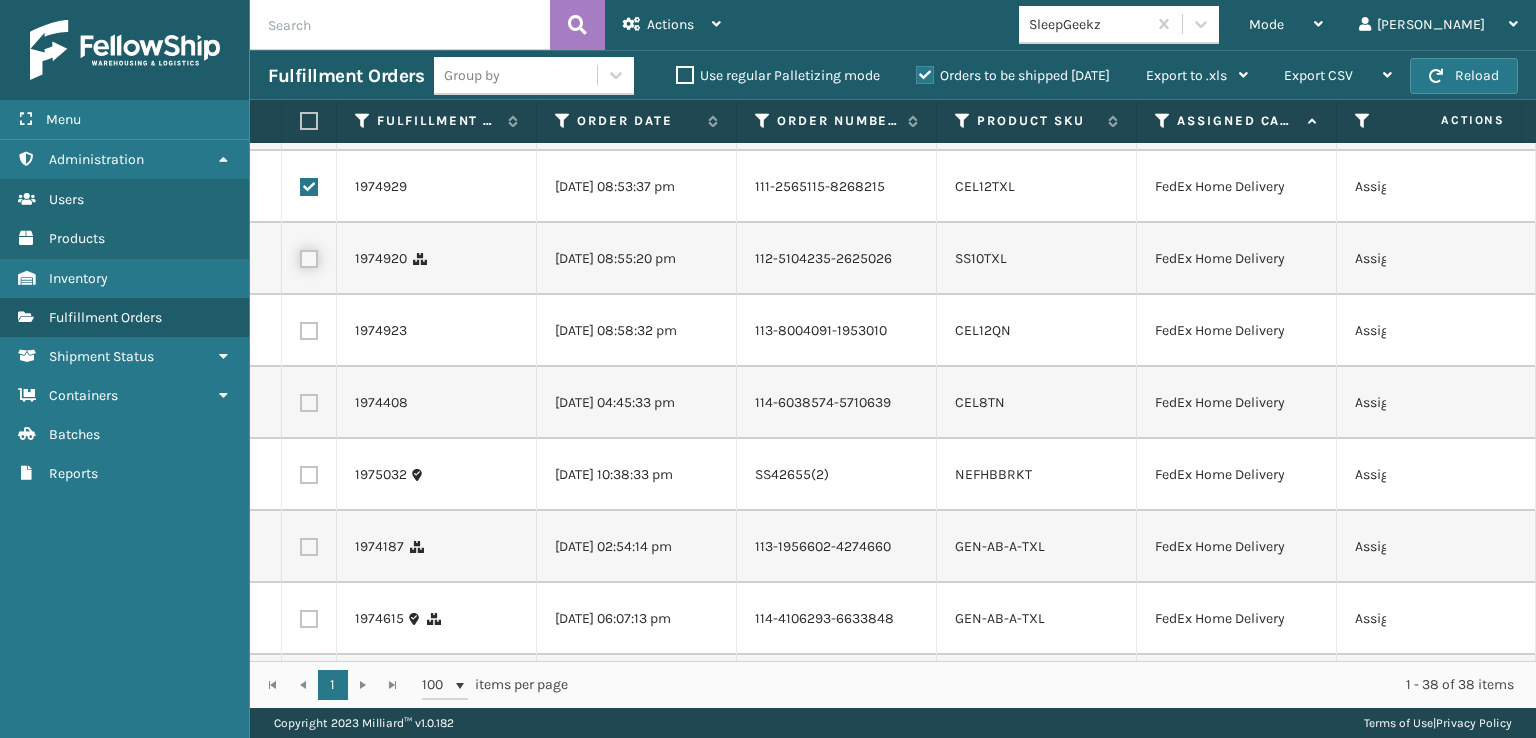 click at bounding box center (300, 256) 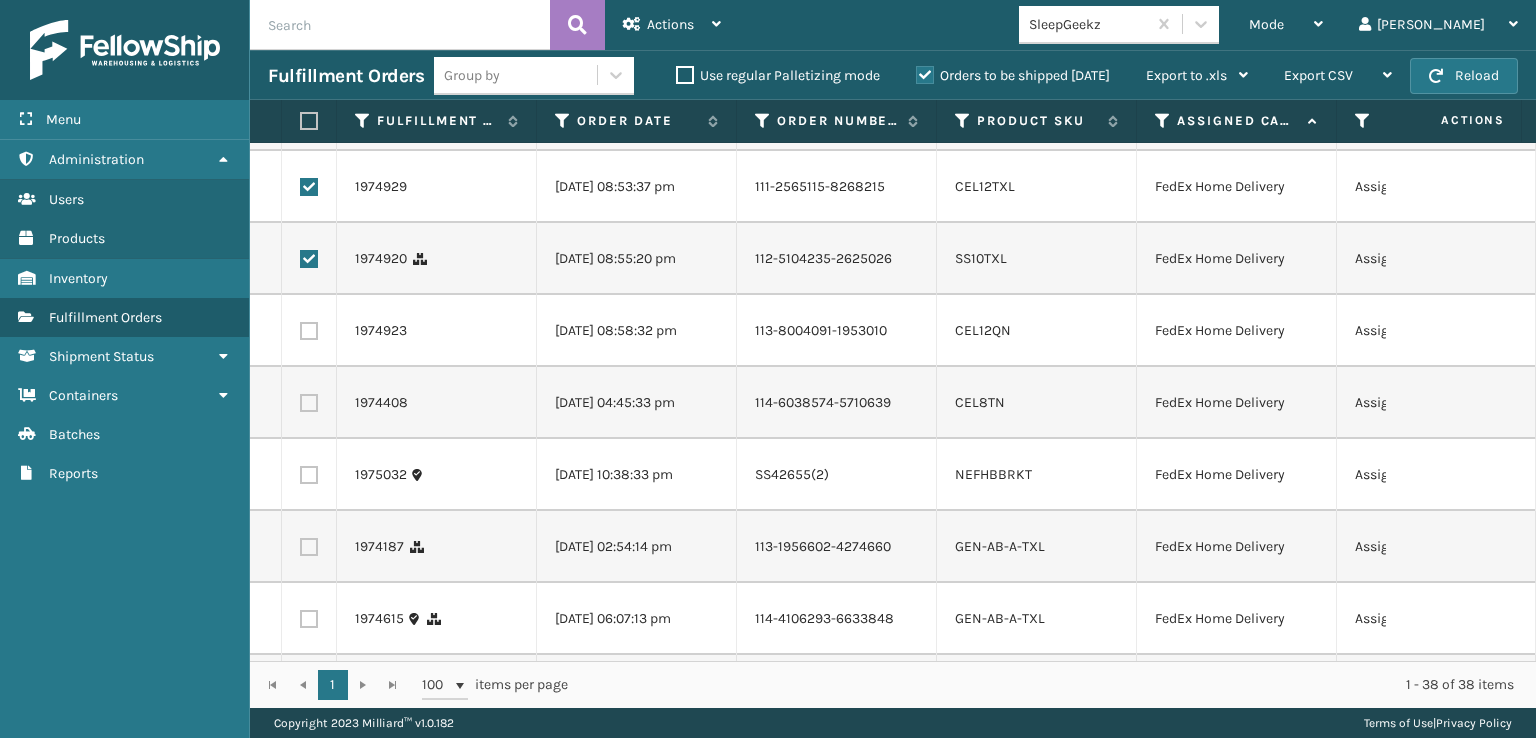 click at bounding box center [309, 331] 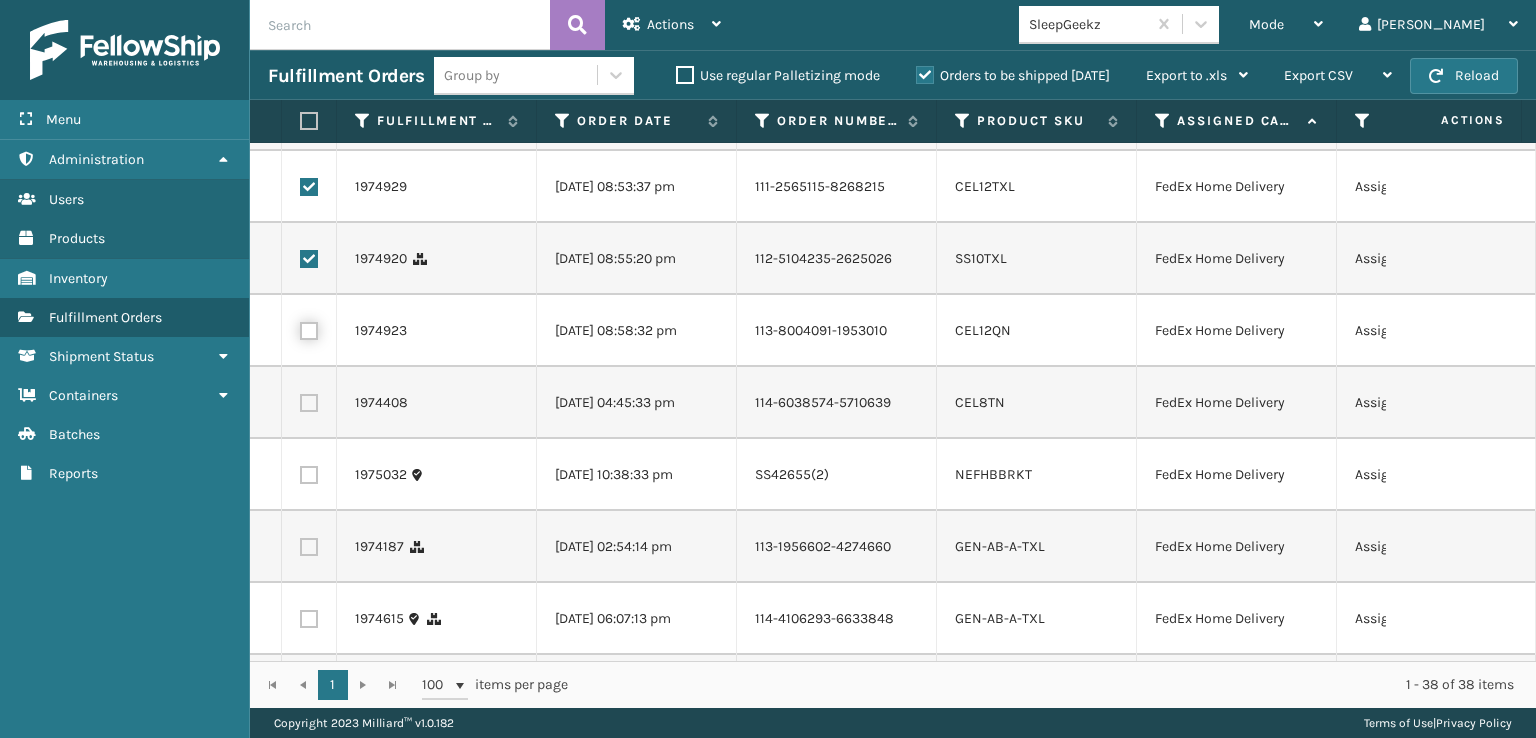 click at bounding box center (300, 328) 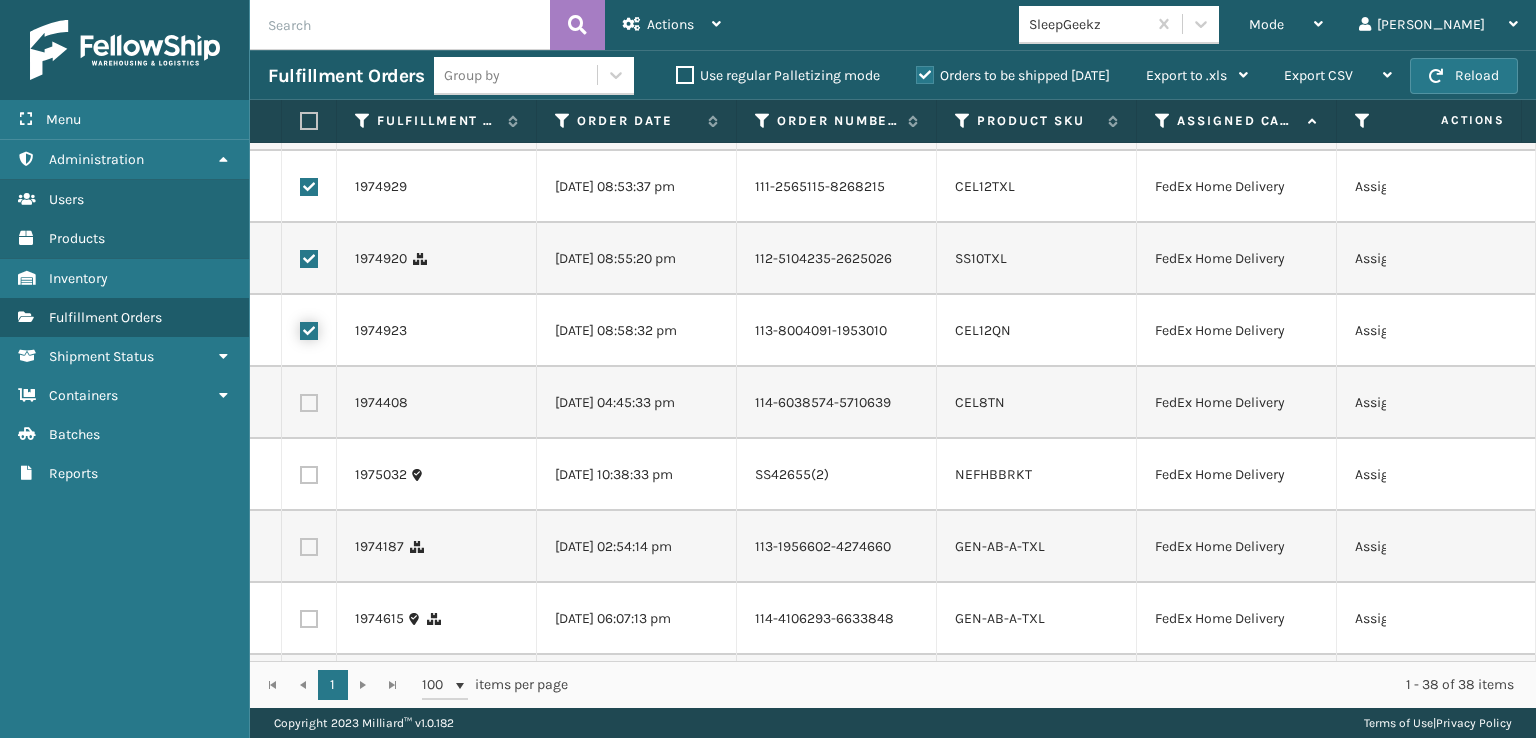 checkbox on "true" 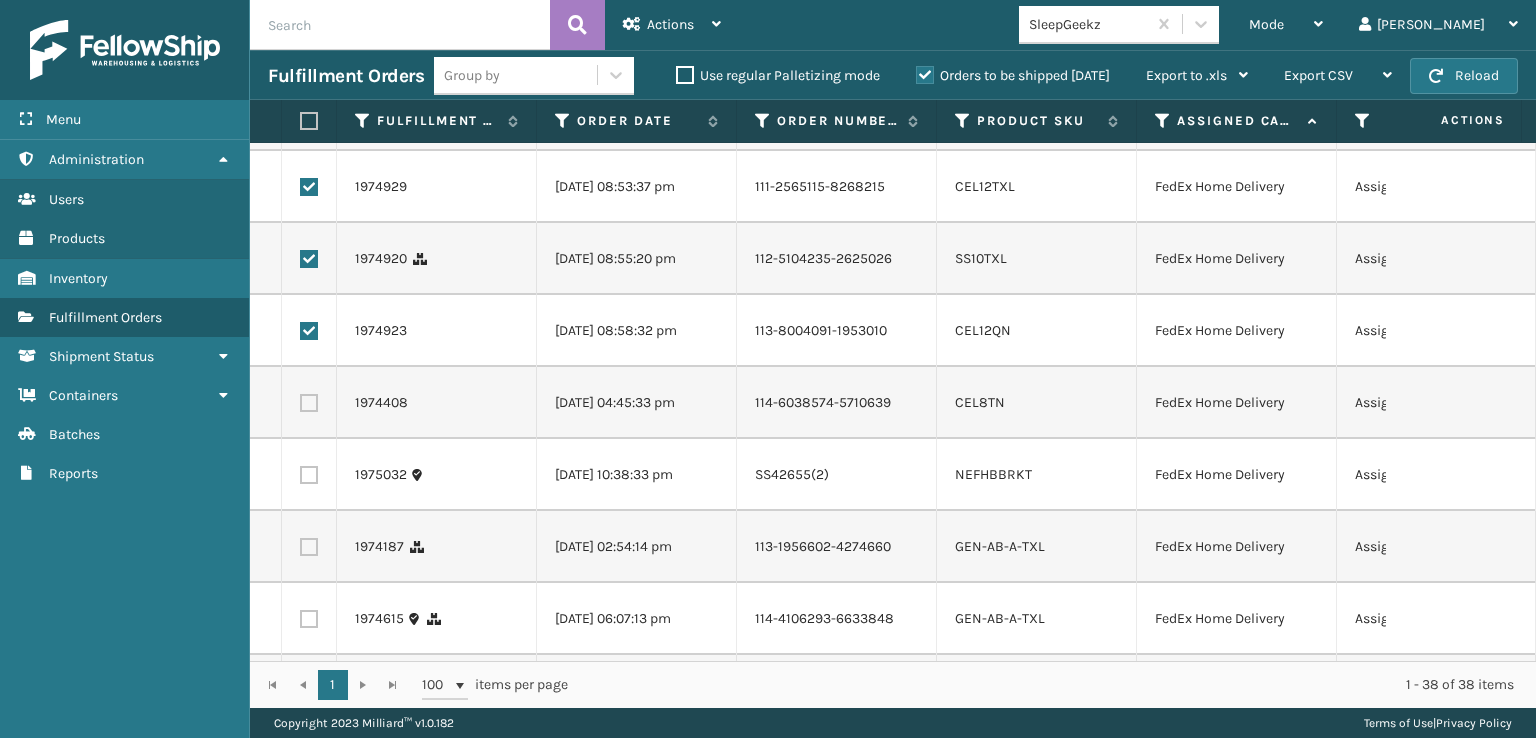 click at bounding box center (309, 403) 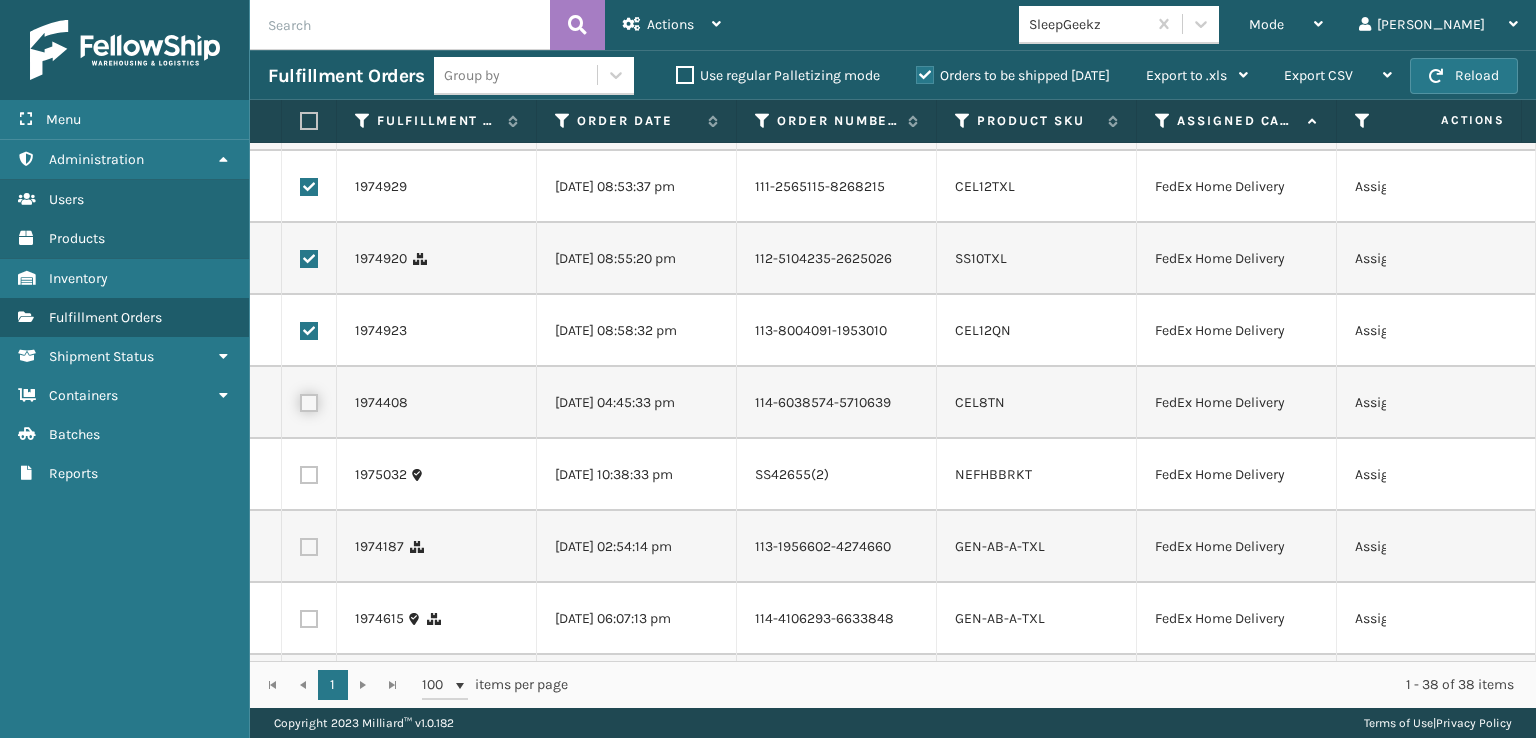click at bounding box center [300, 400] 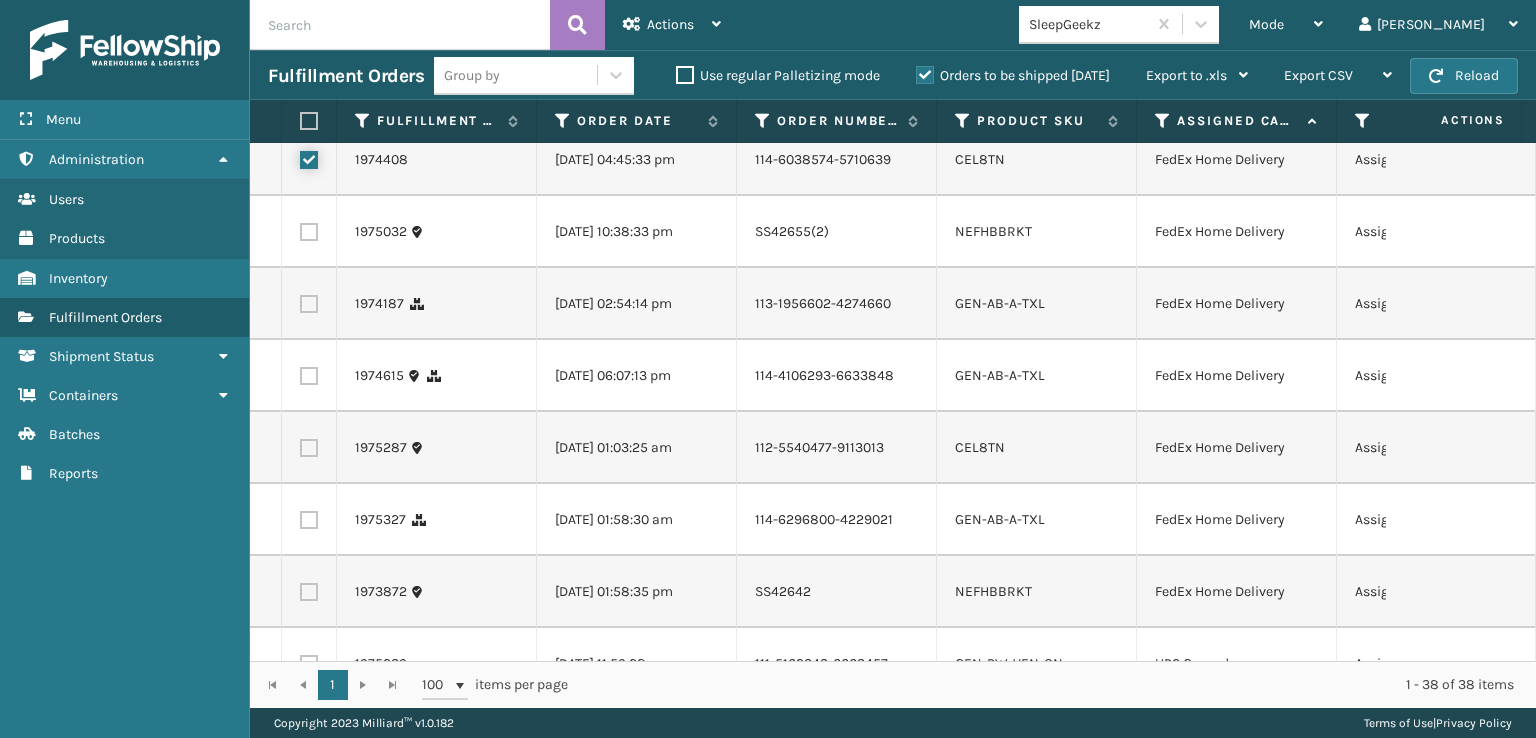 scroll, scrollTop: 1300, scrollLeft: 0, axis: vertical 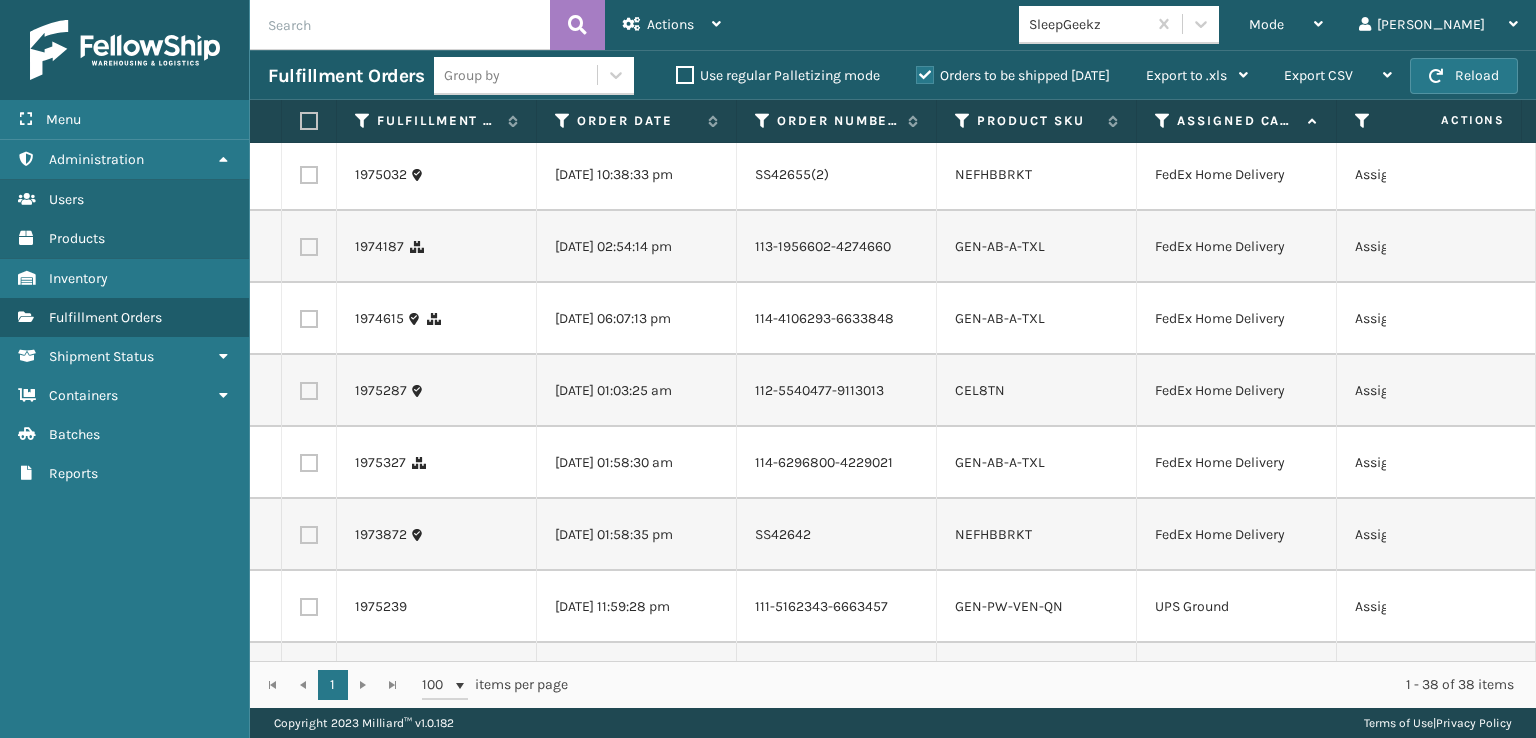 click at bounding box center (309, 247) 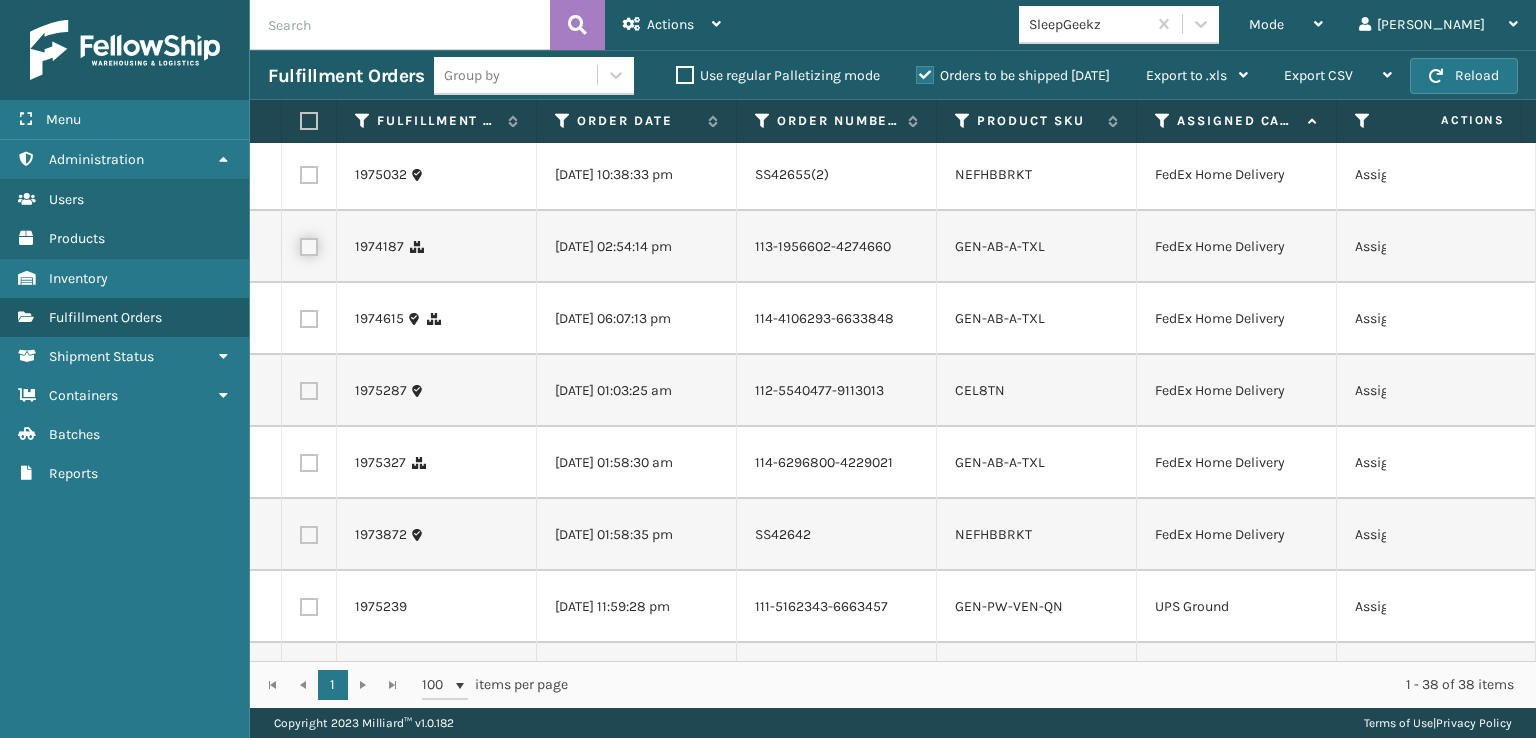 click at bounding box center [300, 244] 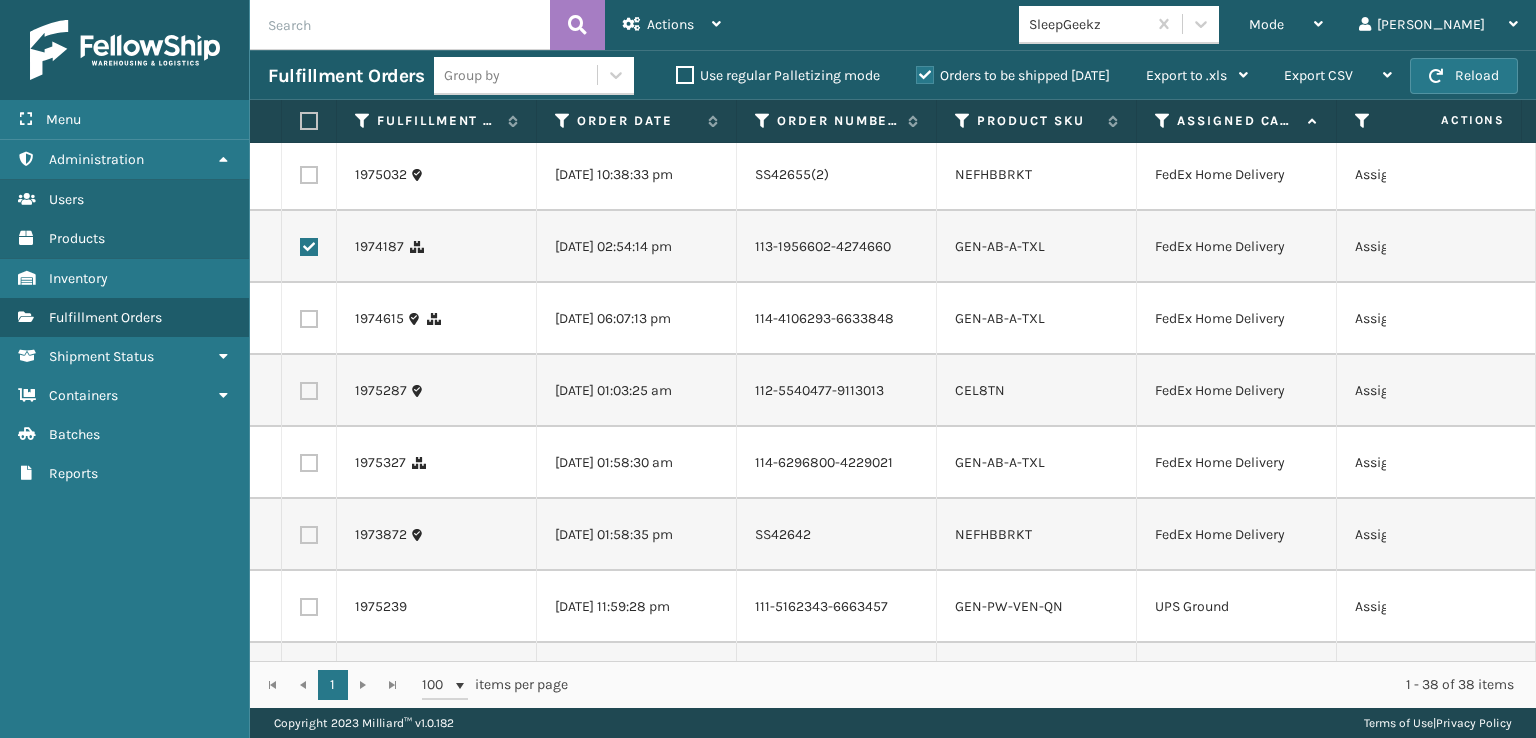 click at bounding box center (309, 319) 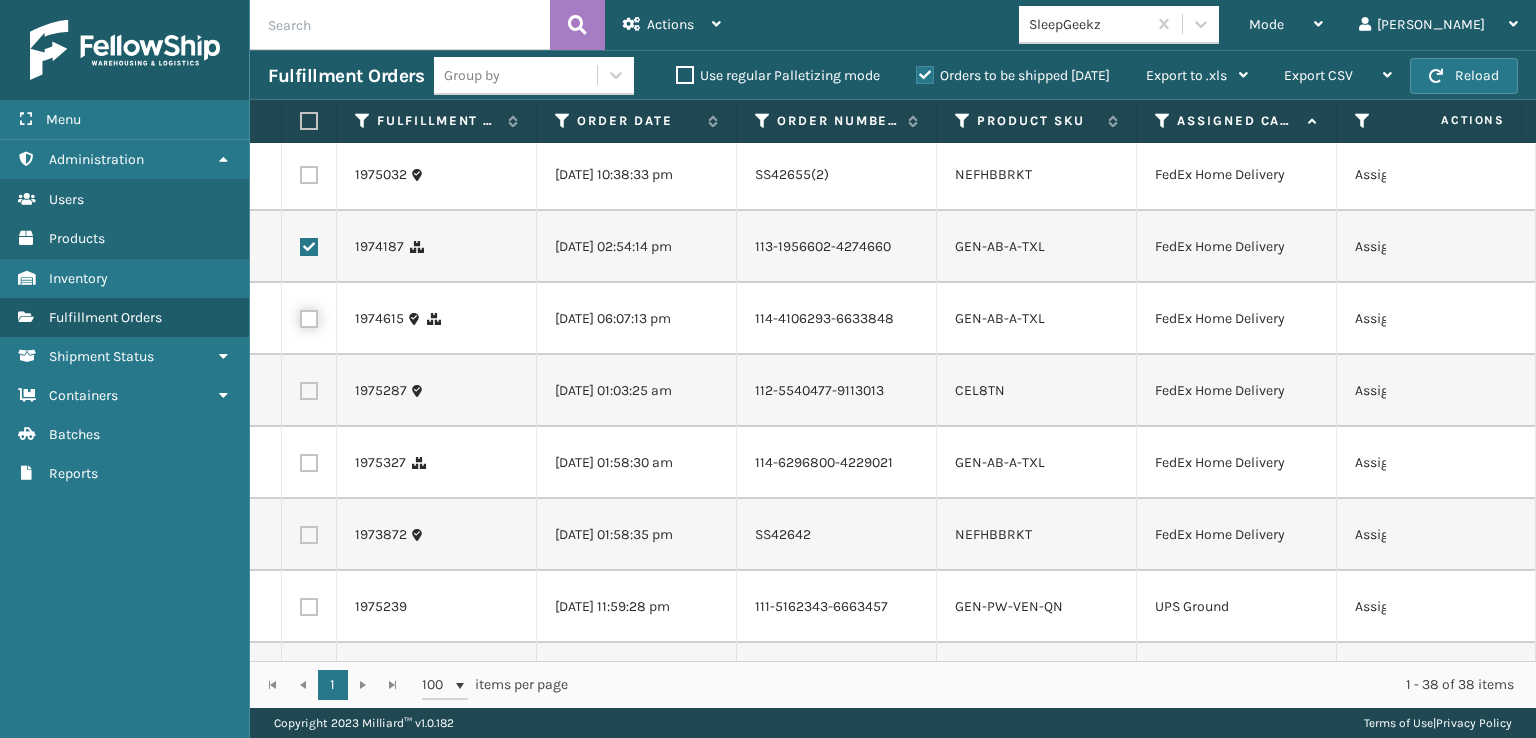 click at bounding box center [300, 316] 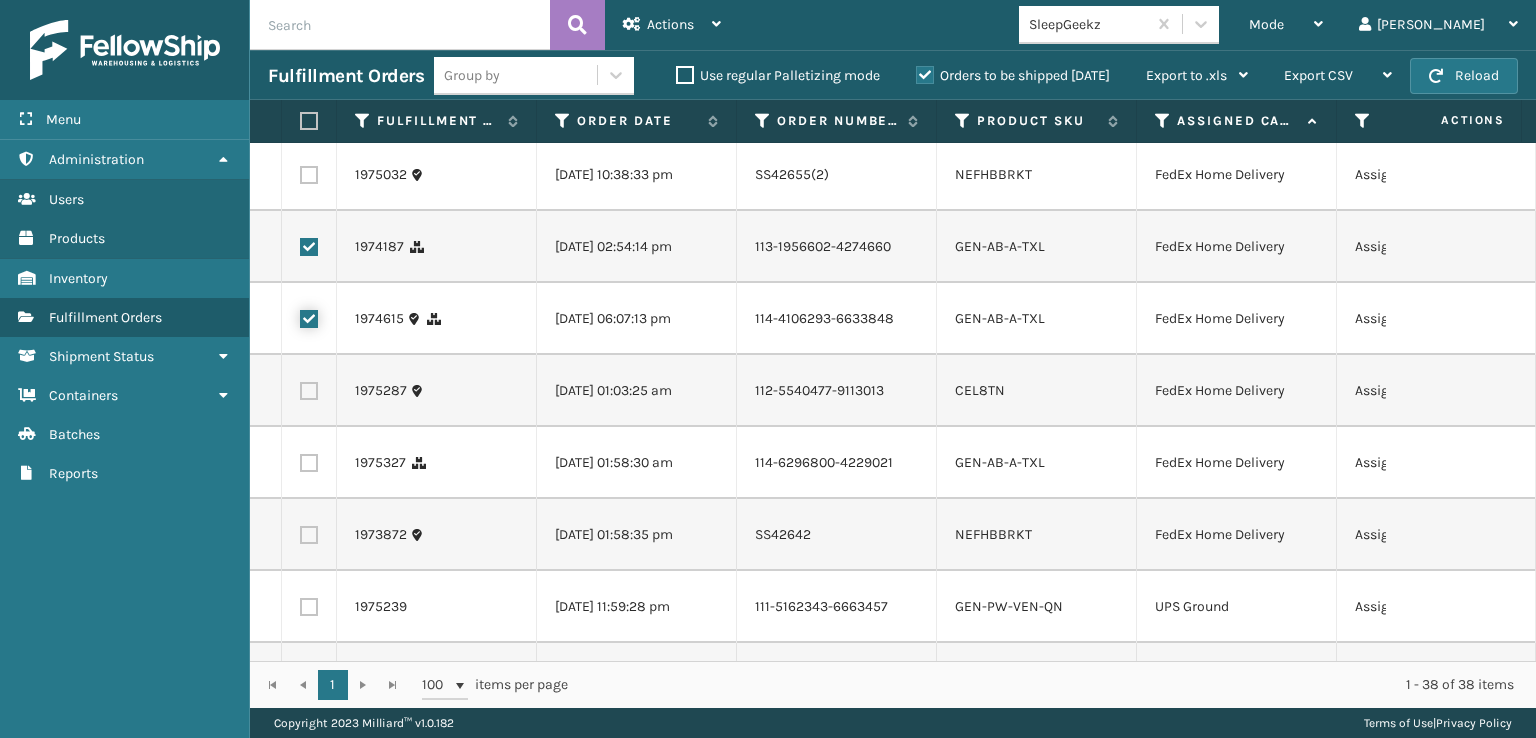 checkbox on "true" 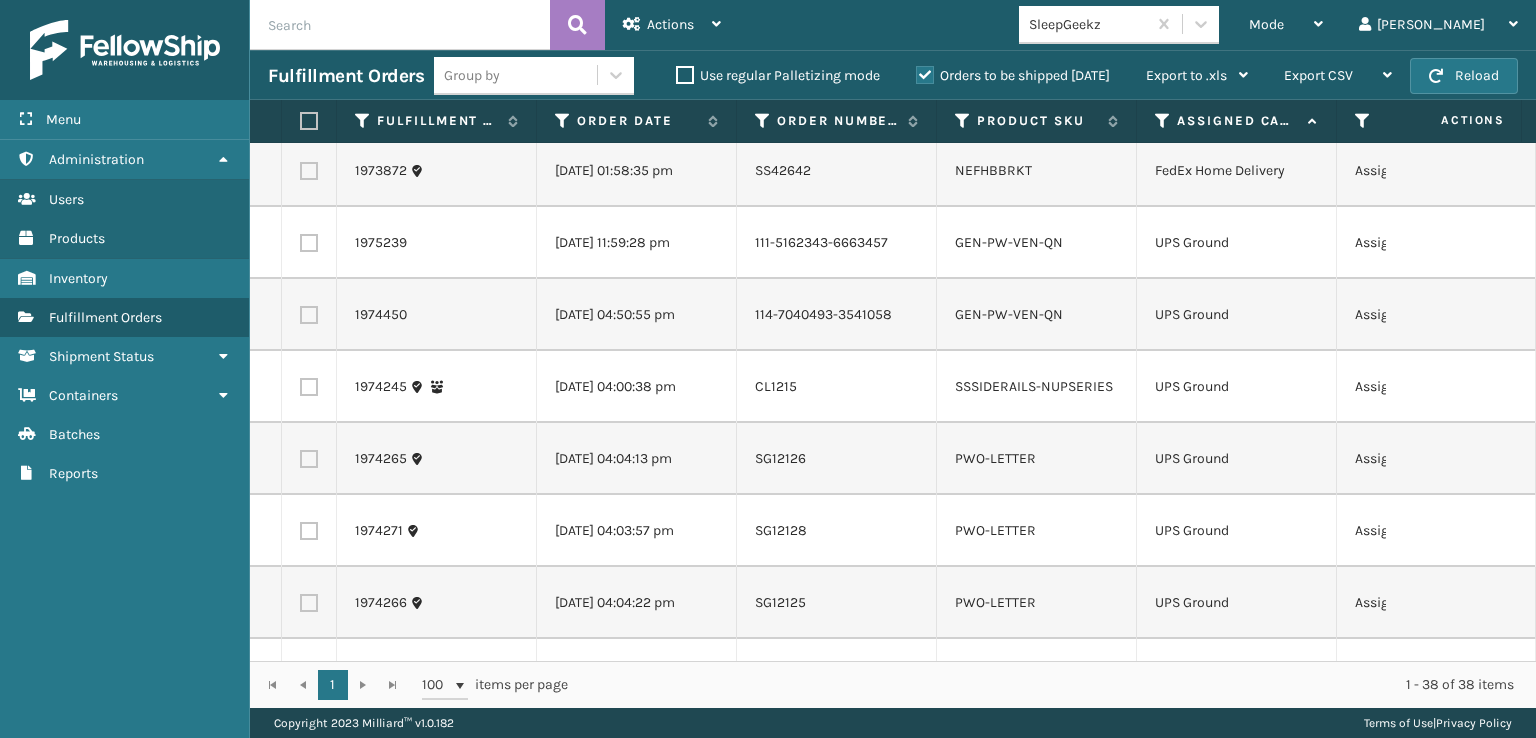 scroll, scrollTop: 1700, scrollLeft: 0, axis: vertical 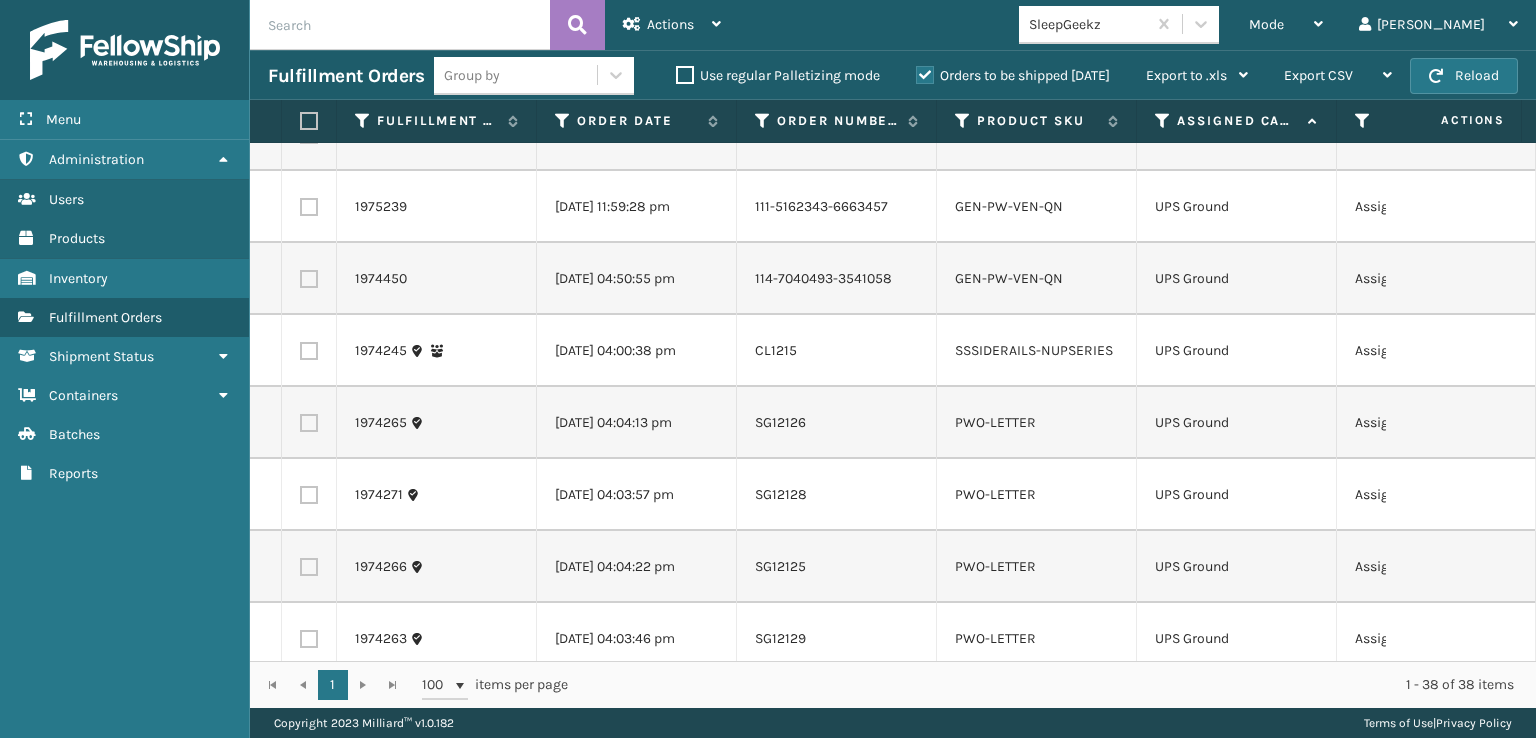 click at bounding box center (309, -9) 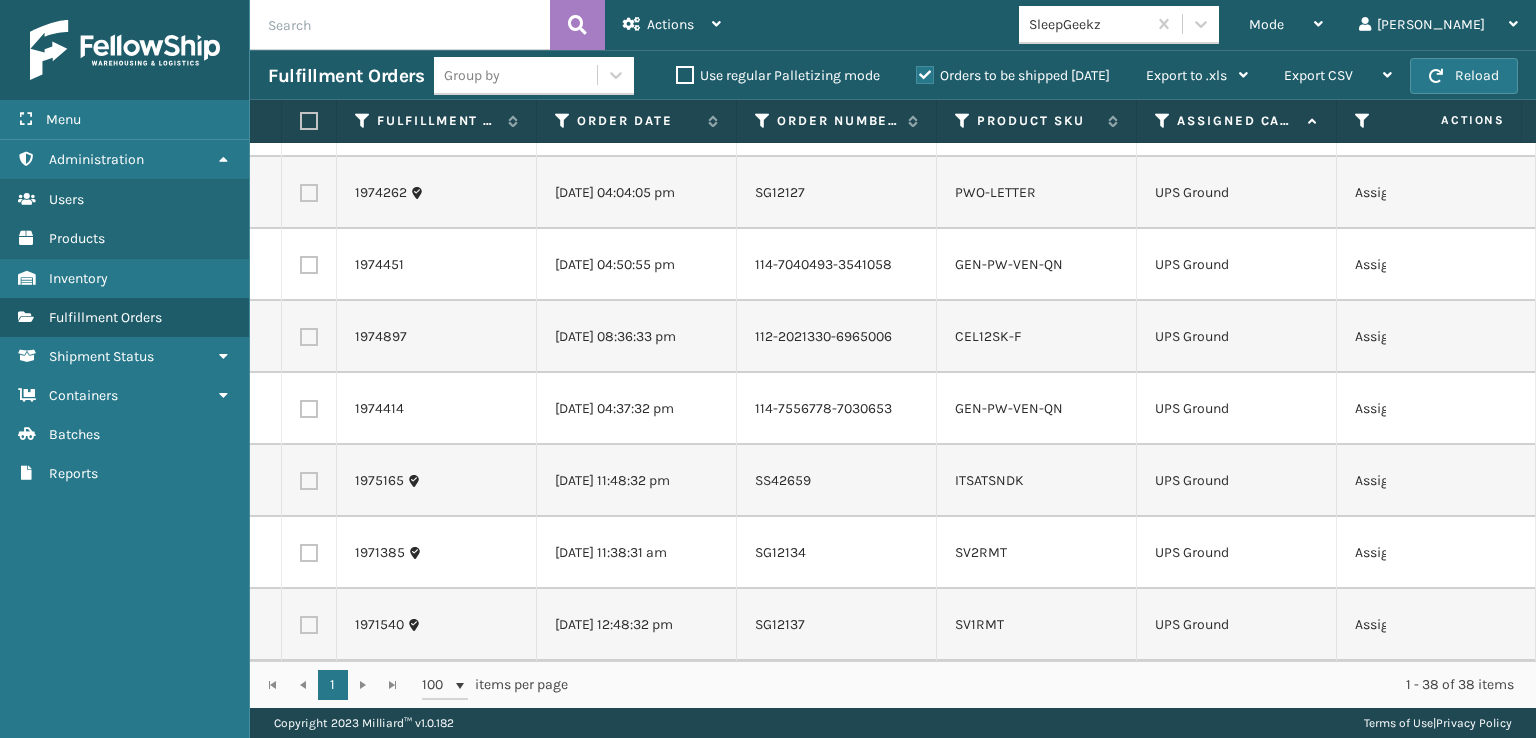 scroll, scrollTop: 2520, scrollLeft: 0, axis: vertical 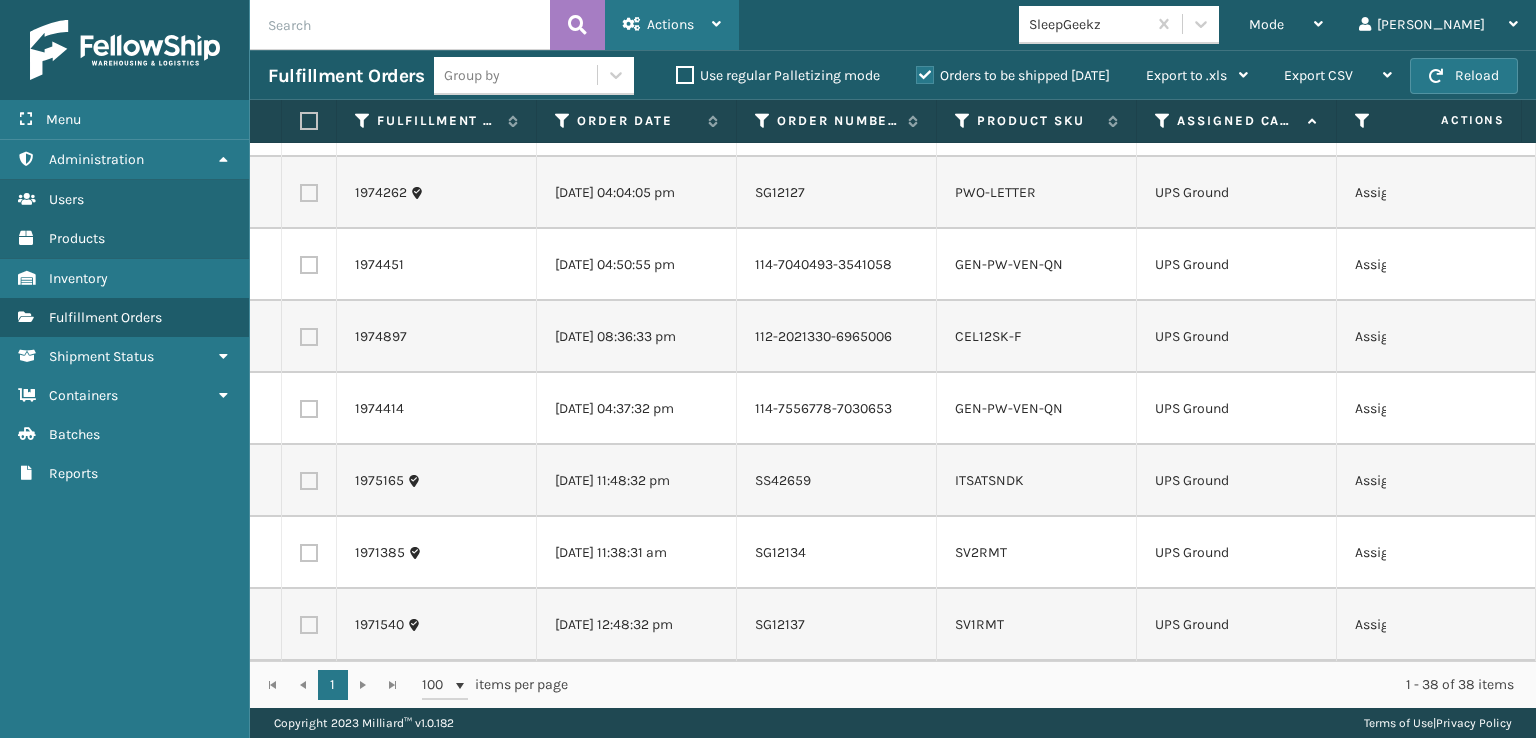 click on "Actions" at bounding box center (672, 25) 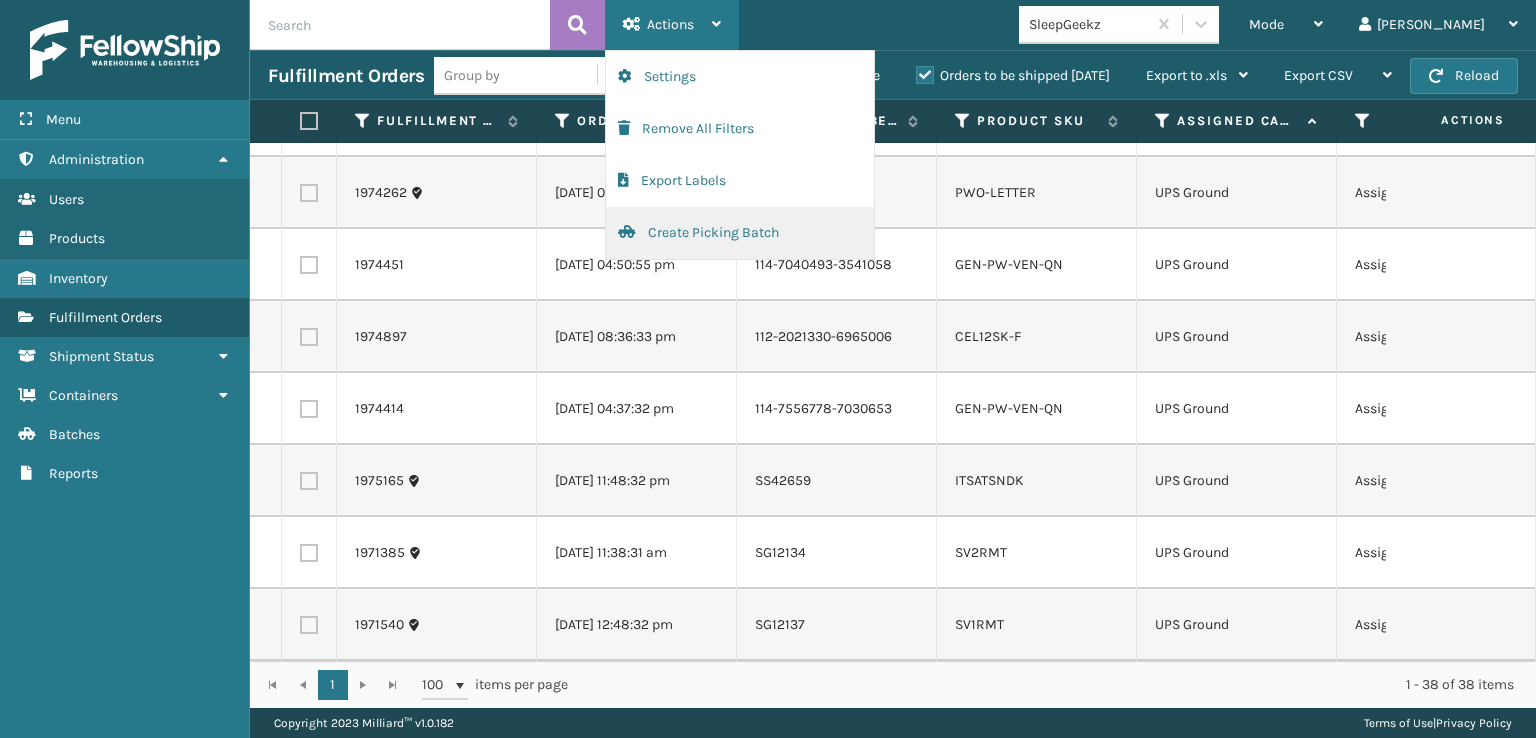 click on "Create Picking Batch" at bounding box center [740, 233] 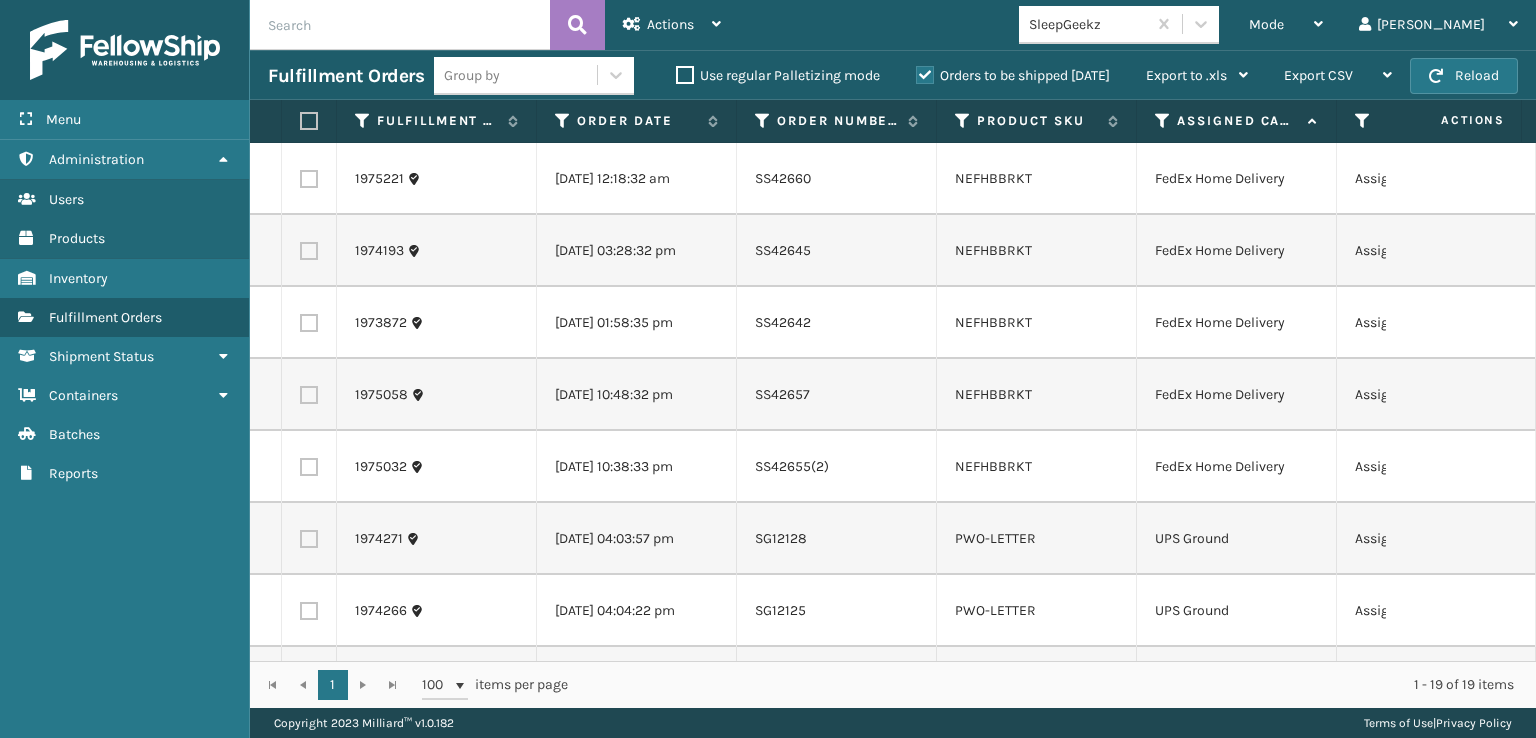 click at bounding box center [309, 121] 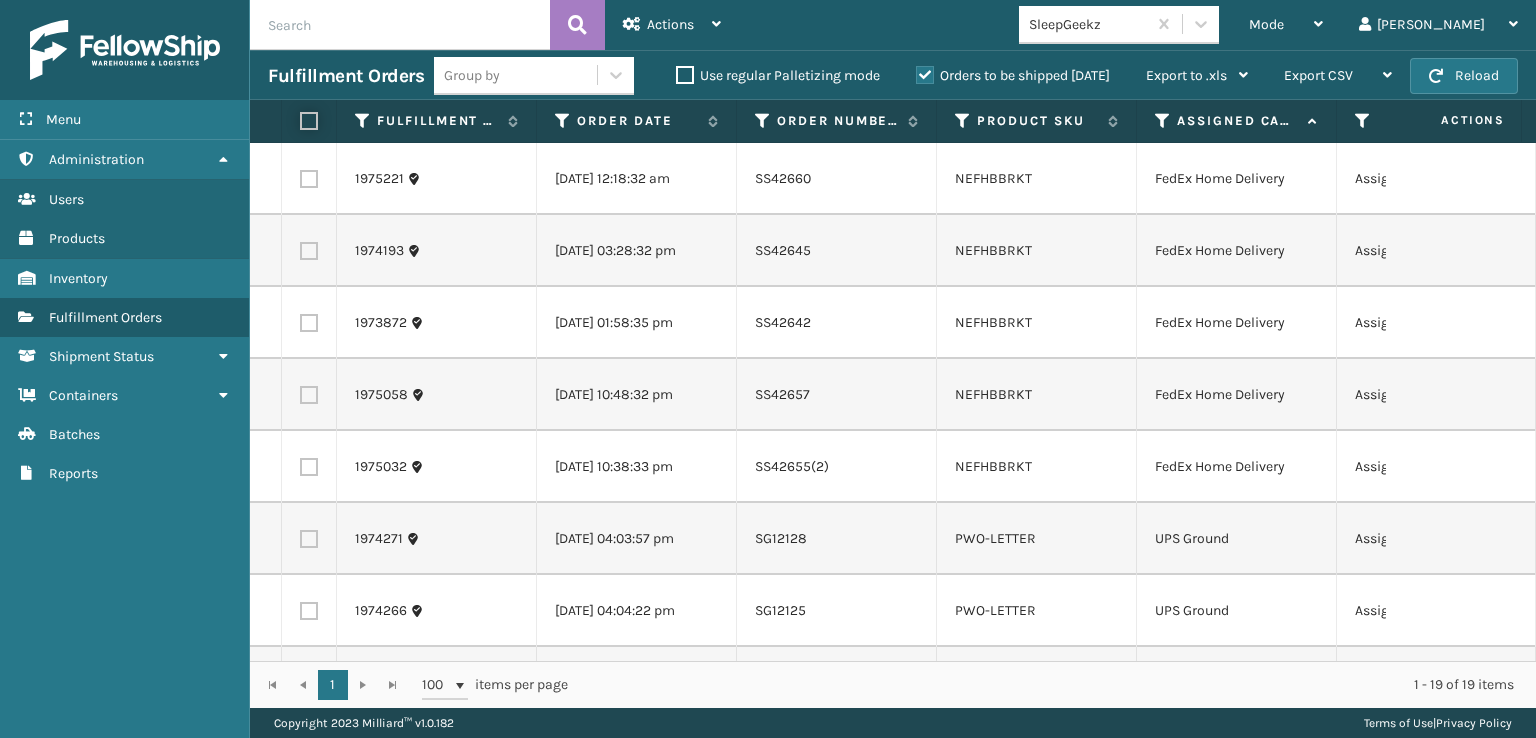 click at bounding box center [300, 121] 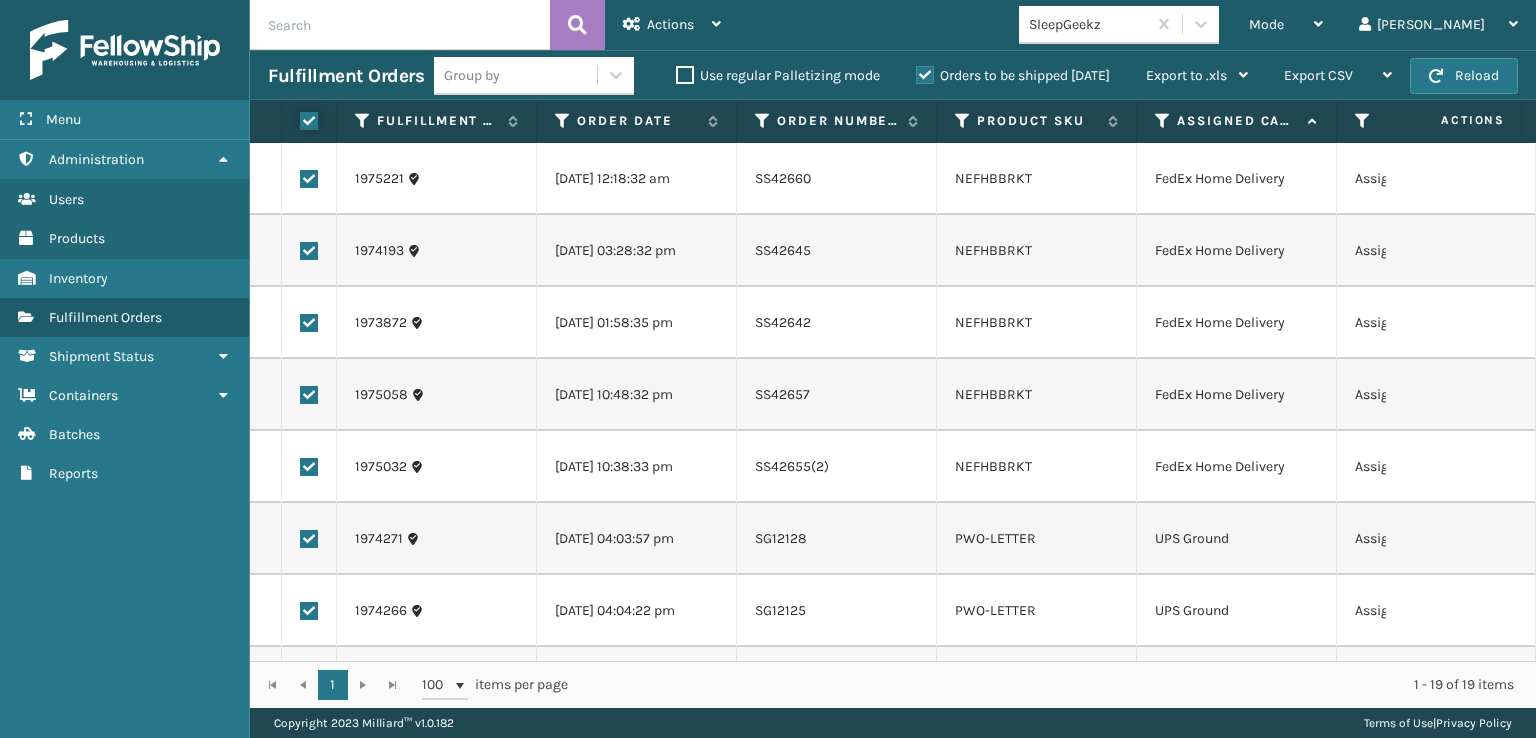 checkbox on "true" 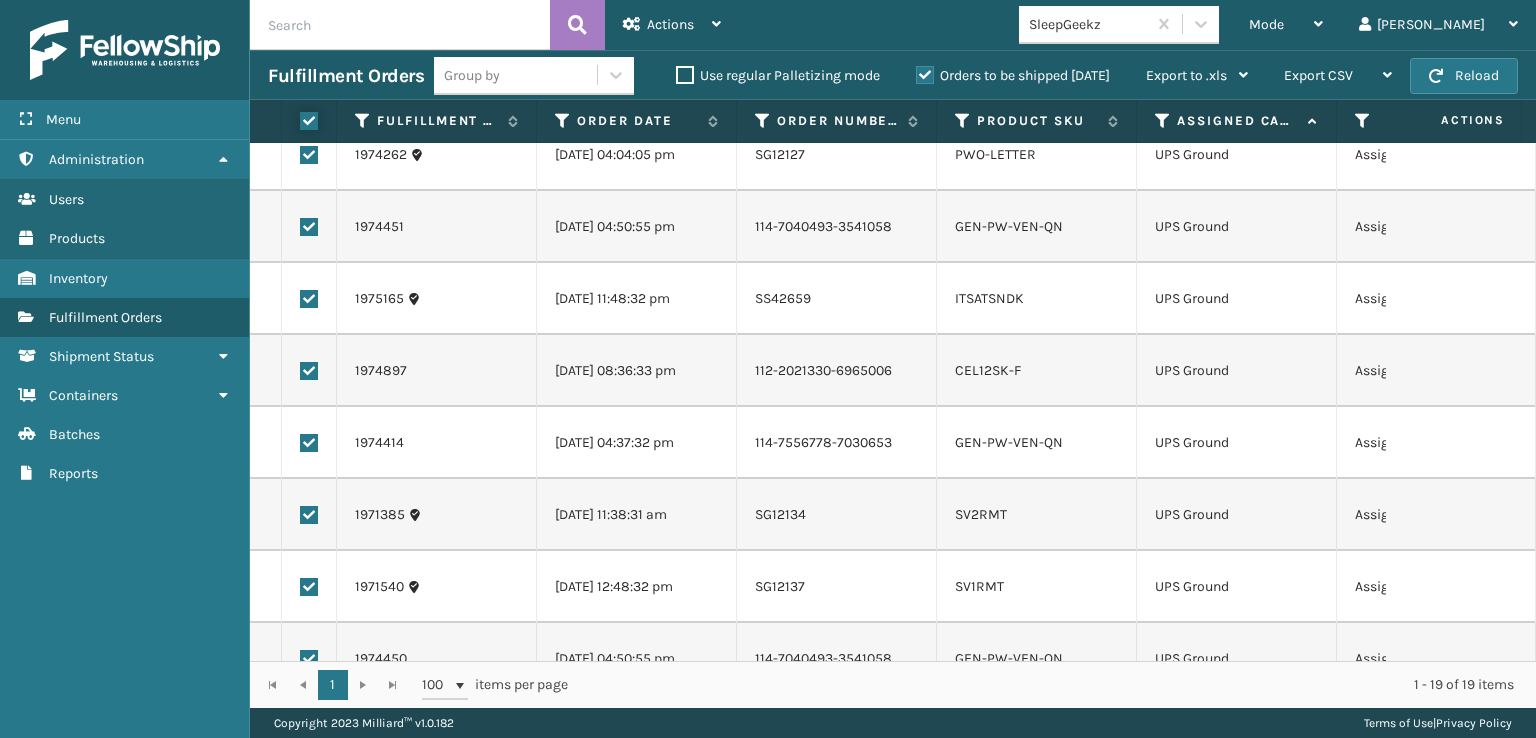 scroll, scrollTop: 700, scrollLeft: 0, axis: vertical 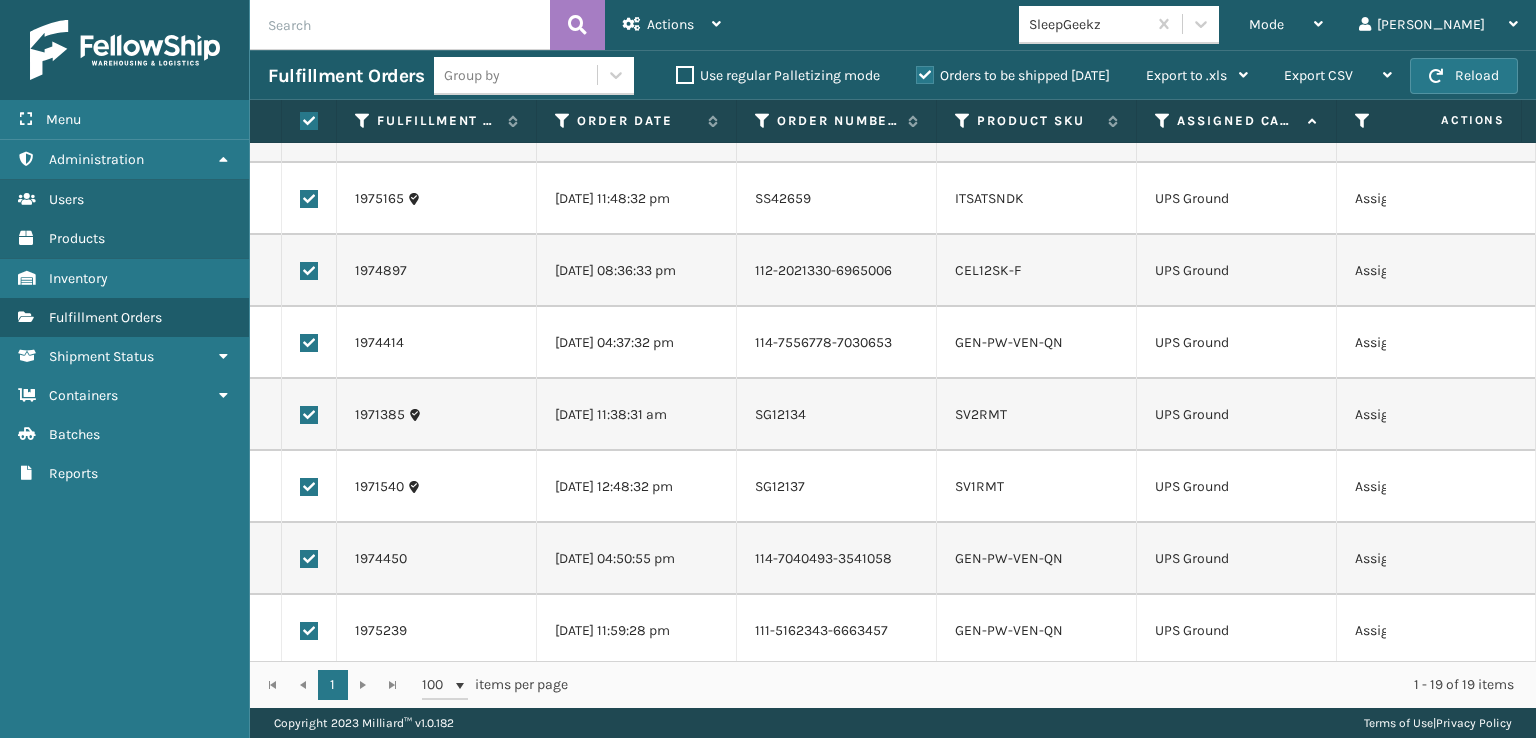 click at bounding box center (309, 271) 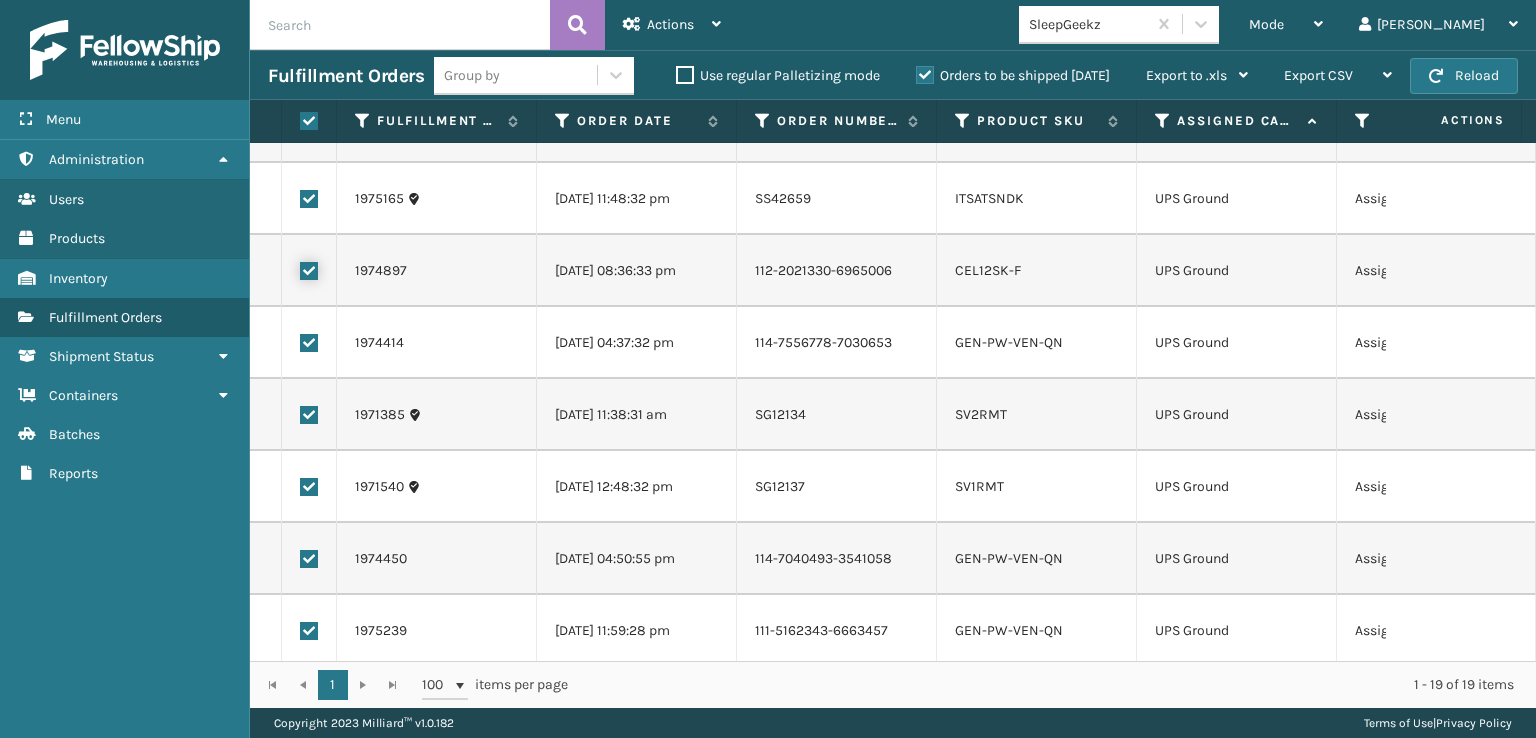 click at bounding box center (300, 268) 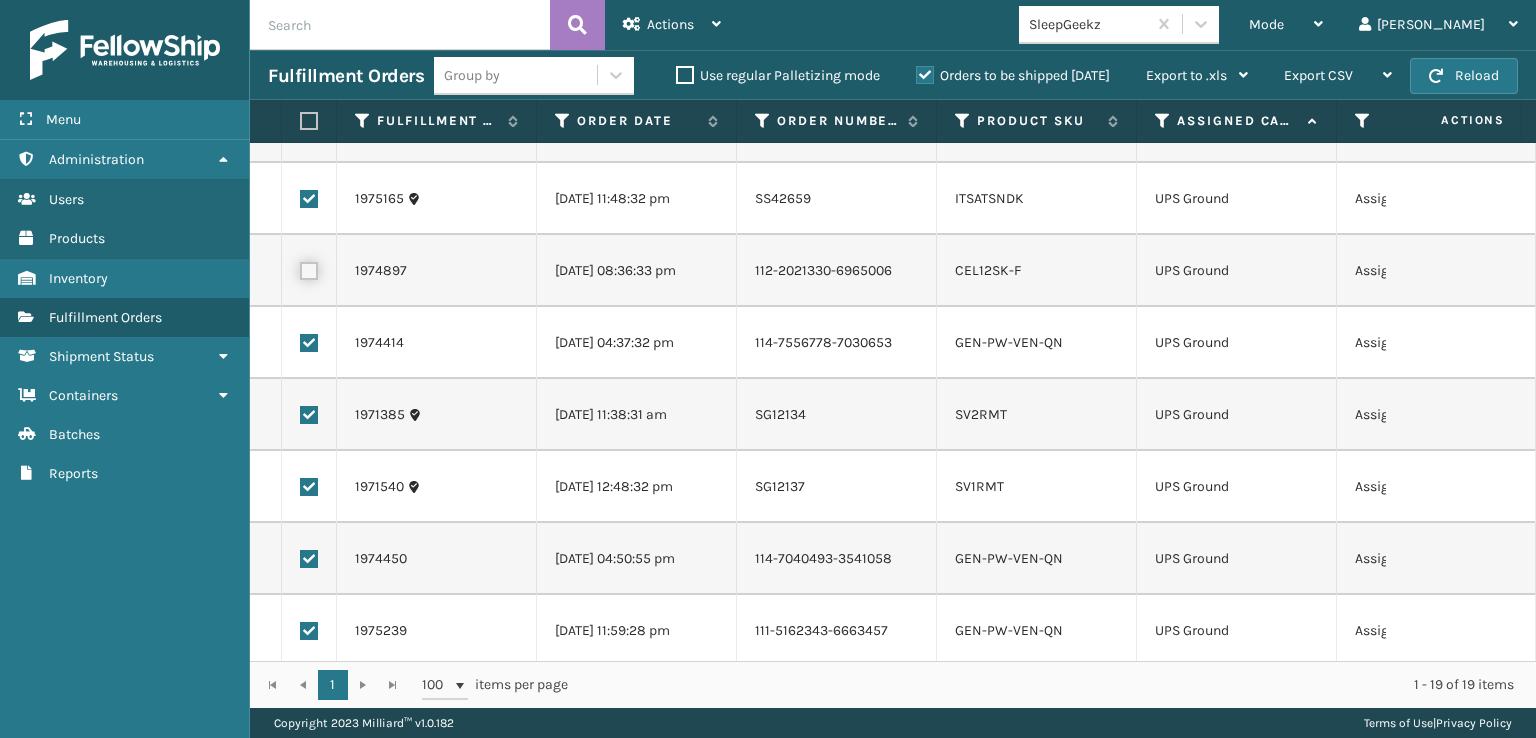 checkbox on "false" 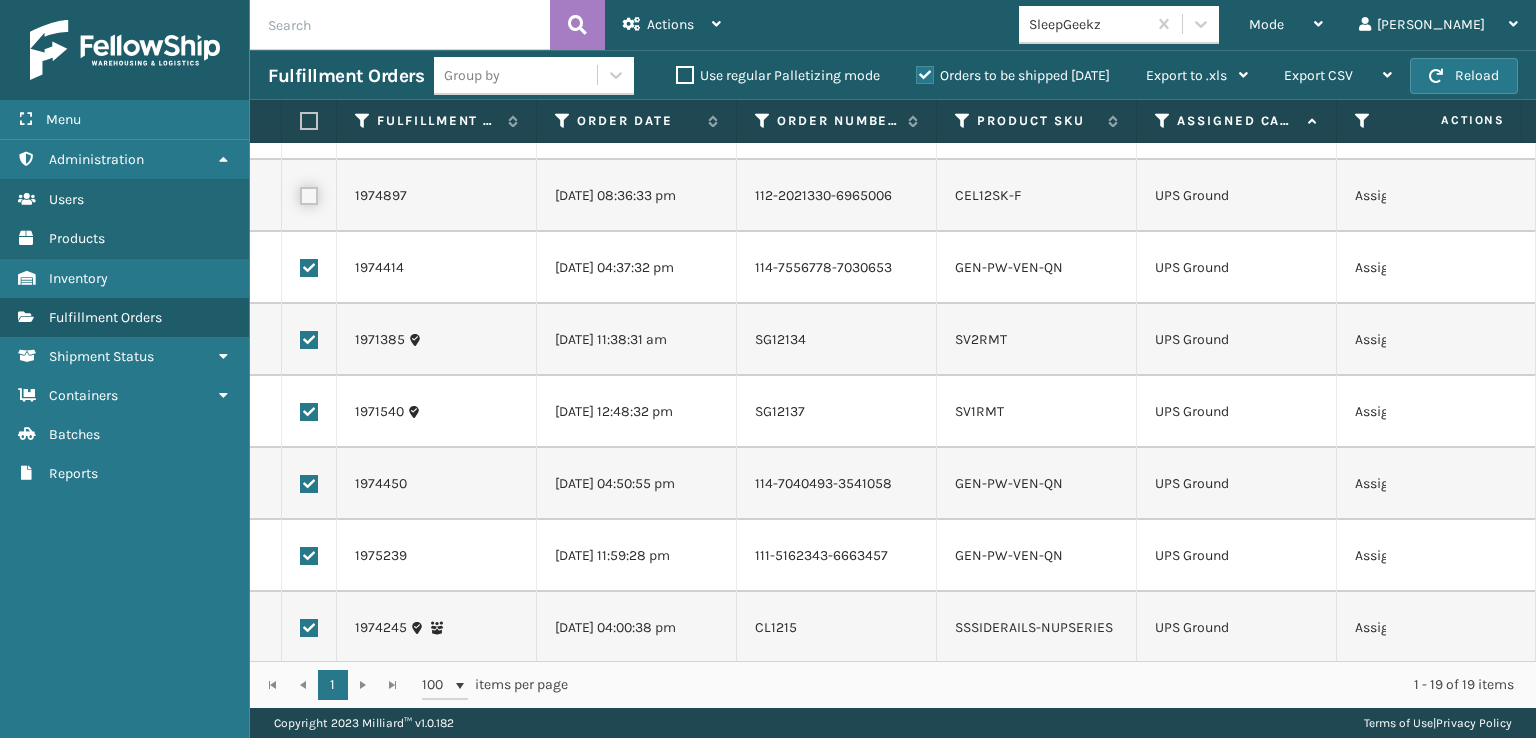 scroll, scrollTop: 724, scrollLeft: 0, axis: vertical 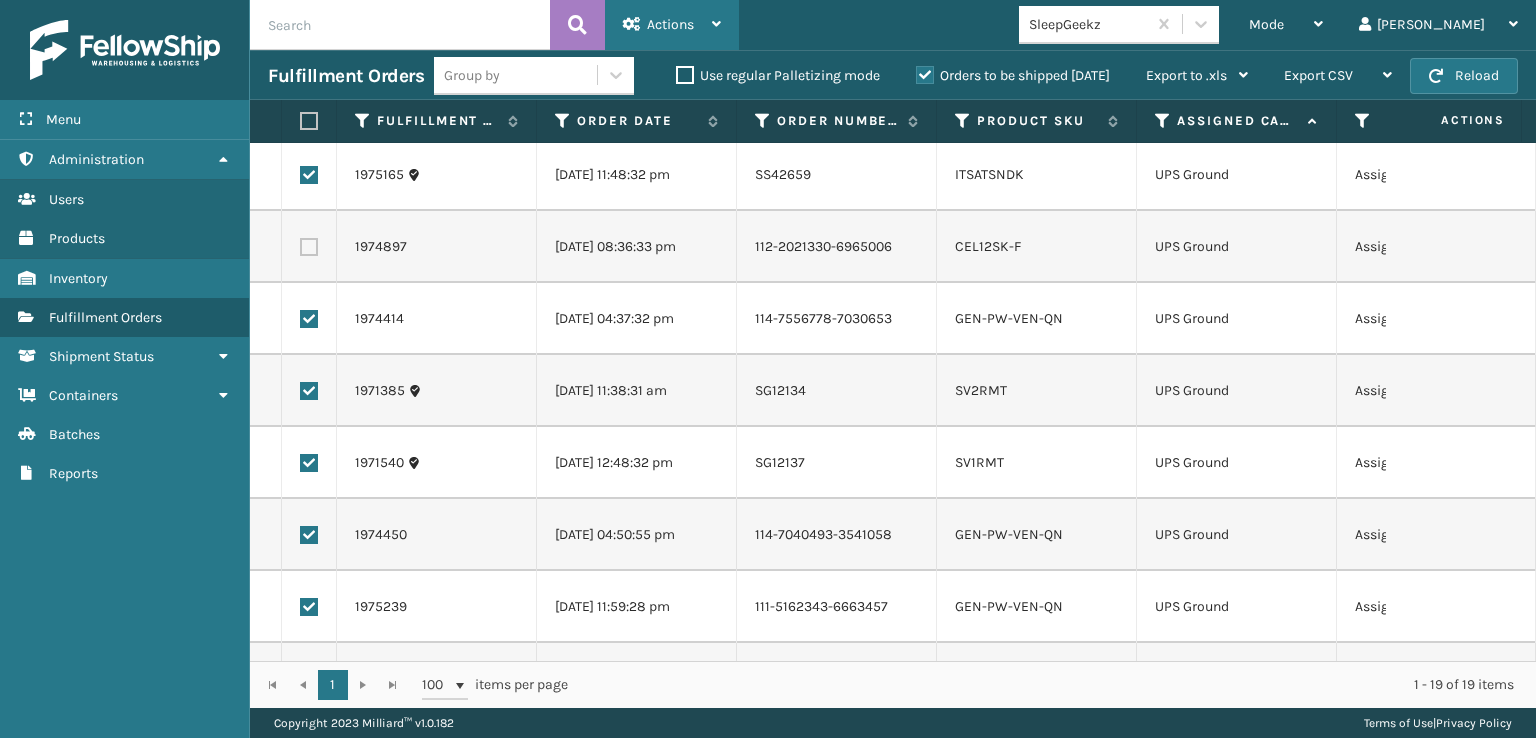 click on "Actions" at bounding box center (672, 25) 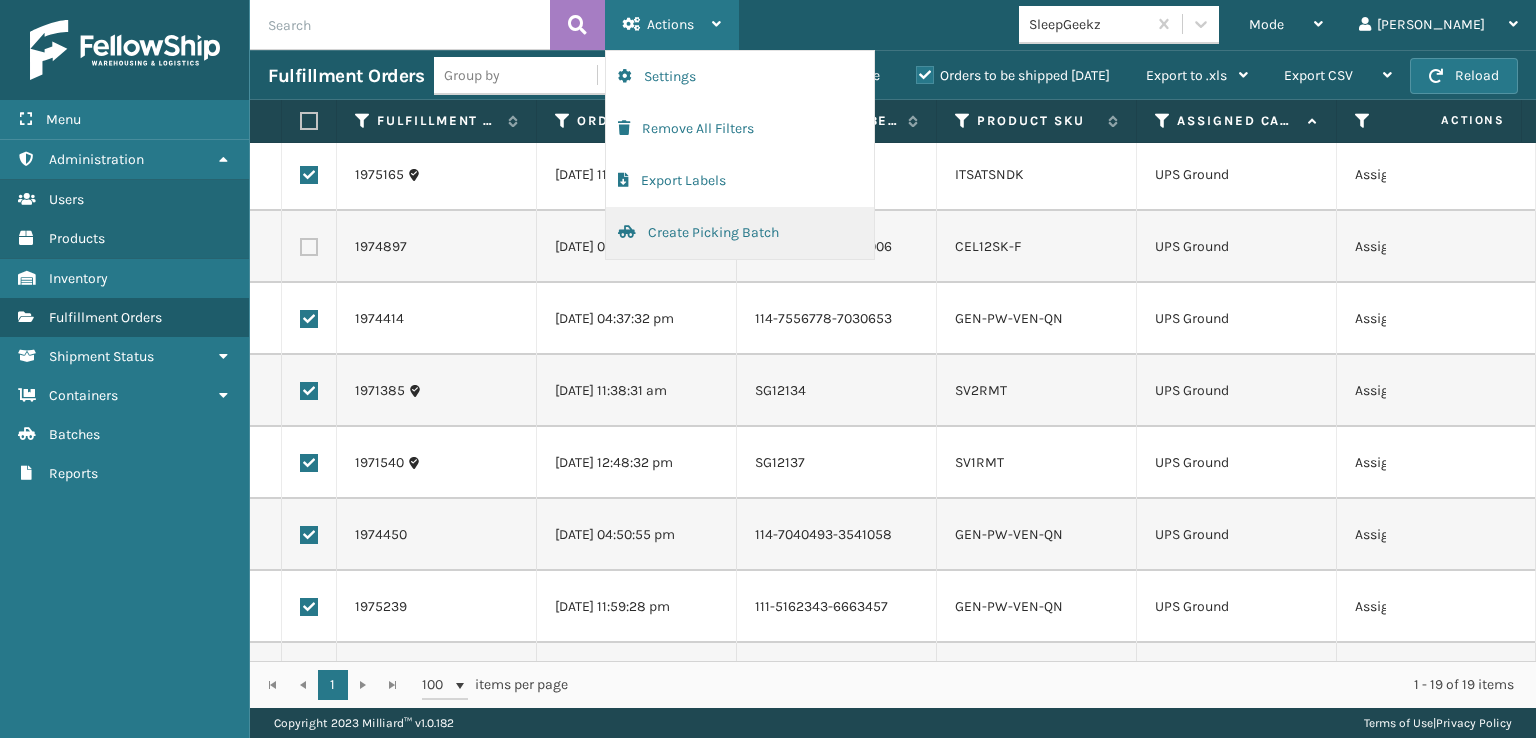click on "Create Picking Batch" at bounding box center [740, 233] 